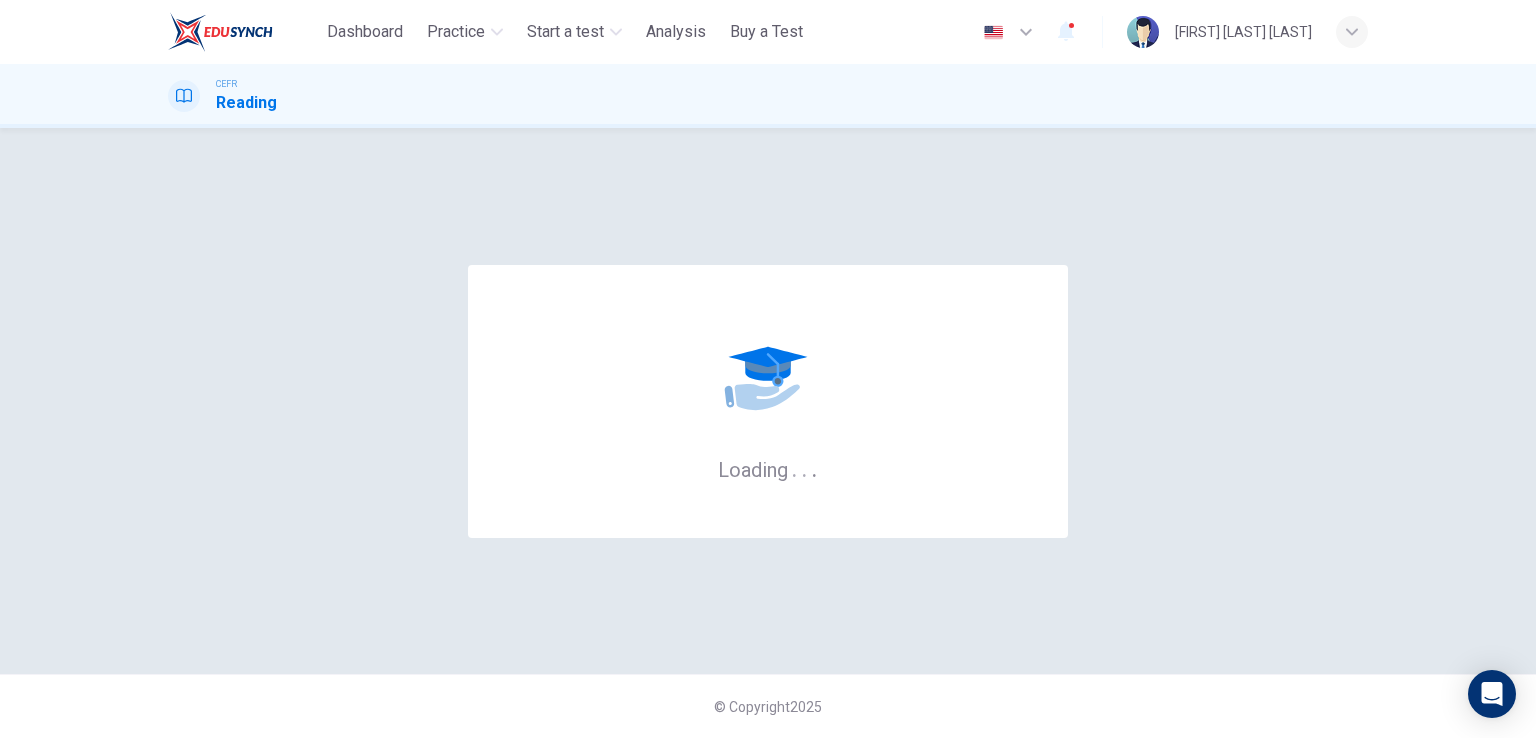 scroll, scrollTop: 0, scrollLeft: 0, axis: both 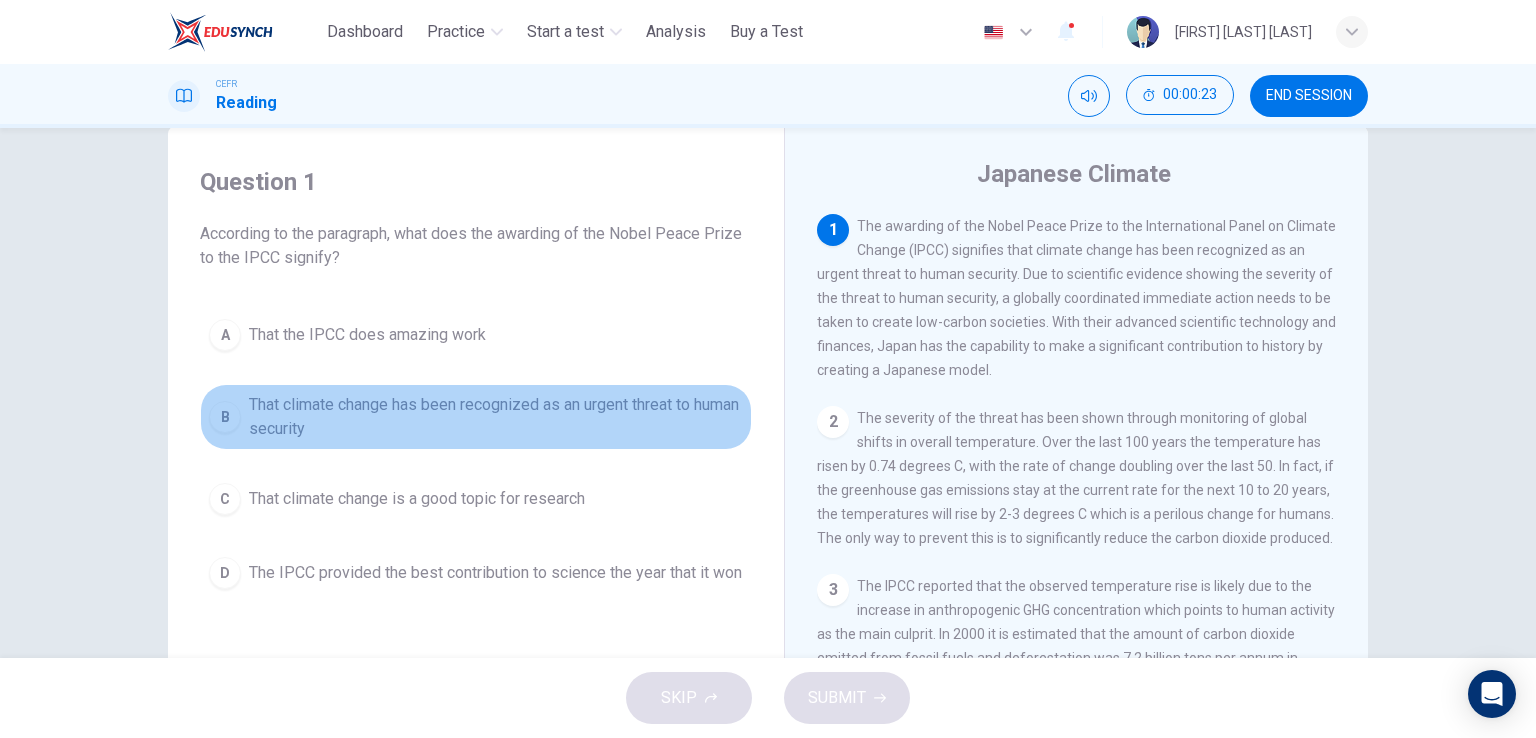 click on "That climate change has been recognized as an urgent threat to human security" at bounding box center [496, 417] 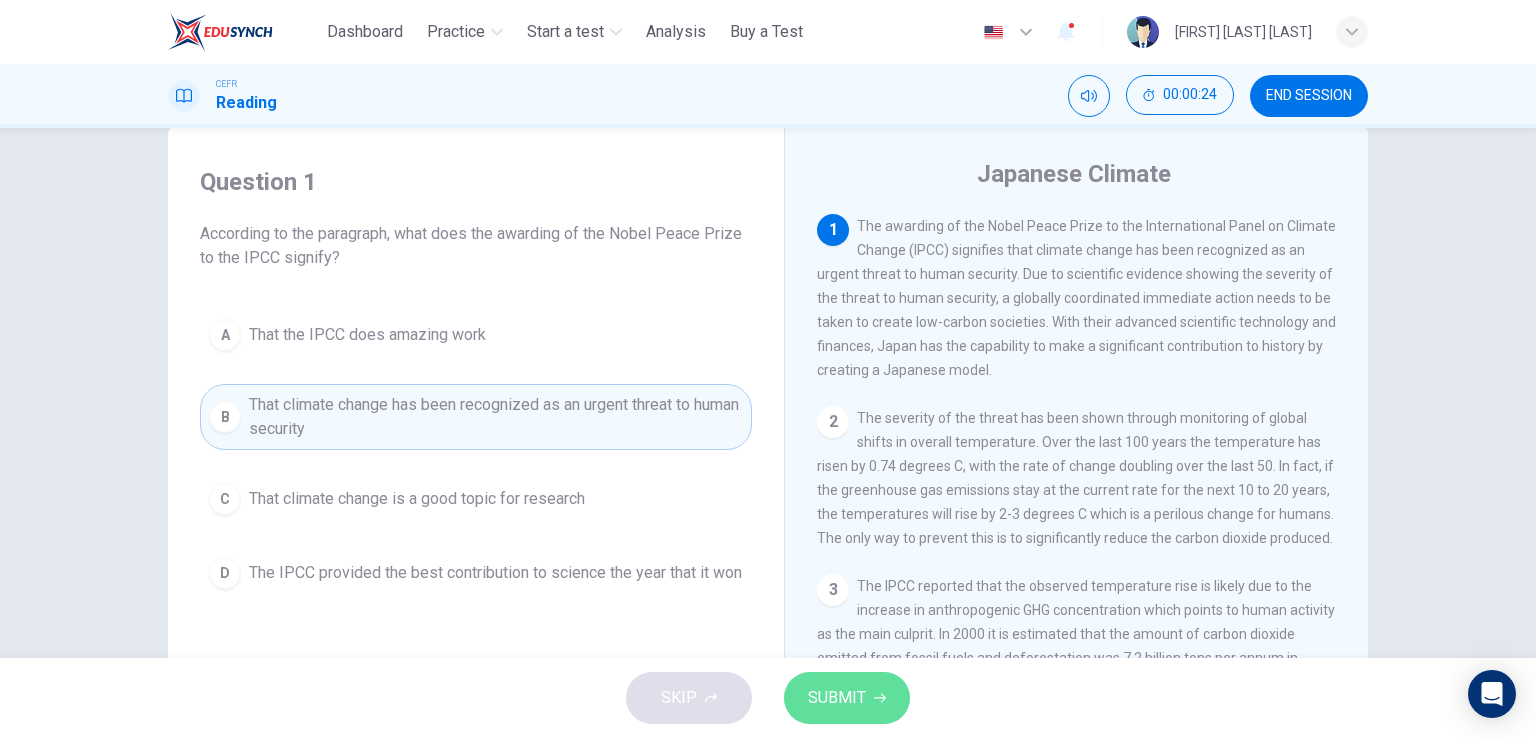 click on "SUBMIT" at bounding box center (837, 698) 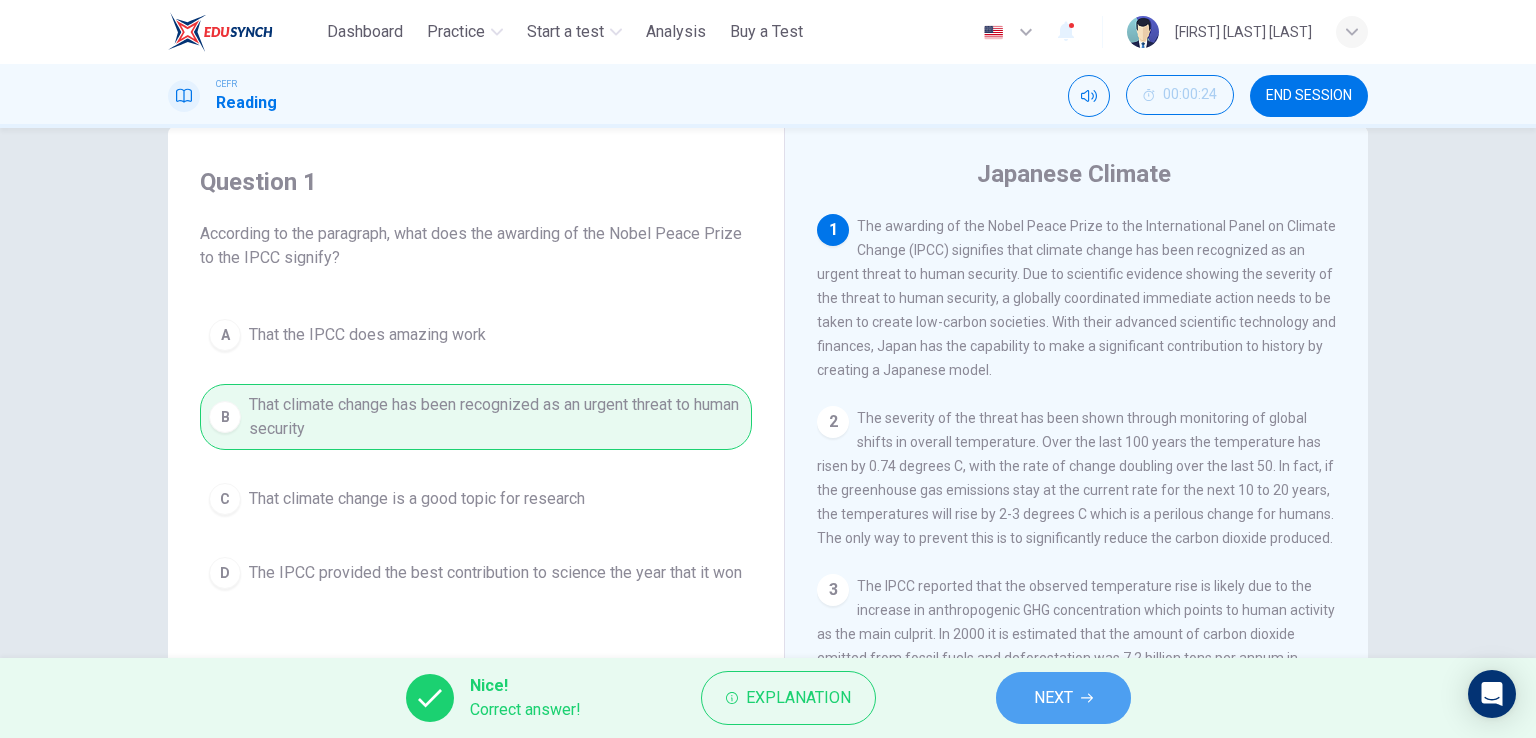 click on "NEXT" at bounding box center (1053, 698) 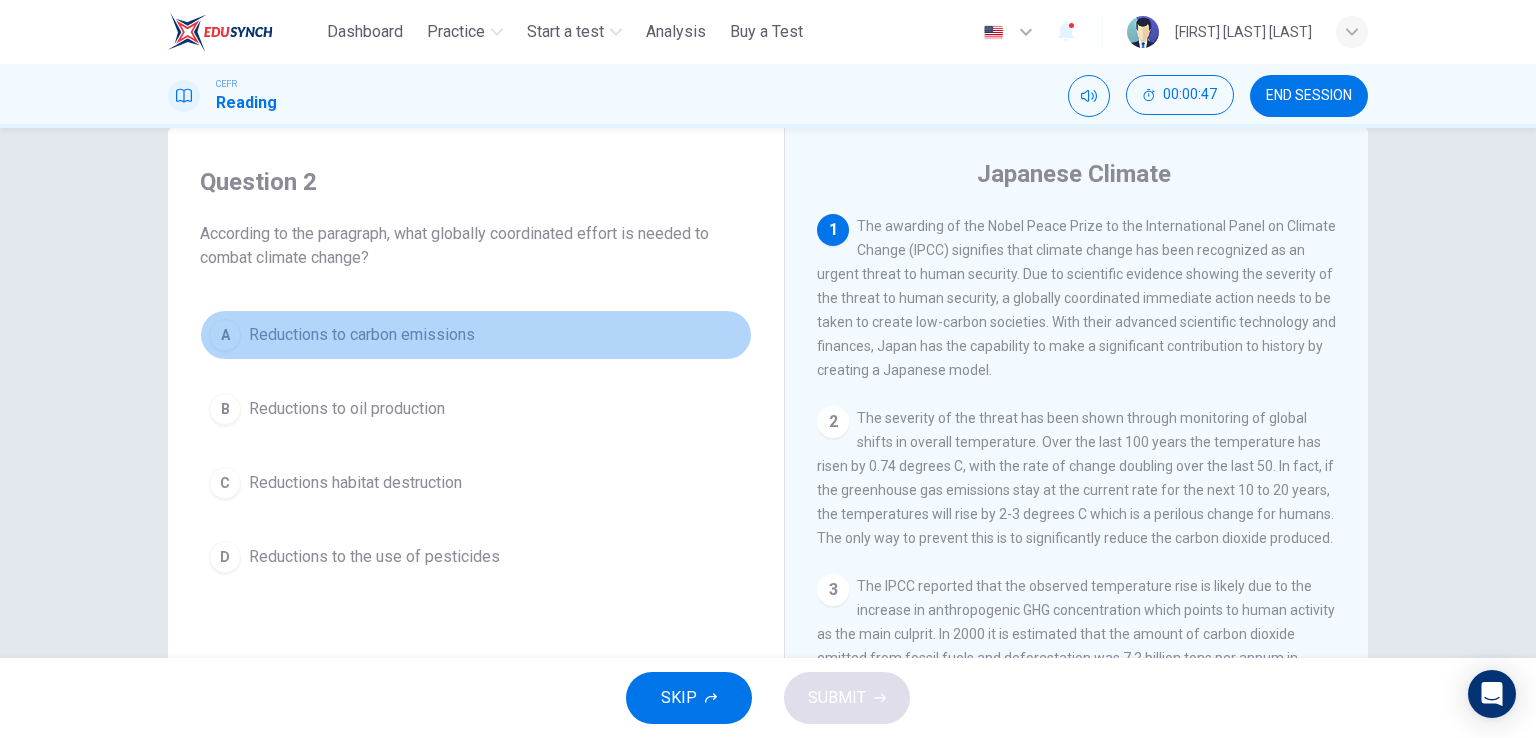 click on "A Reductions to carbon emissions" at bounding box center (476, 335) 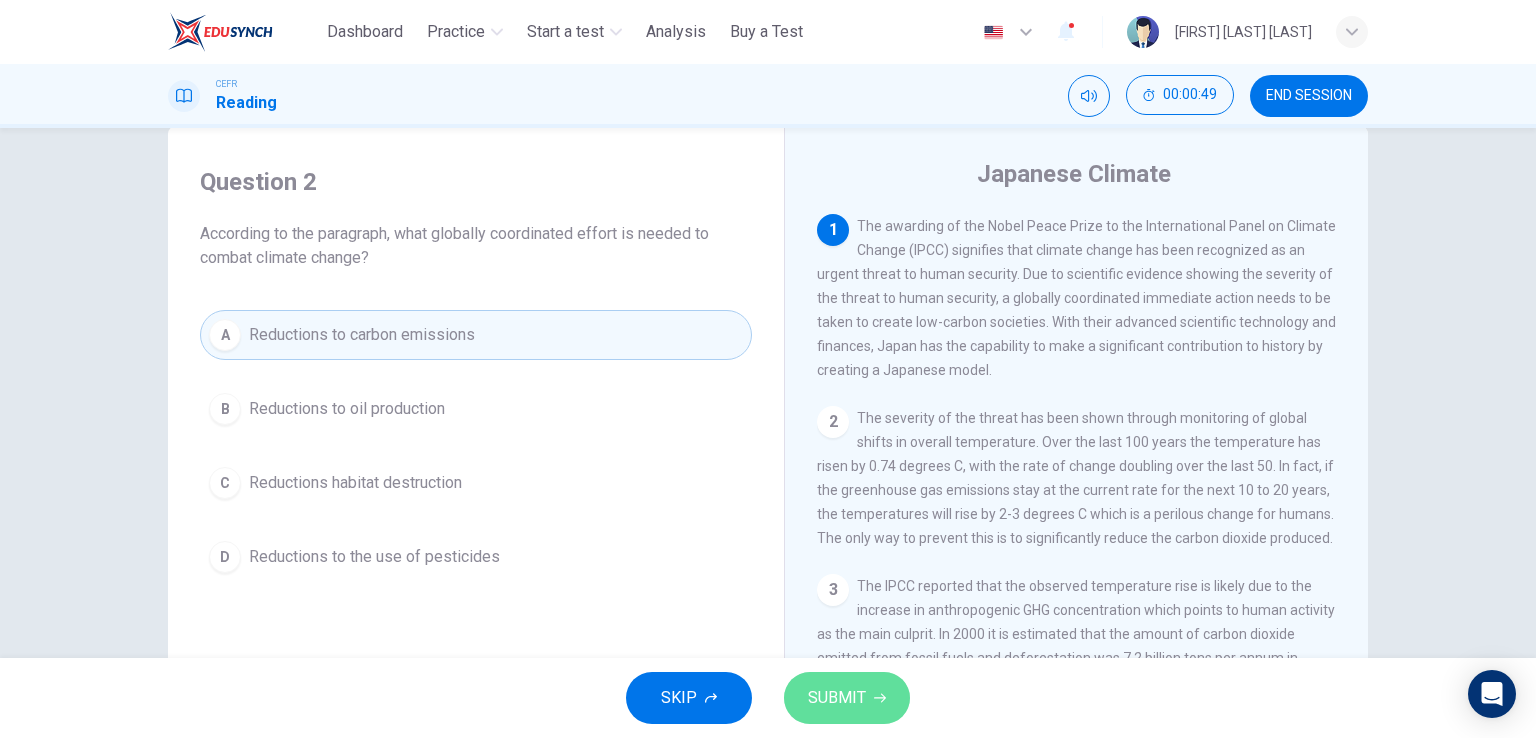 click on "SUBMIT" at bounding box center (837, 698) 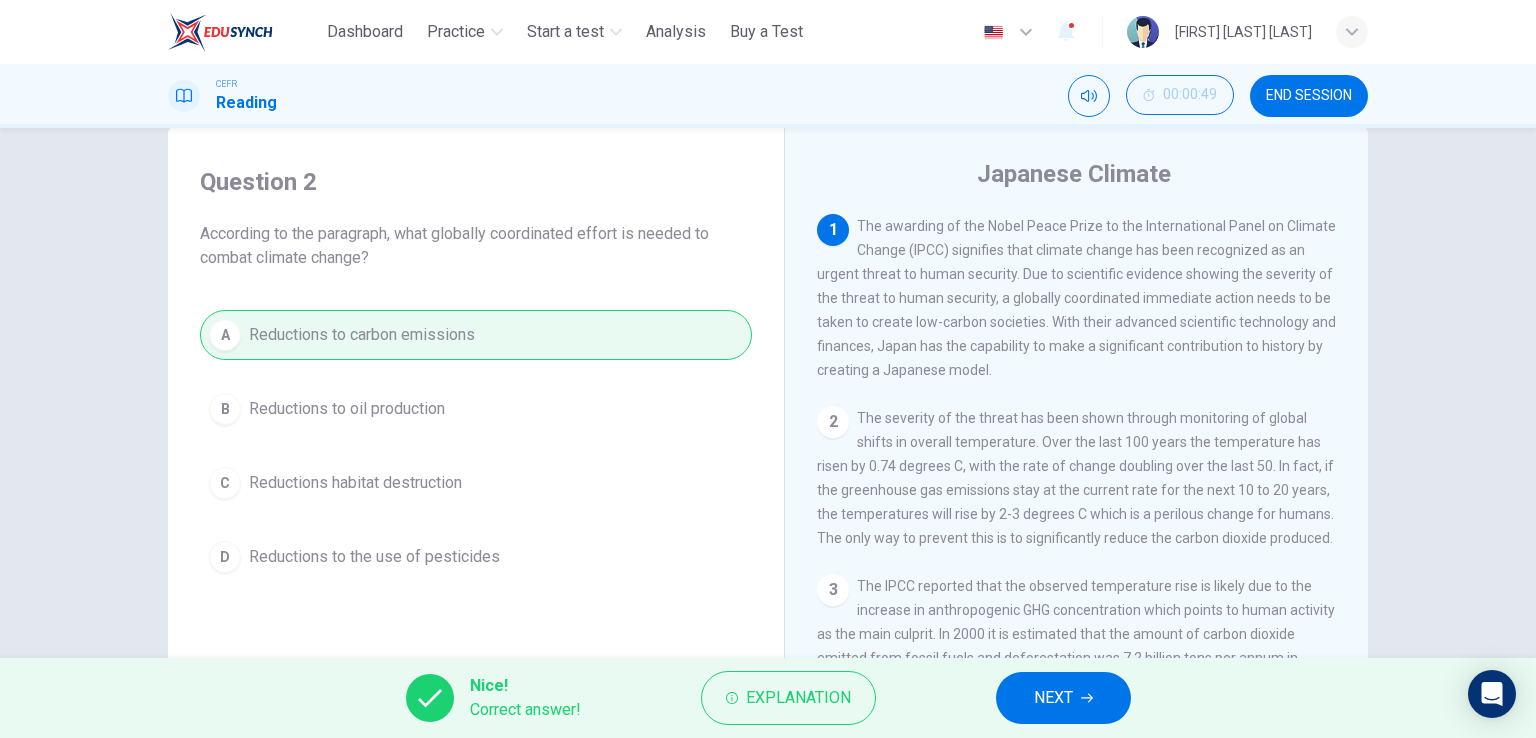 click on "NEXT" at bounding box center [1053, 698] 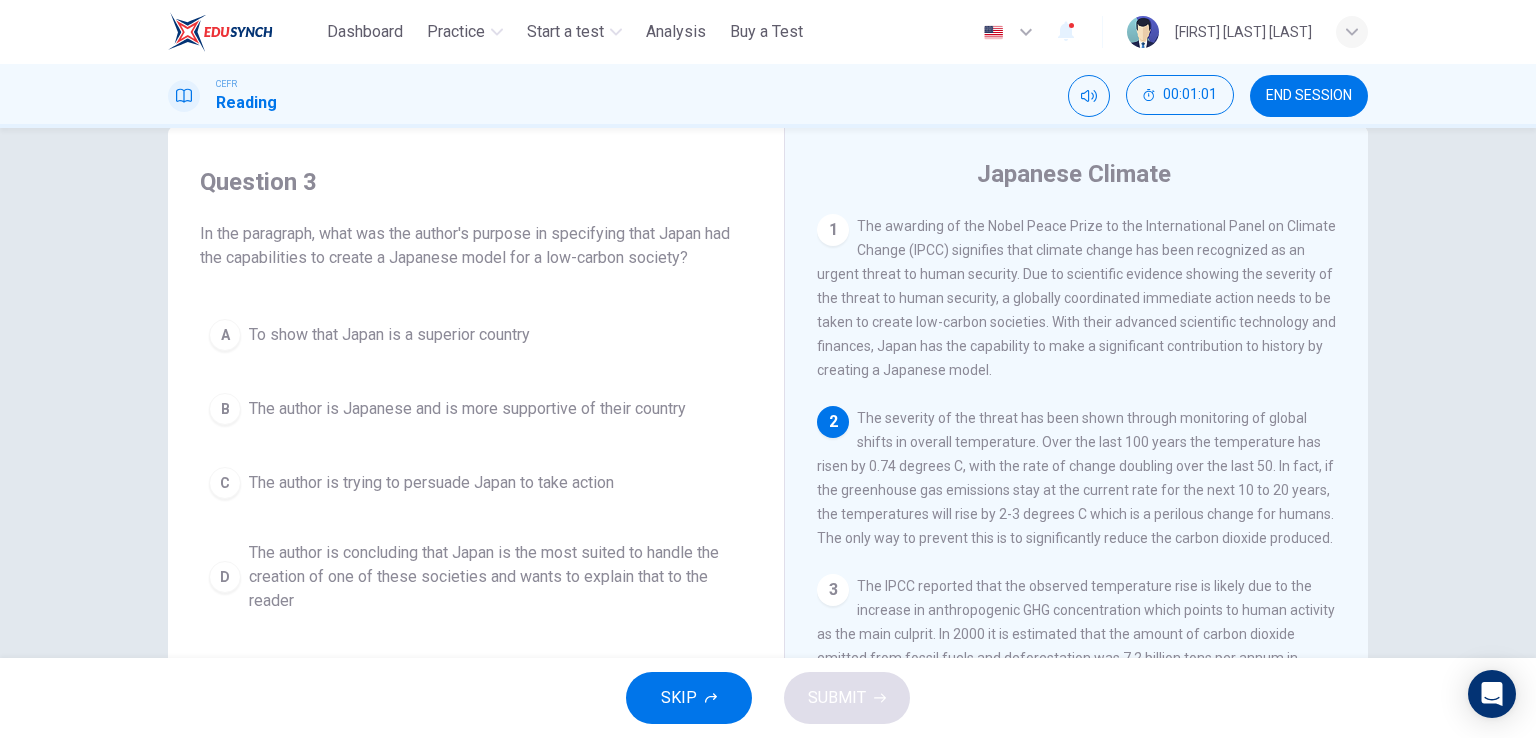 click on "SKIP SUBMIT" at bounding box center (768, 698) 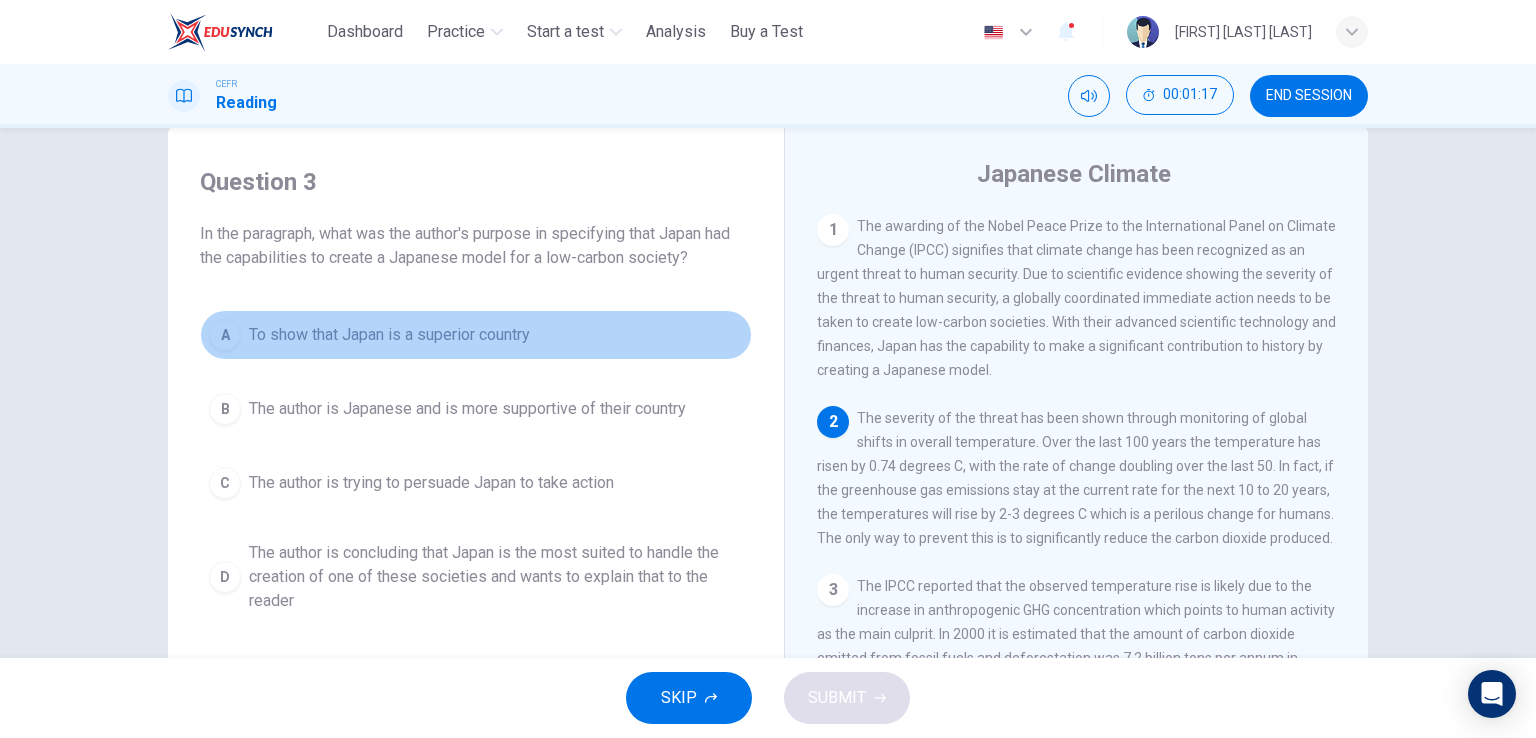 click on "A To show that Japan is a superior country" at bounding box center (476, 335) 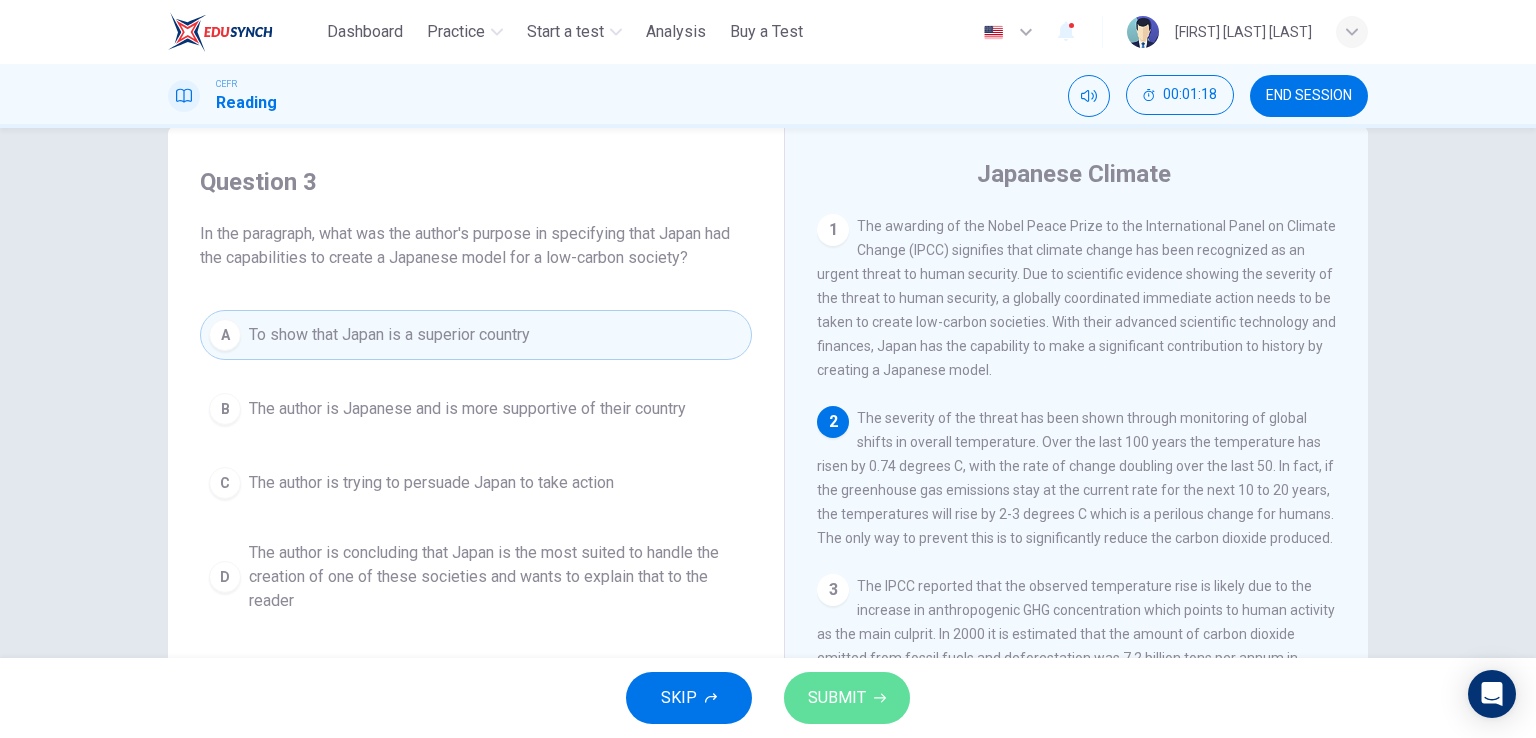 click on "SUBMIT" at bounding box center [847, 698] 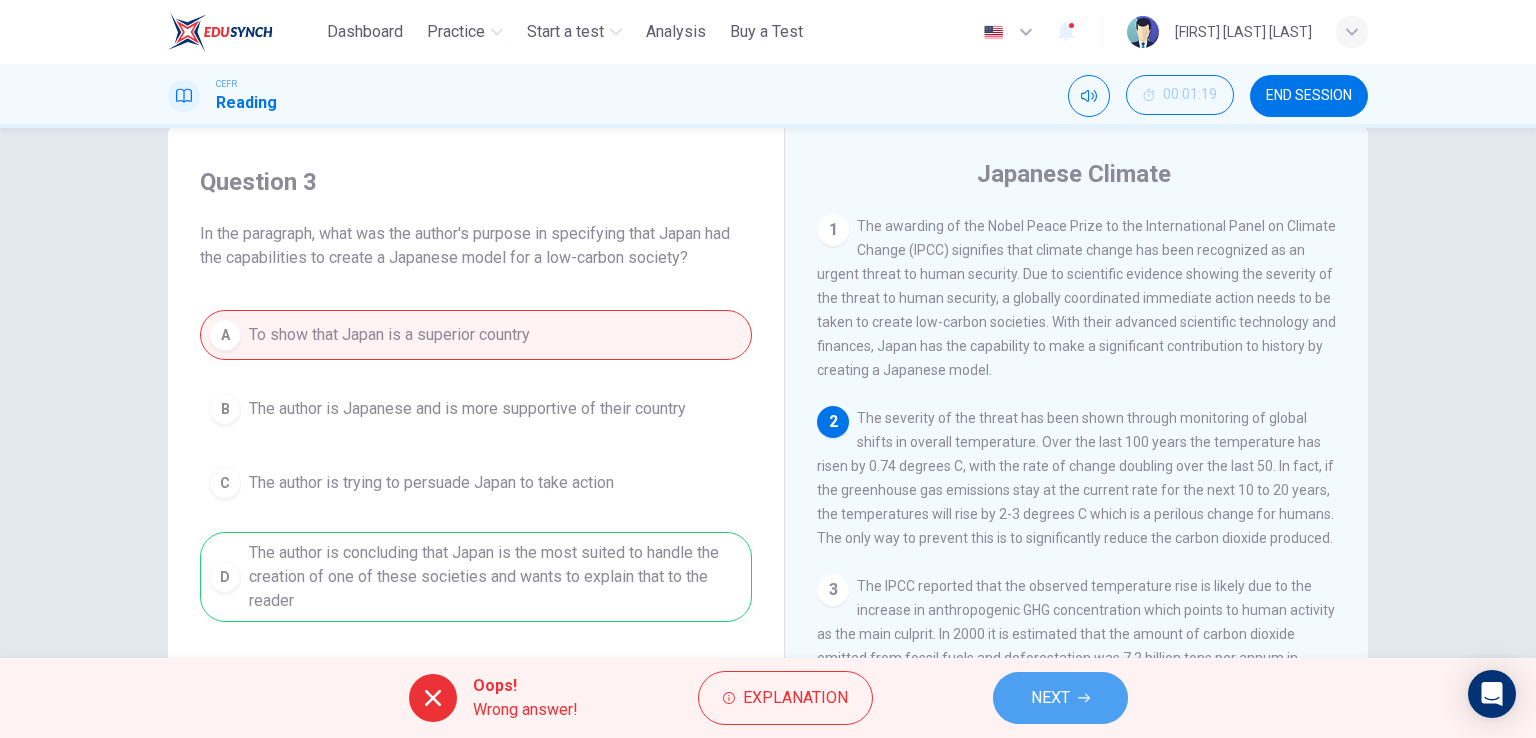 click on "NEXT" at bounding box center [1060, 698] 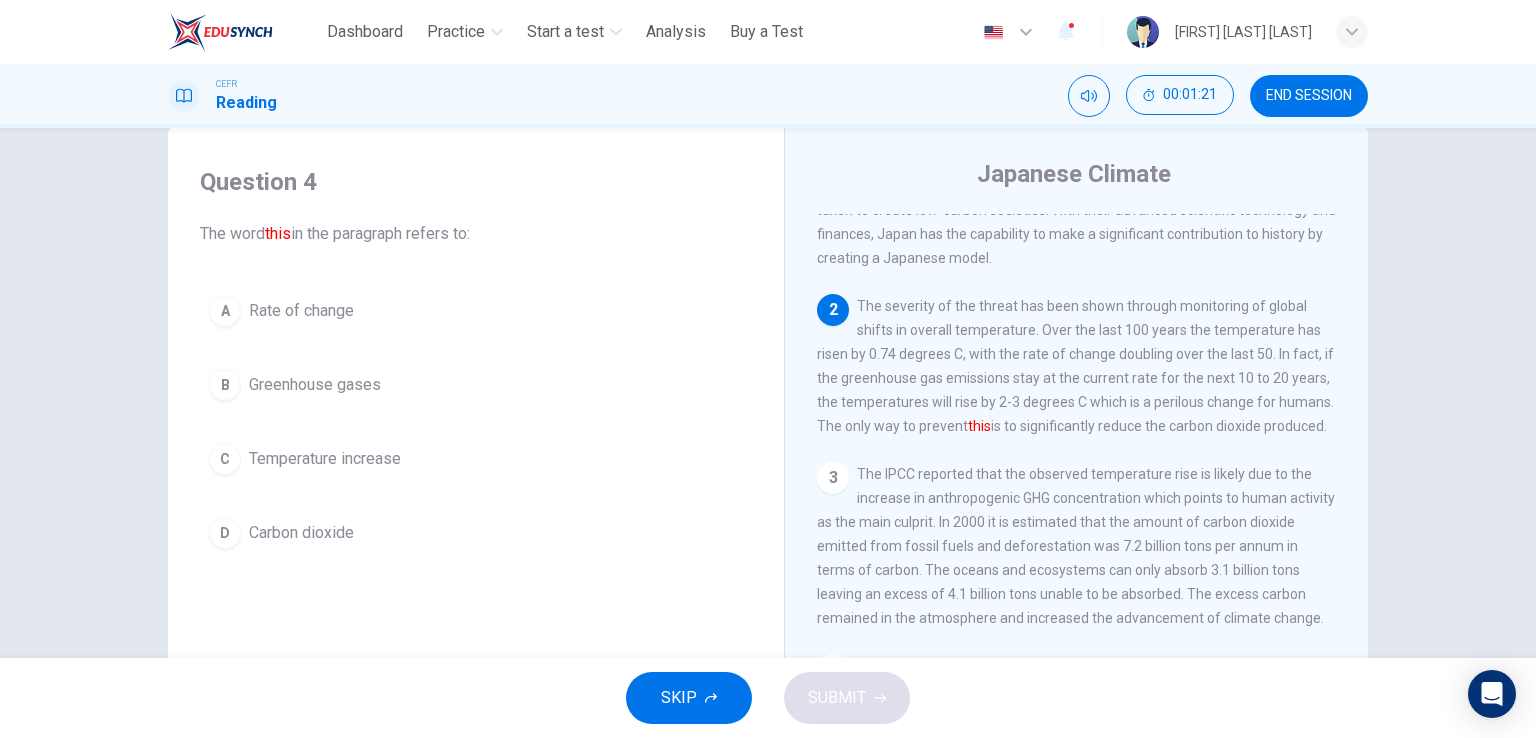 scroll, scrollTop: 122, scrollLeft: 0, axis: vertical 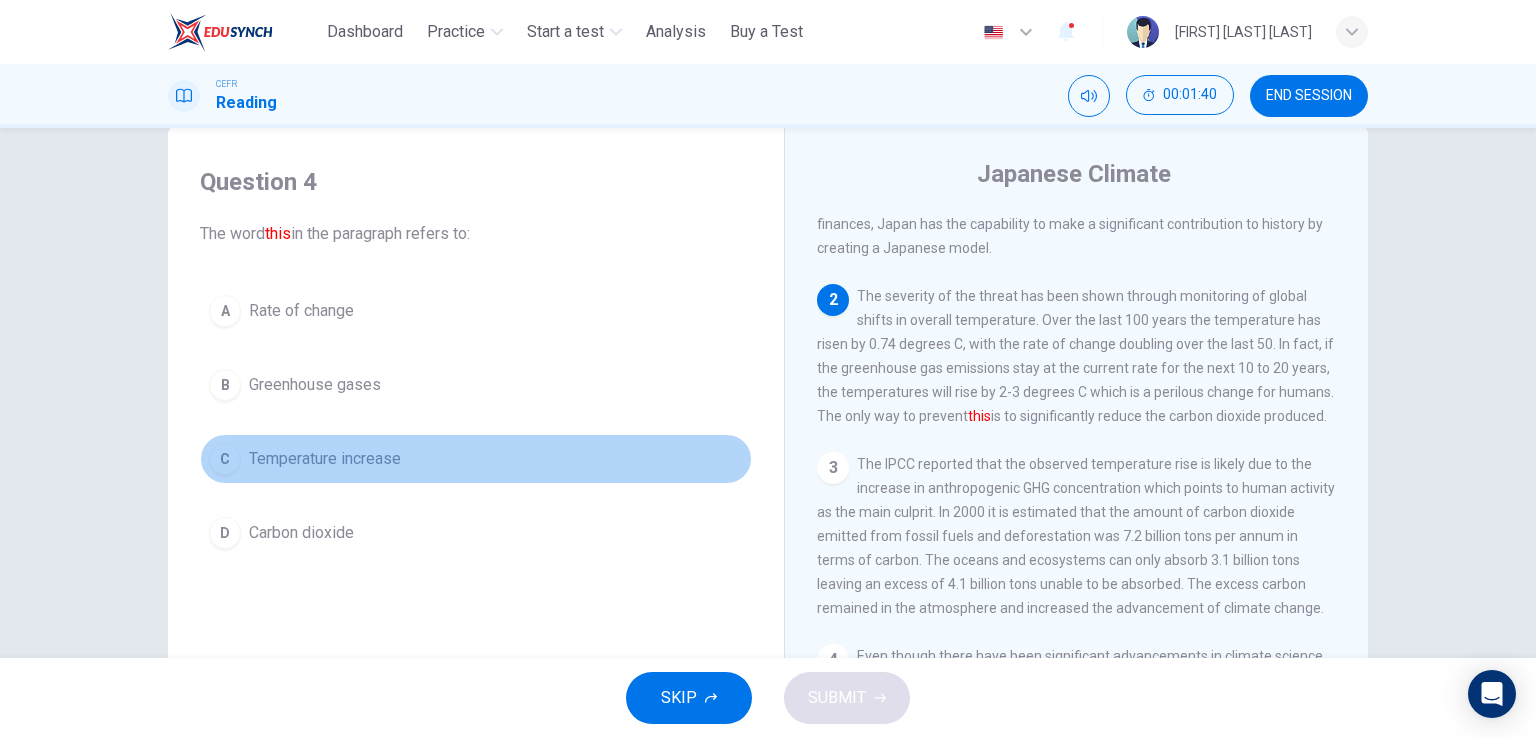 click on "C Temperature increase" at bounding box center [476, 459] 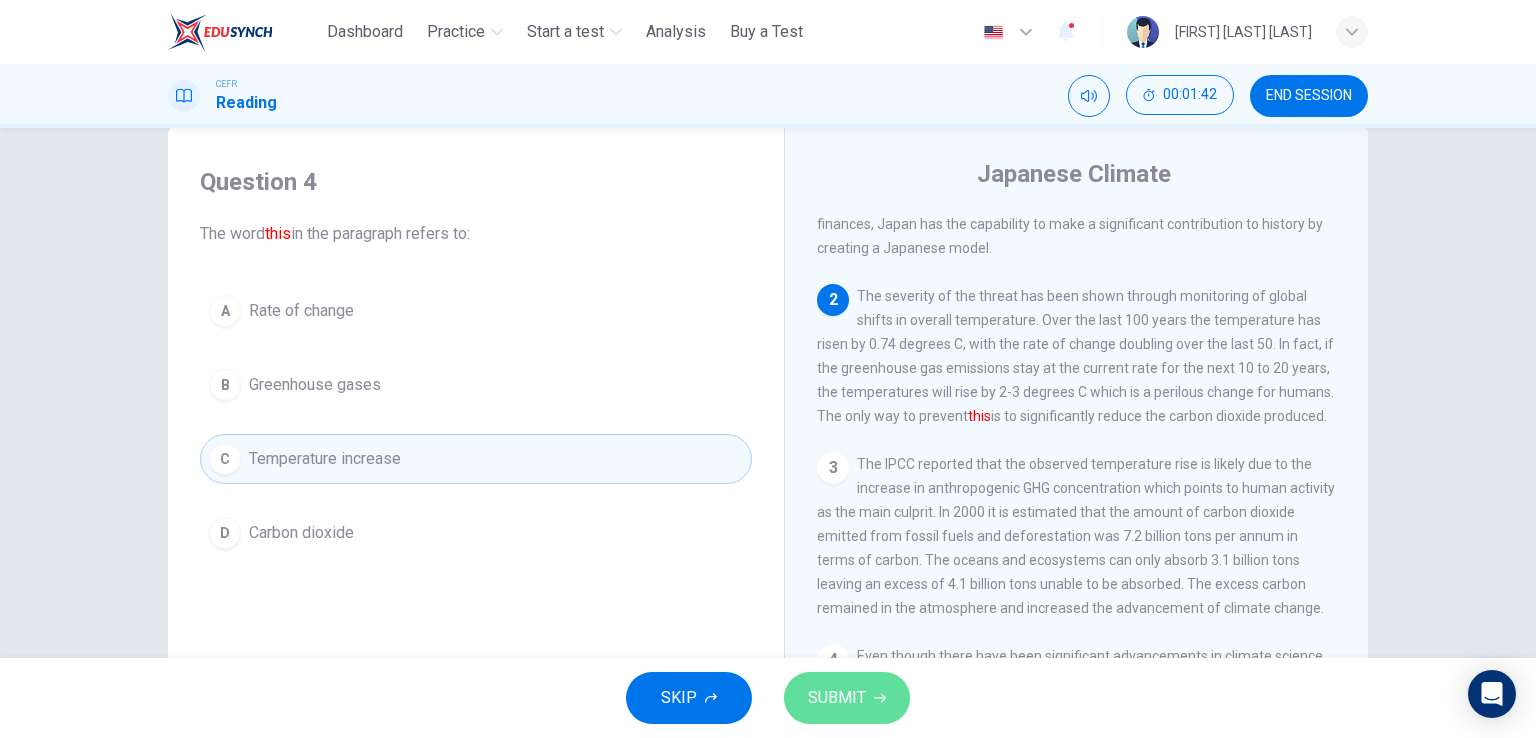 click on "SUBMIT" at bounding box center (837, 698) 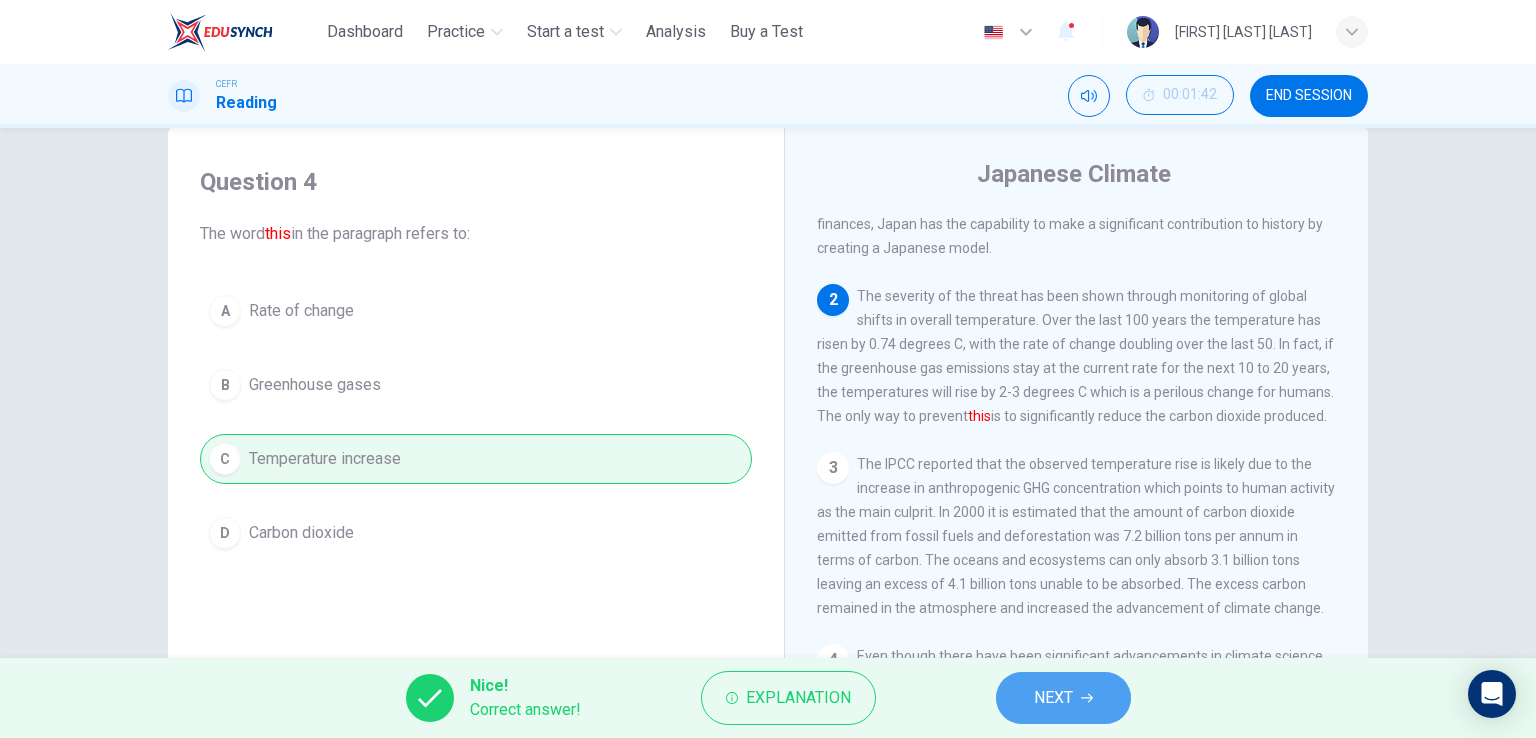 click on "NEXT" at bounding box center (1053, 698) 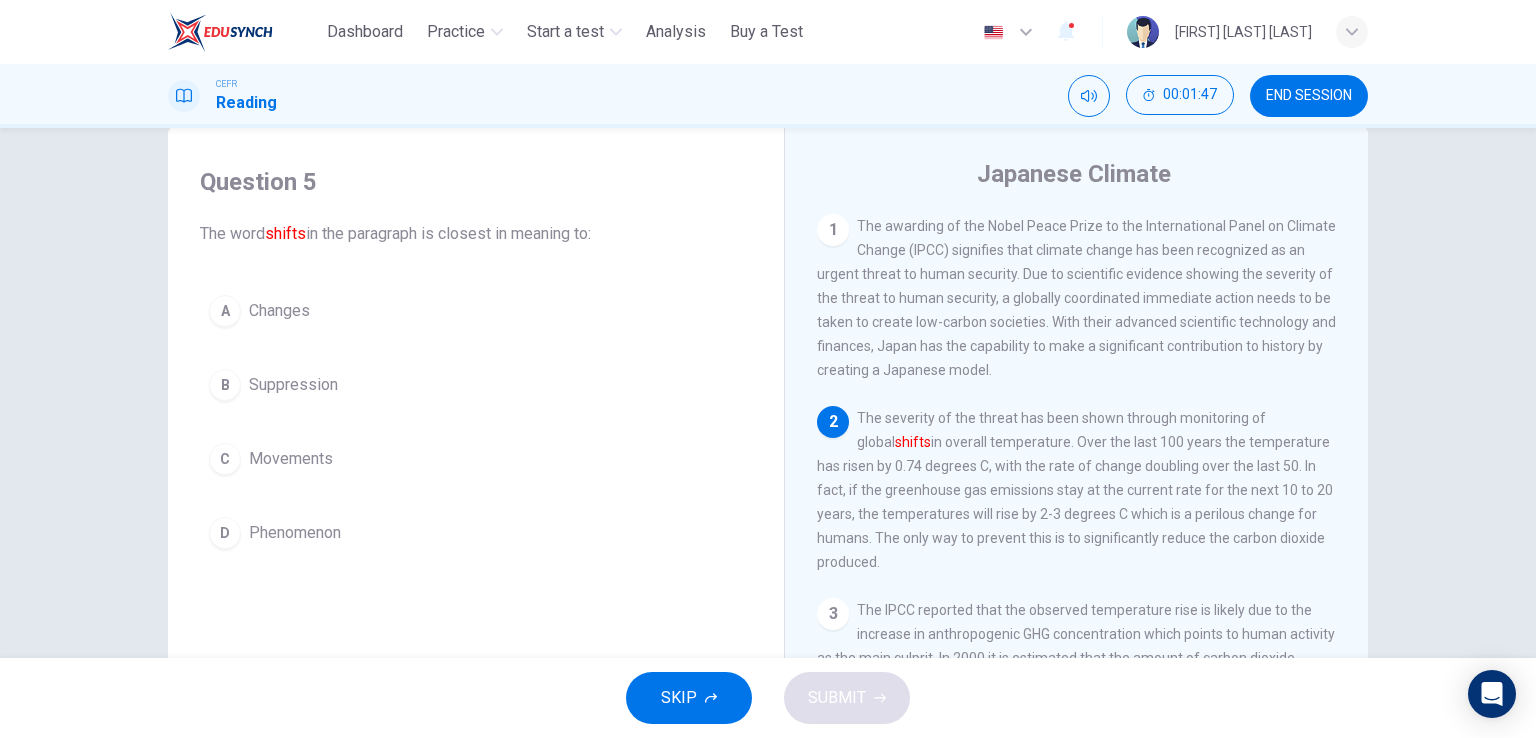 scroll, scrollTop: 71, scrollLeft: 0, axis: vertical 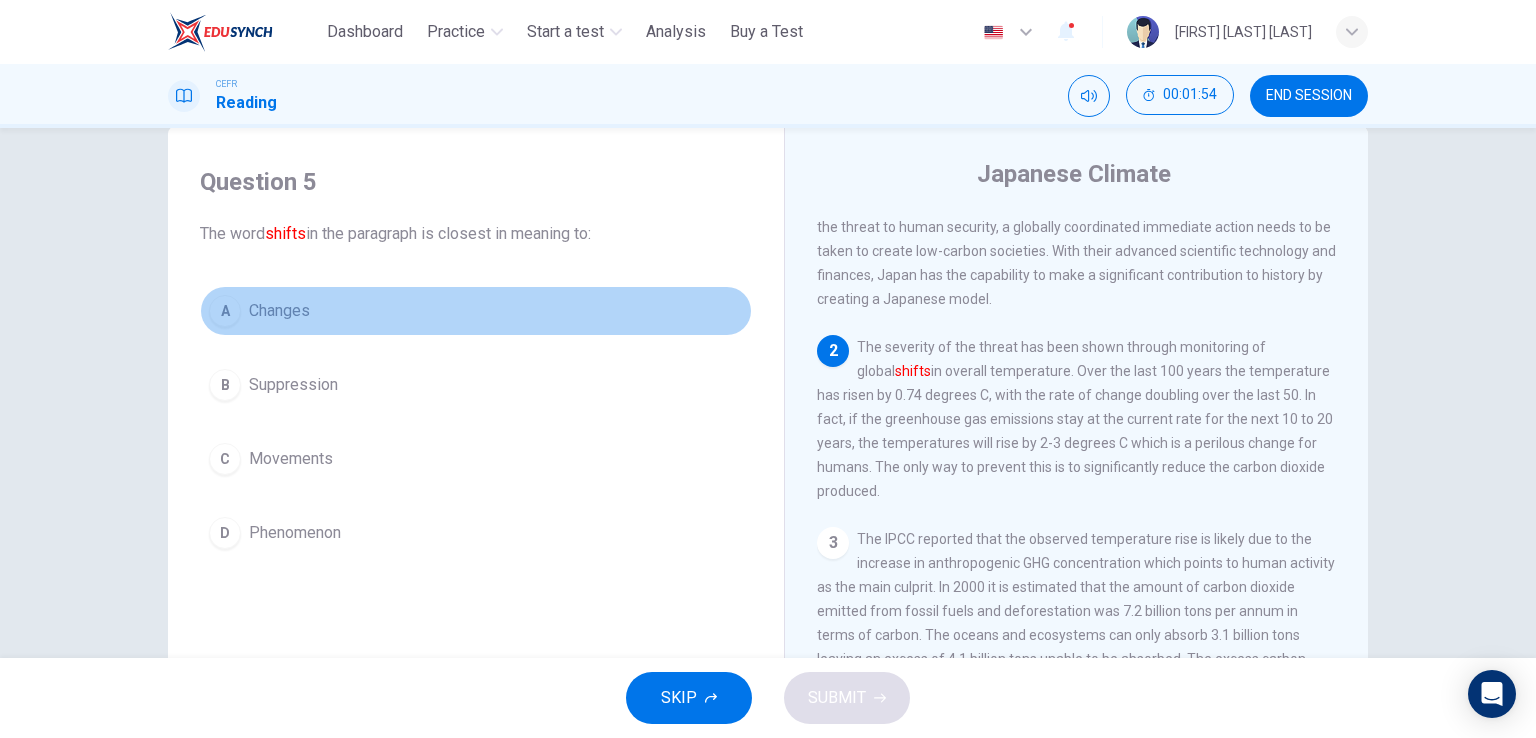 click on "A Changes" at bounding box center (476, 311) 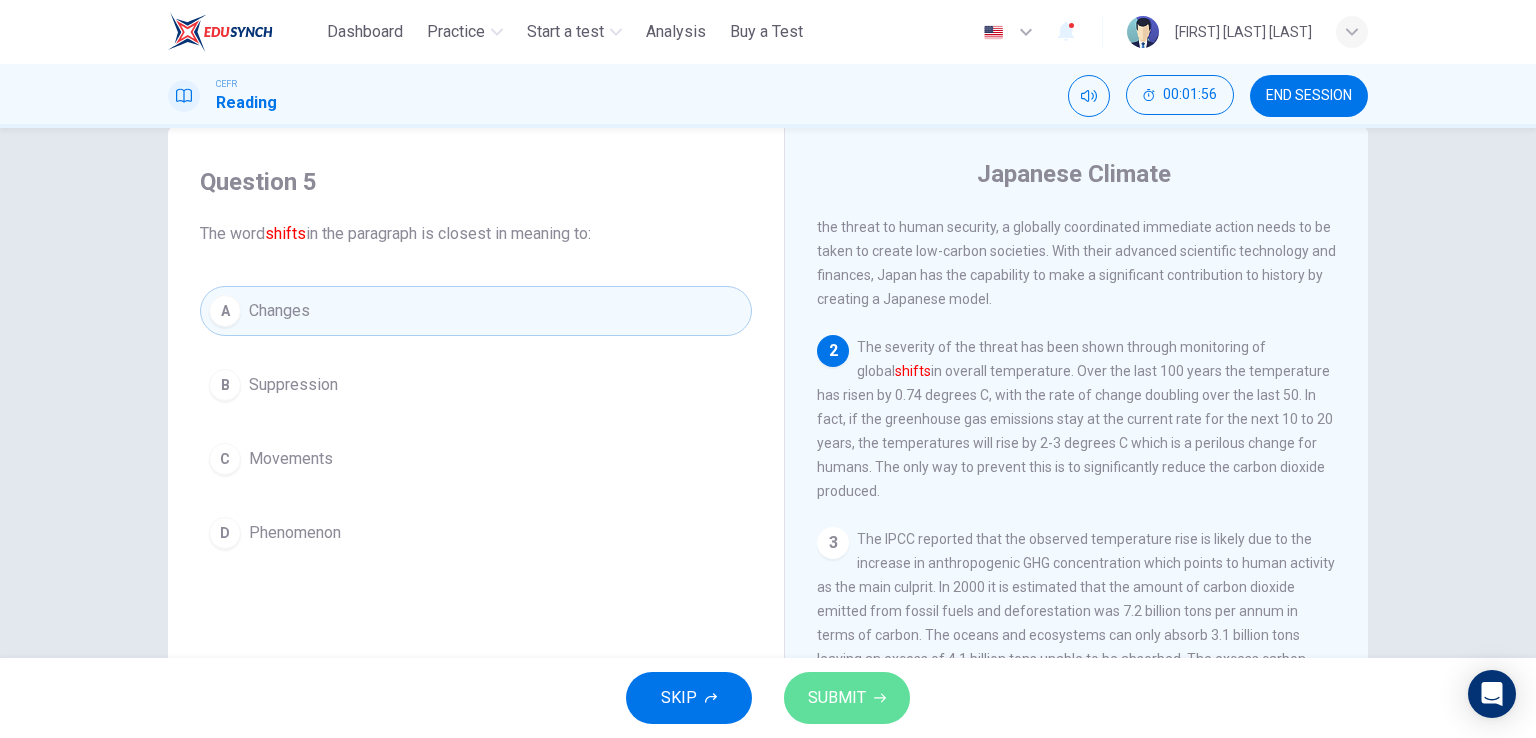 click on "SUBMIT" at bounding box center [847, 698] 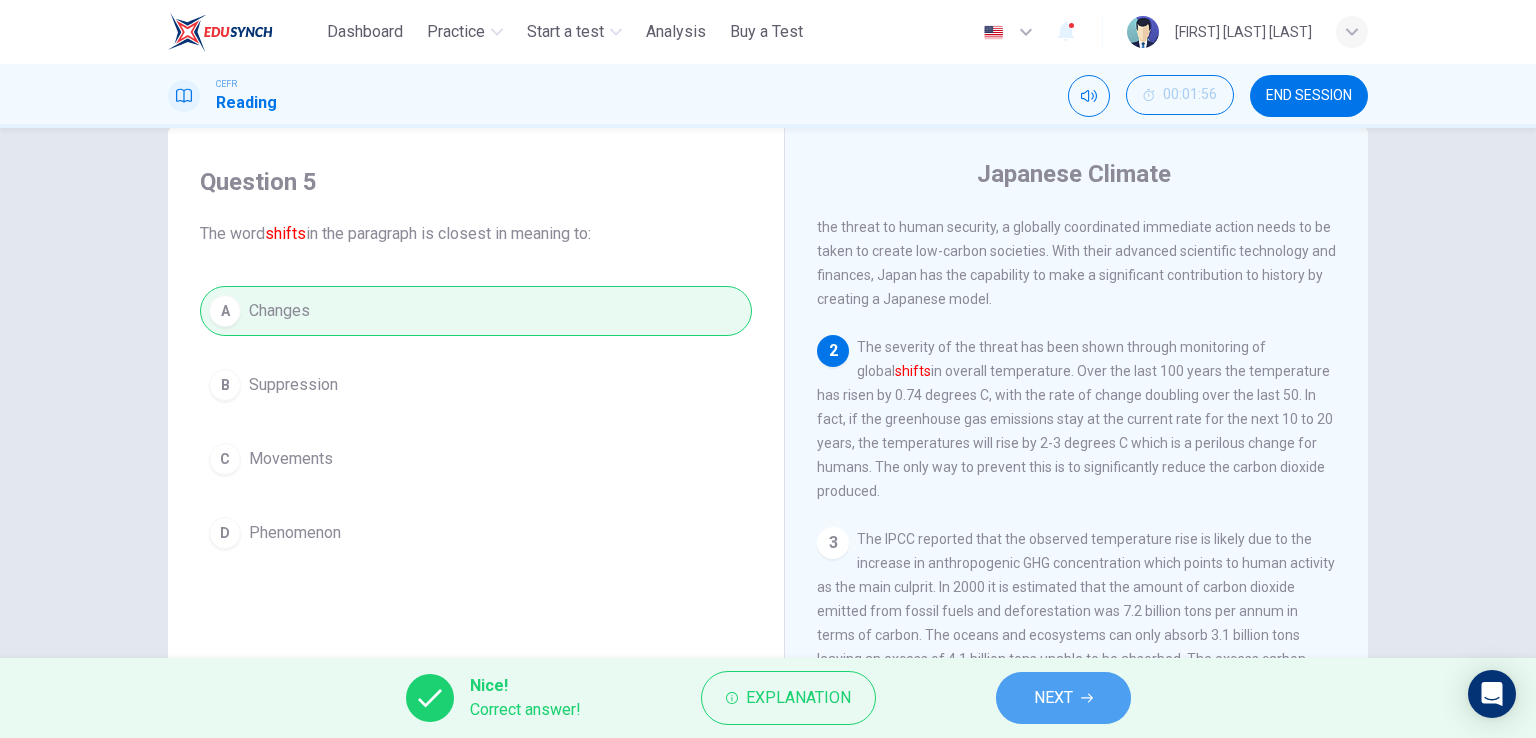 click 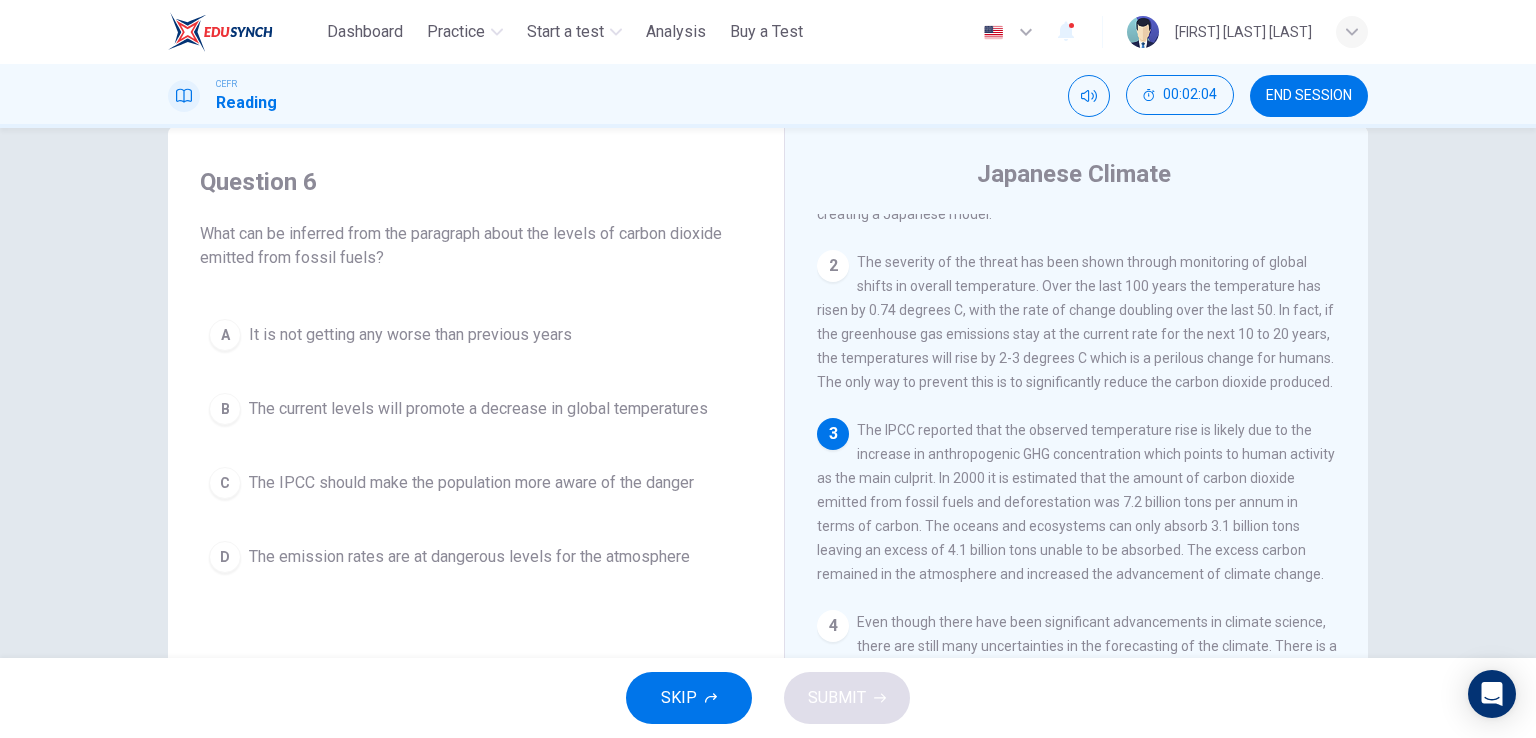 scroll, scrollTop: 156, scrollLeft: 0, axis: vertical 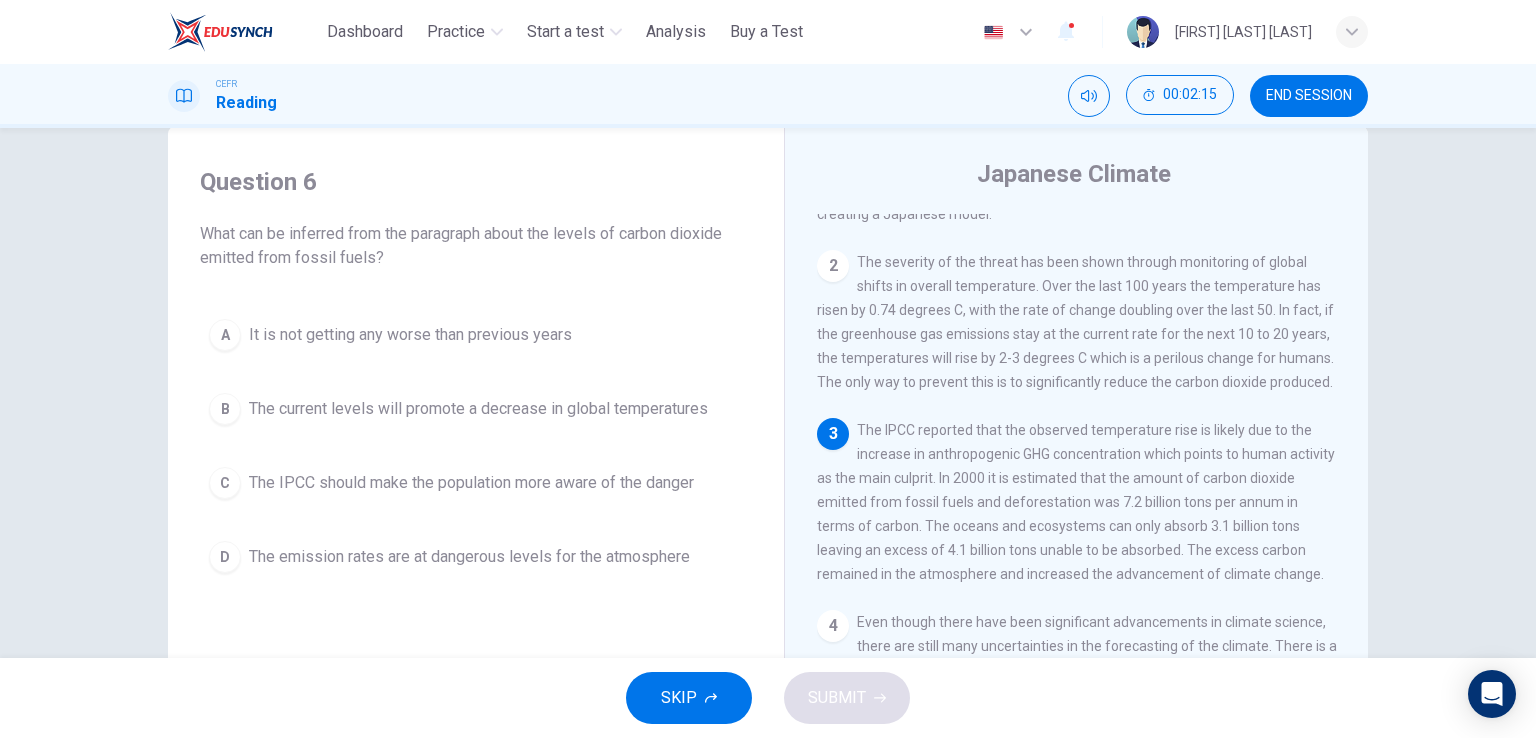 drag, startPoint x: 920, startPoint y: 457, endPoint x: 1166, endPoint y: 476, distance: 246.73265 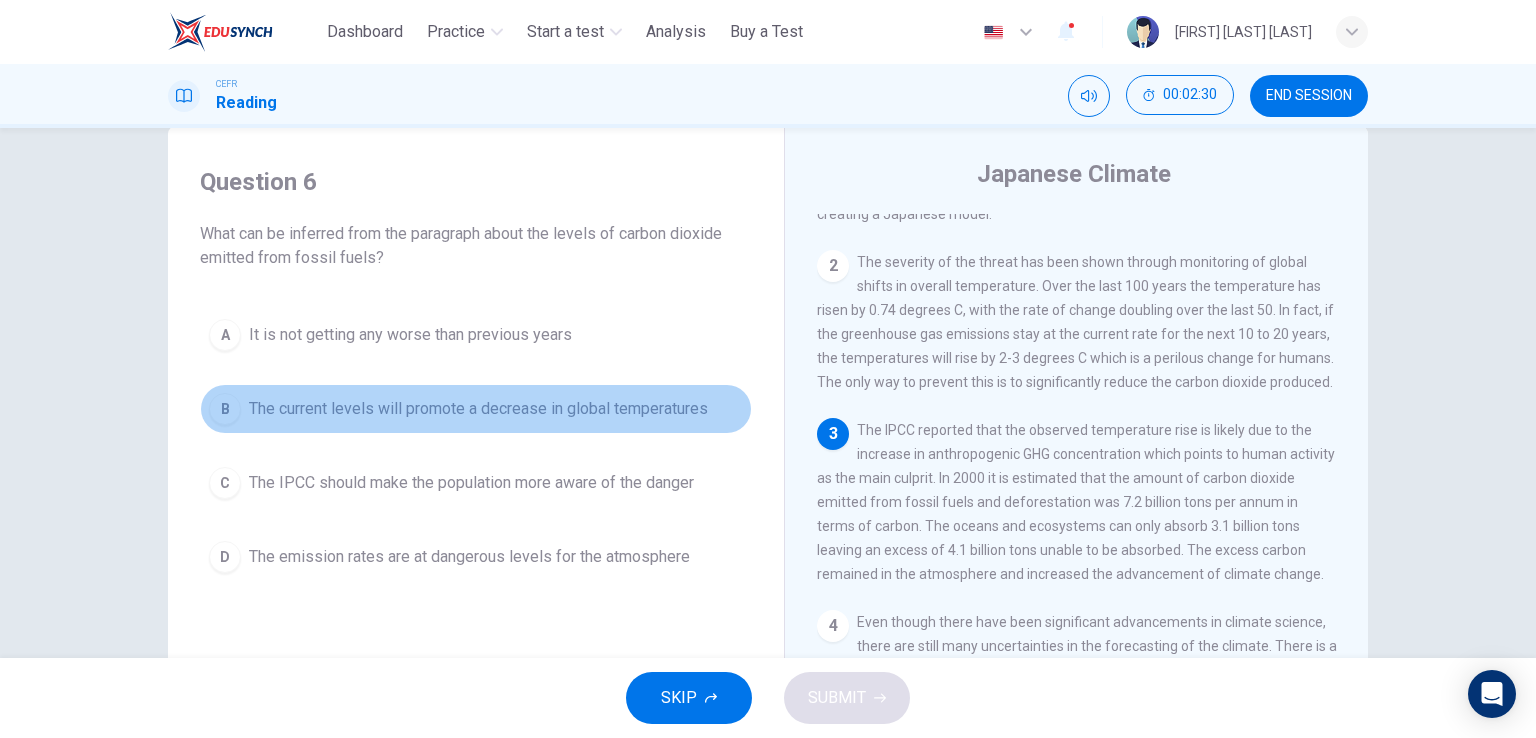 click on "B The current levels will promote a decrease in global temperatures" at bounding box center [476, 409] 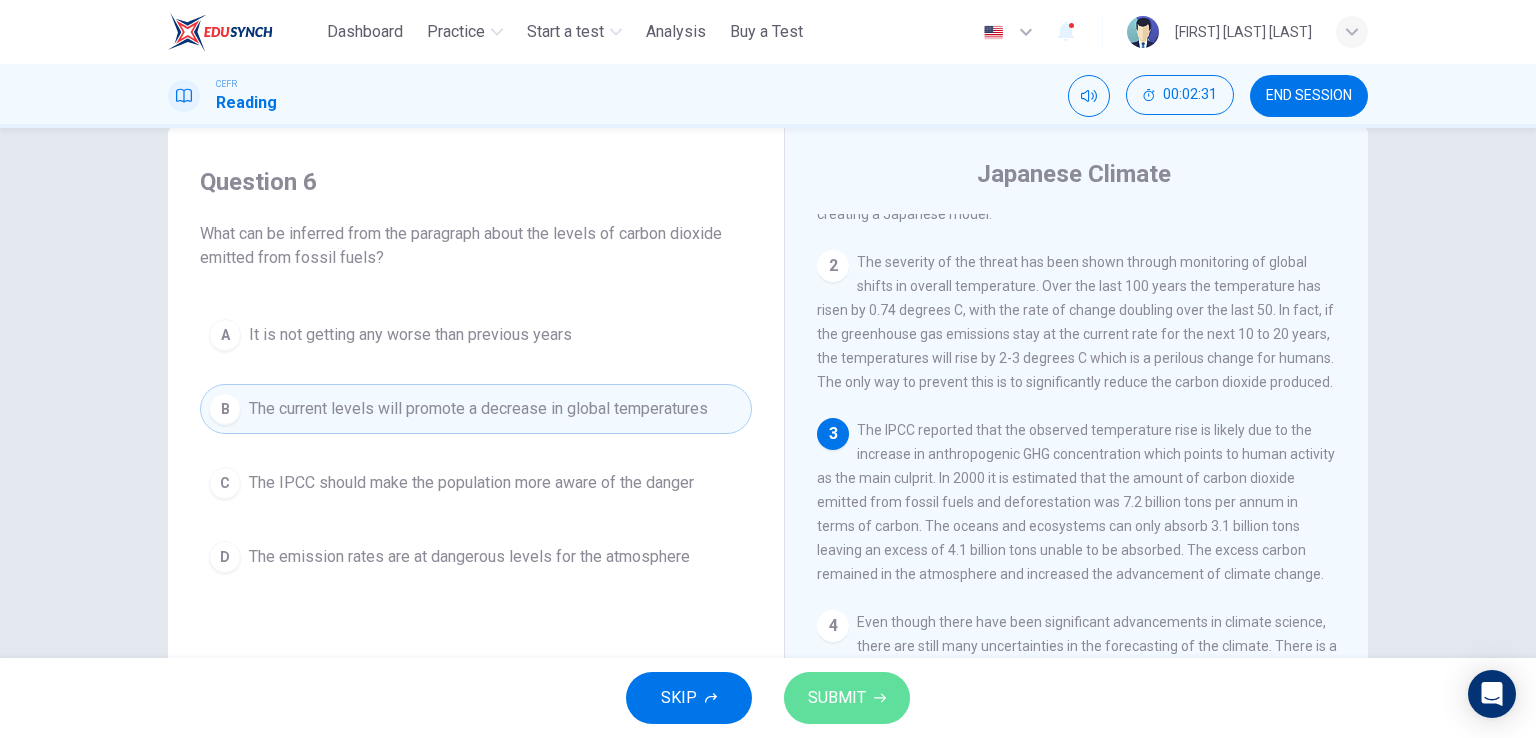click on "SUBMIT" at bounding box center (847, 698) 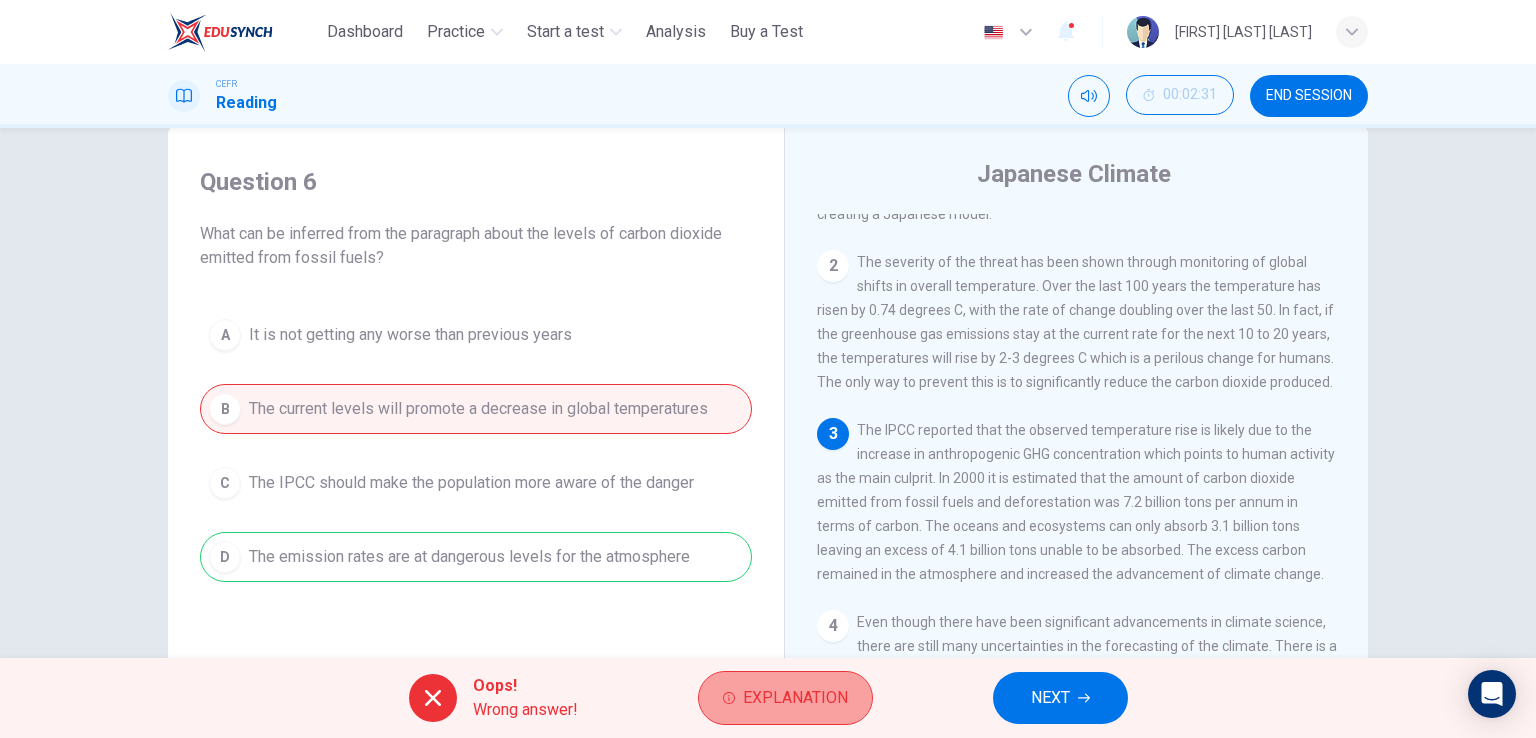 click on "Explanation" at bounding box center (795, 698) 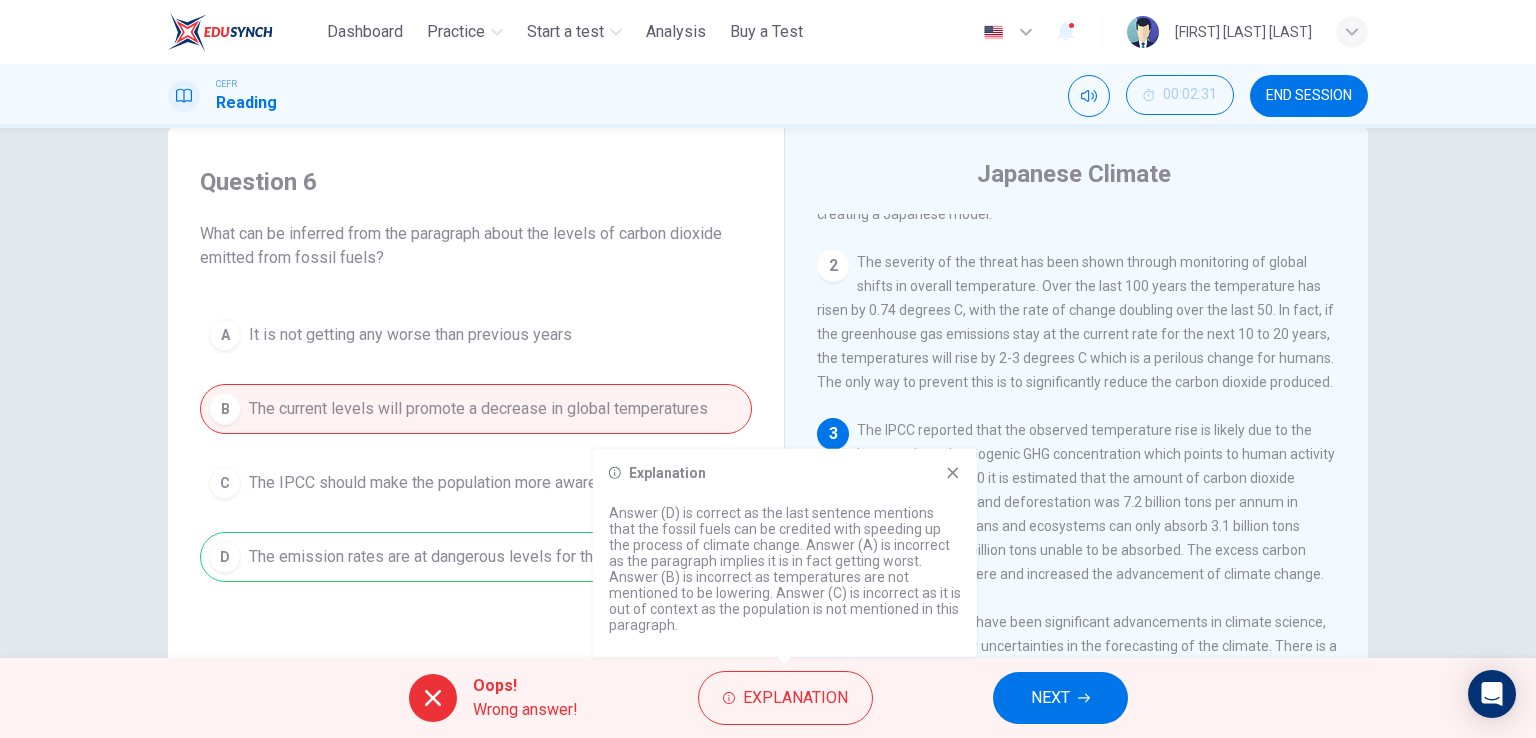 click 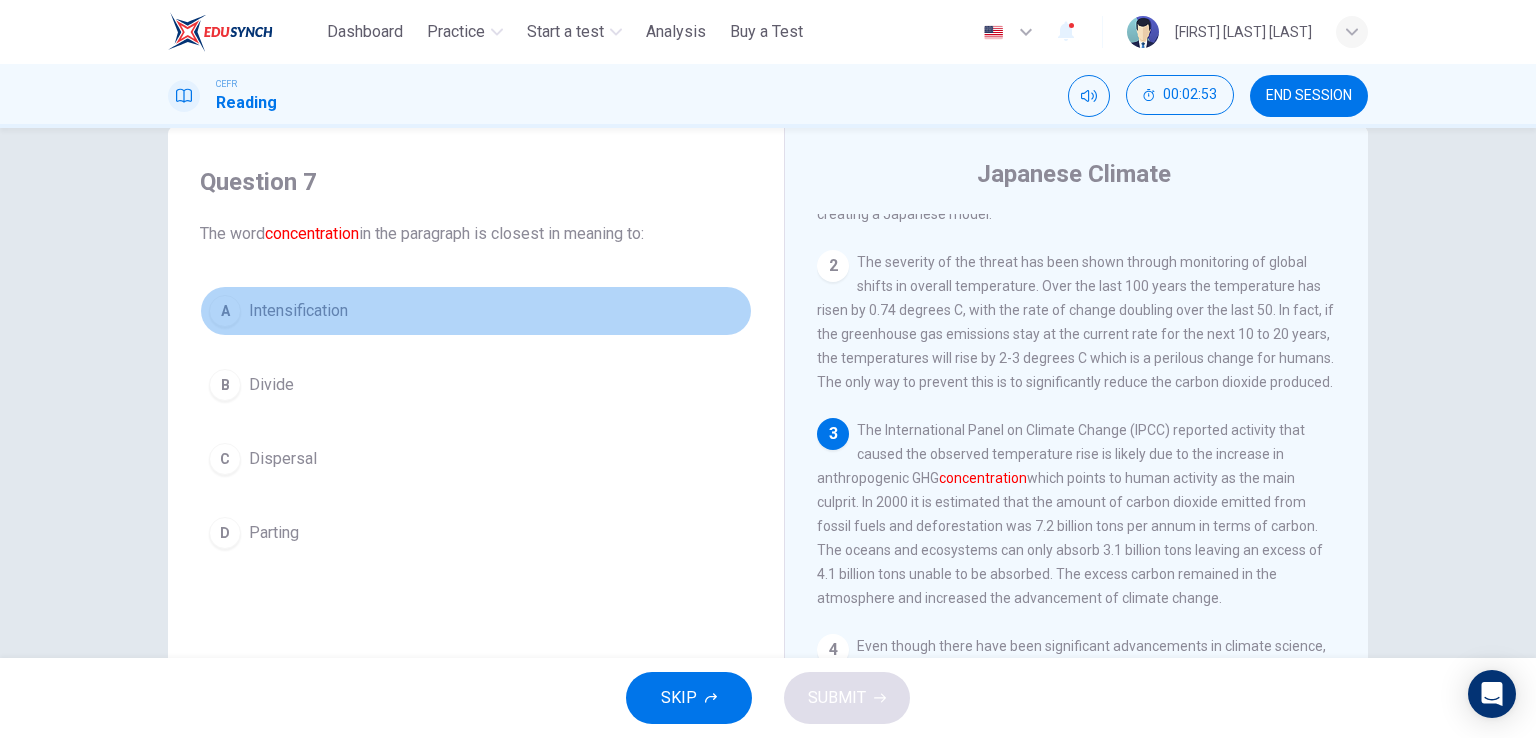 click on "A Intensification" at bounding box center (476, 311) 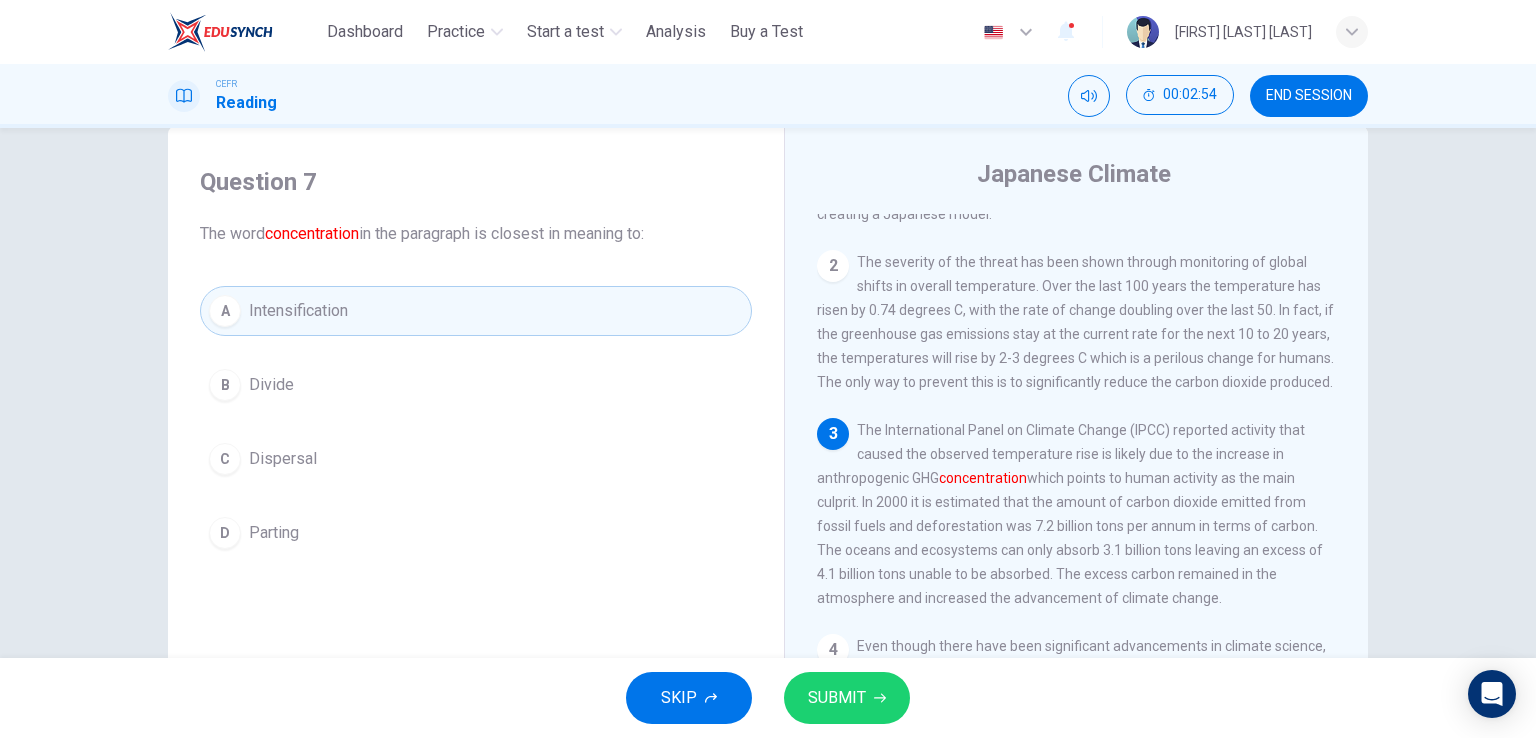 click on "SUBMIT" at bounding box center [837, 698] 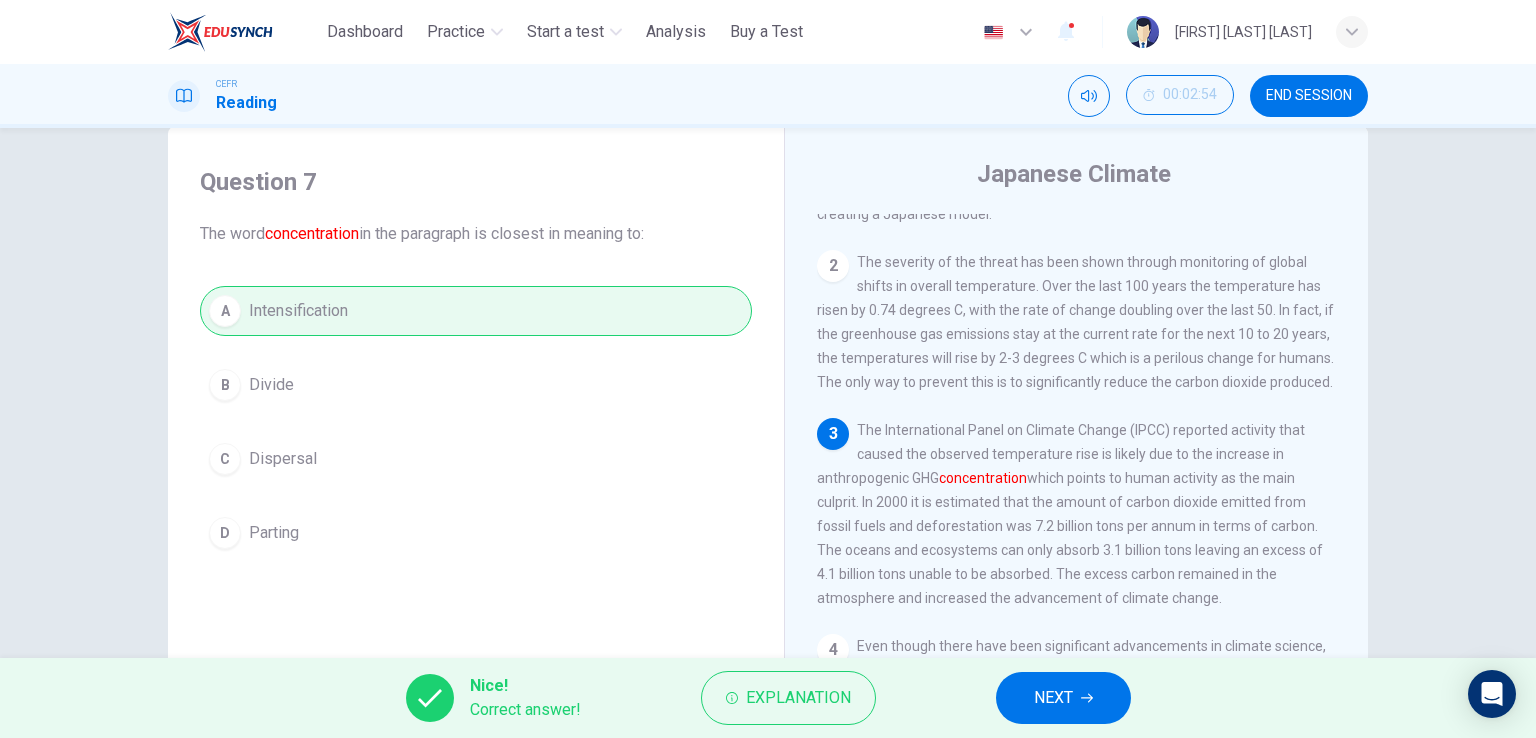 click on "NEXT" at bounding box center [1053, 698] 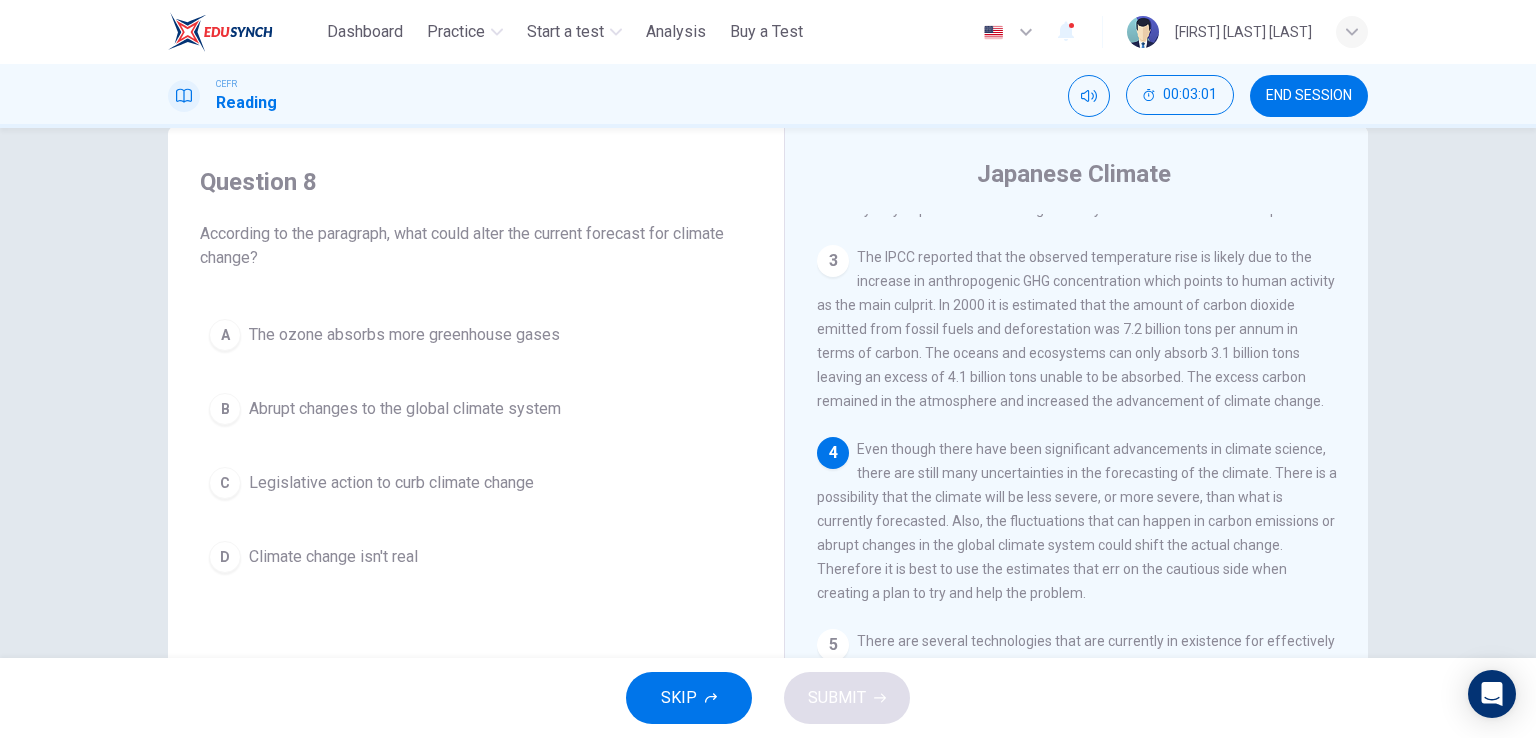 scroll, scrollTop: 380, scrollLeft: 0, axis: vertical 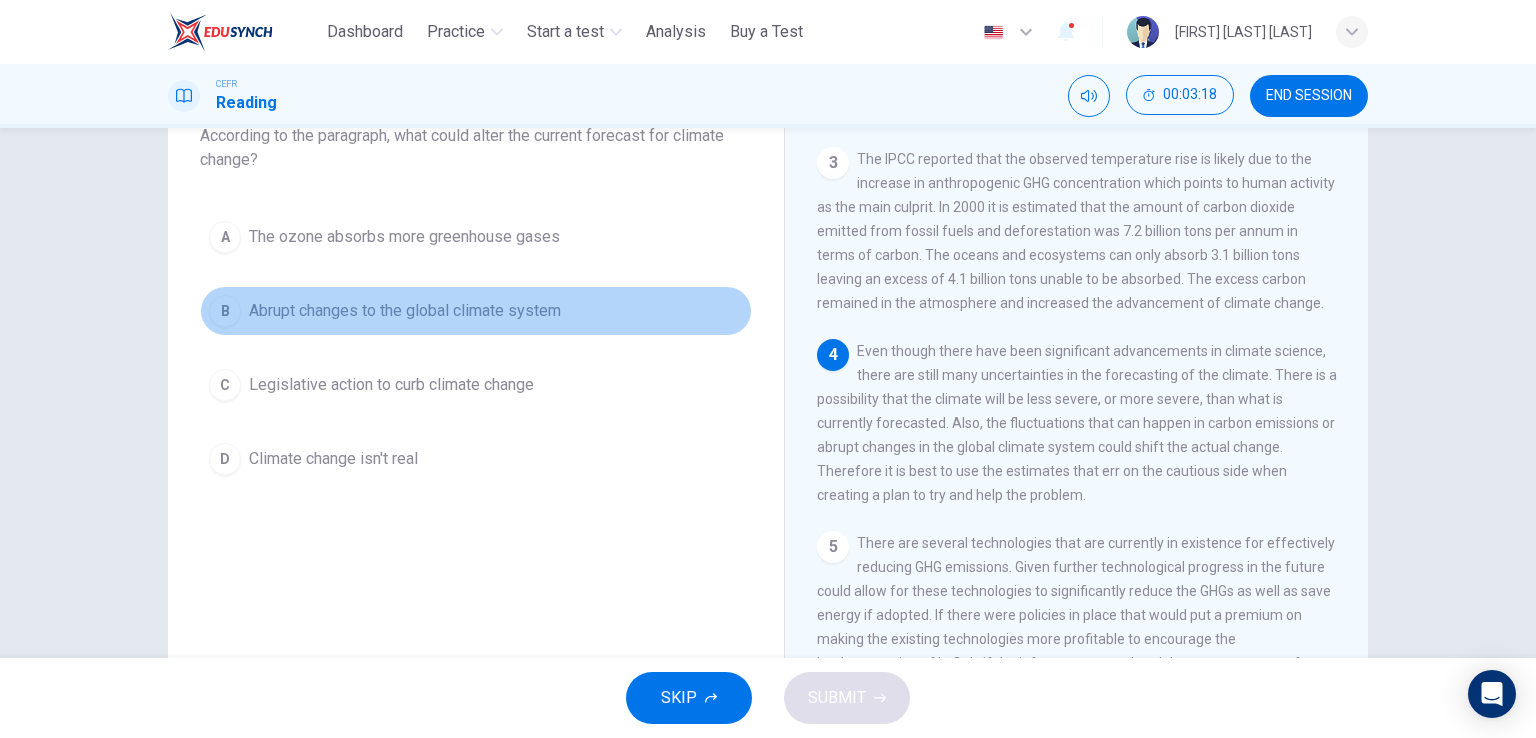 click on "B Abrupt changes to the global climate system" at bounding box center (476, 311) 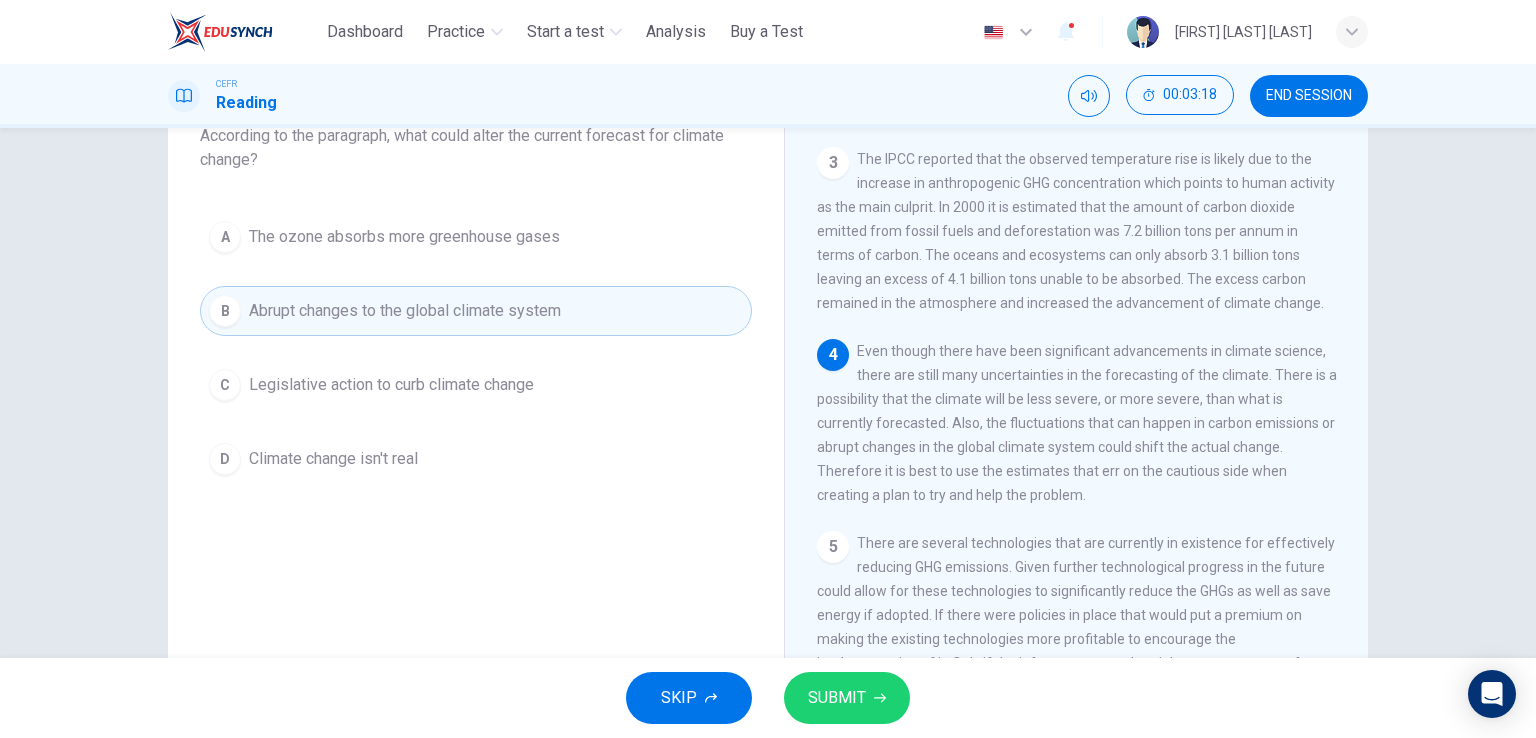 click on "SUBMIT" at bounding box center (837, 698) 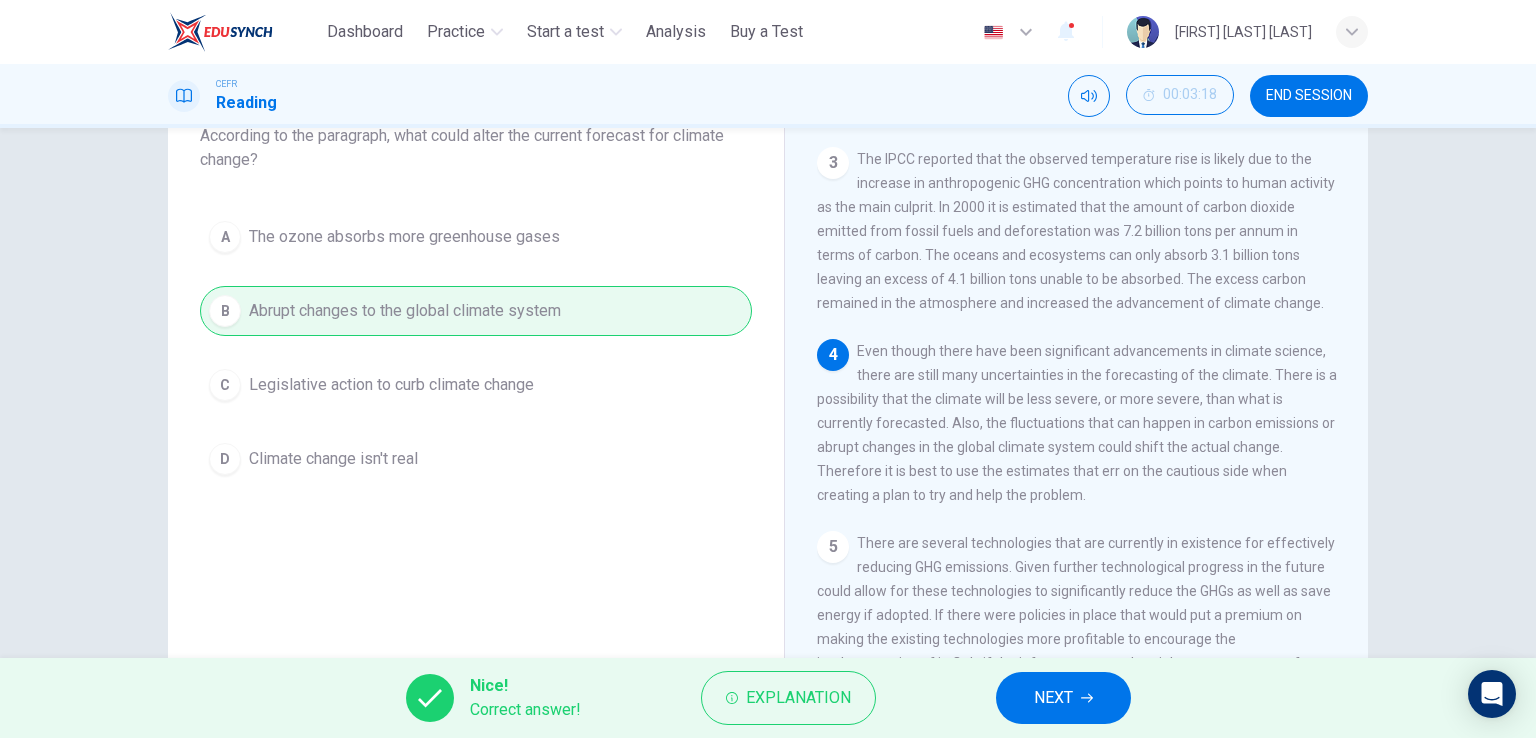 click on "NEXT" at bounding box center (1063, 698) 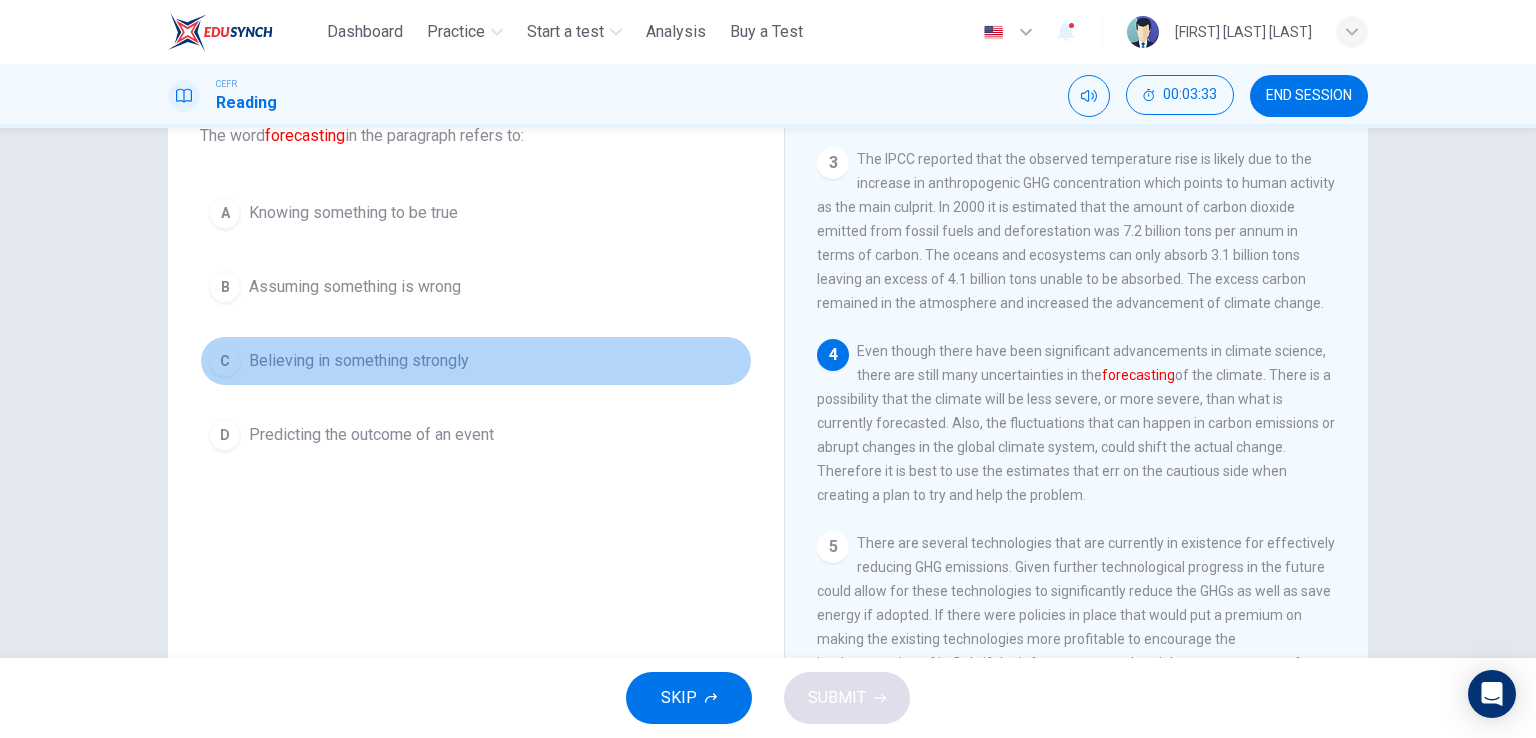 click on "C Believing in something strongly" at bounding box center (476, 361) 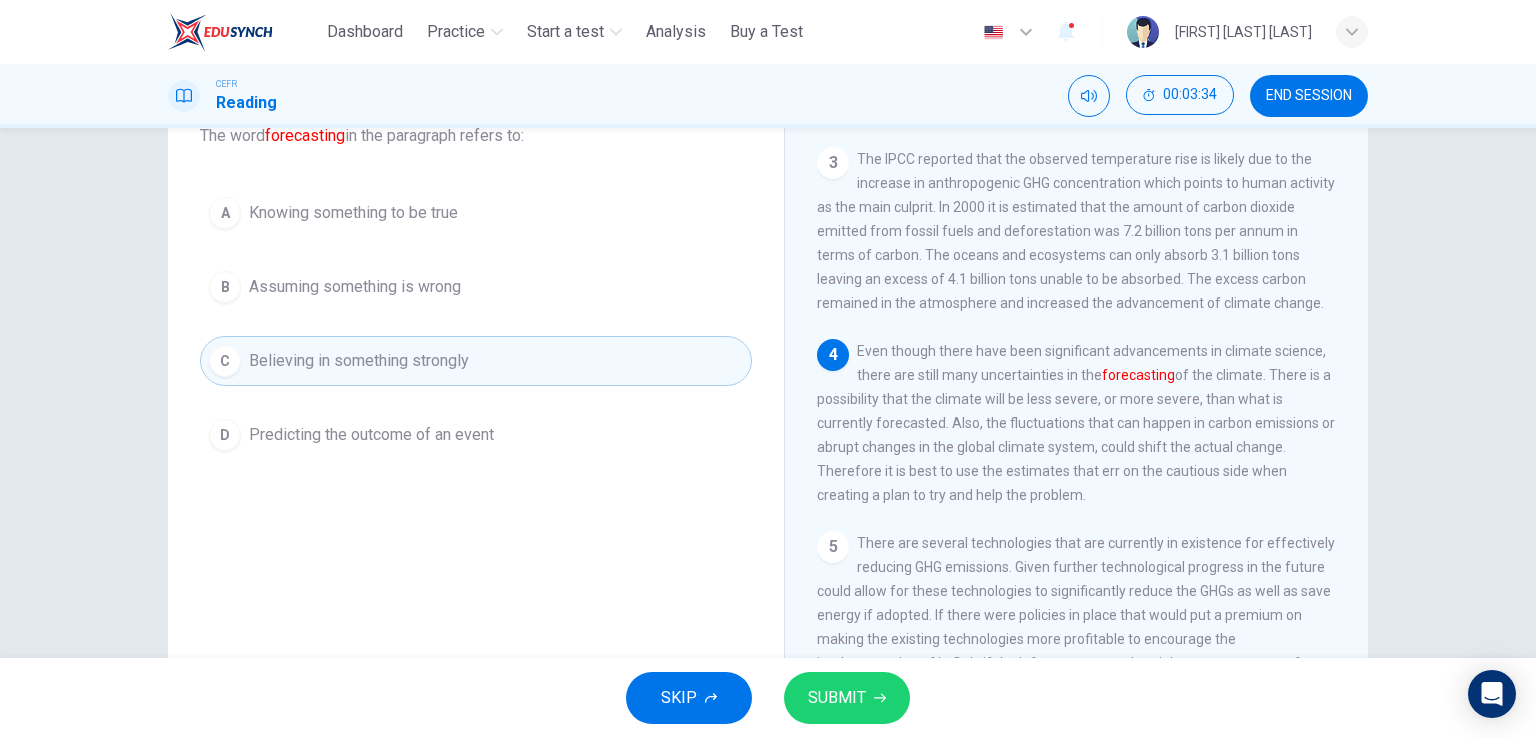 click on "D Predicting the outcome of an event" at bounding box center [476, 435] 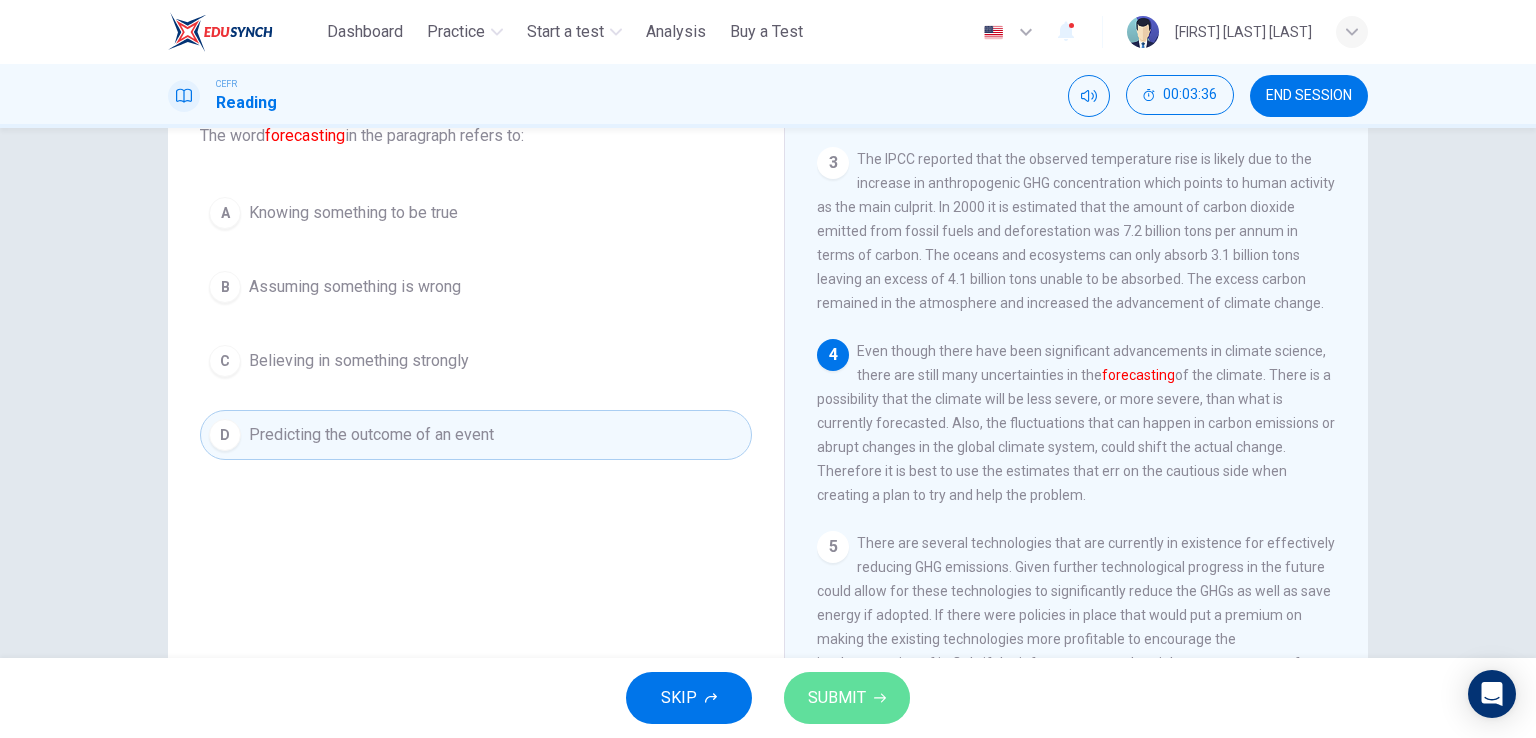 click on "SUBMIT" at bounding box center [847, 698] 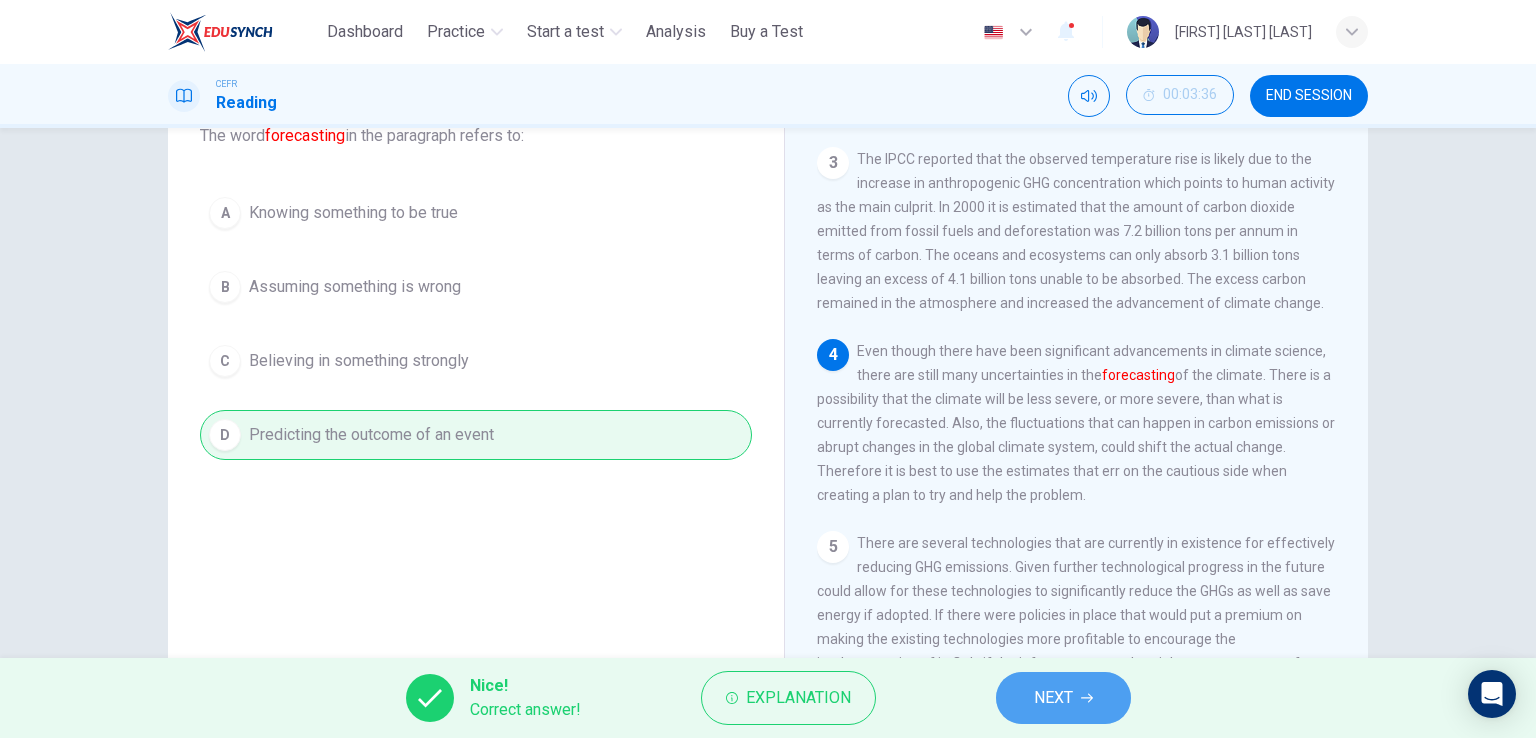 click on "NEXT" at bounding box center (1063, 698) 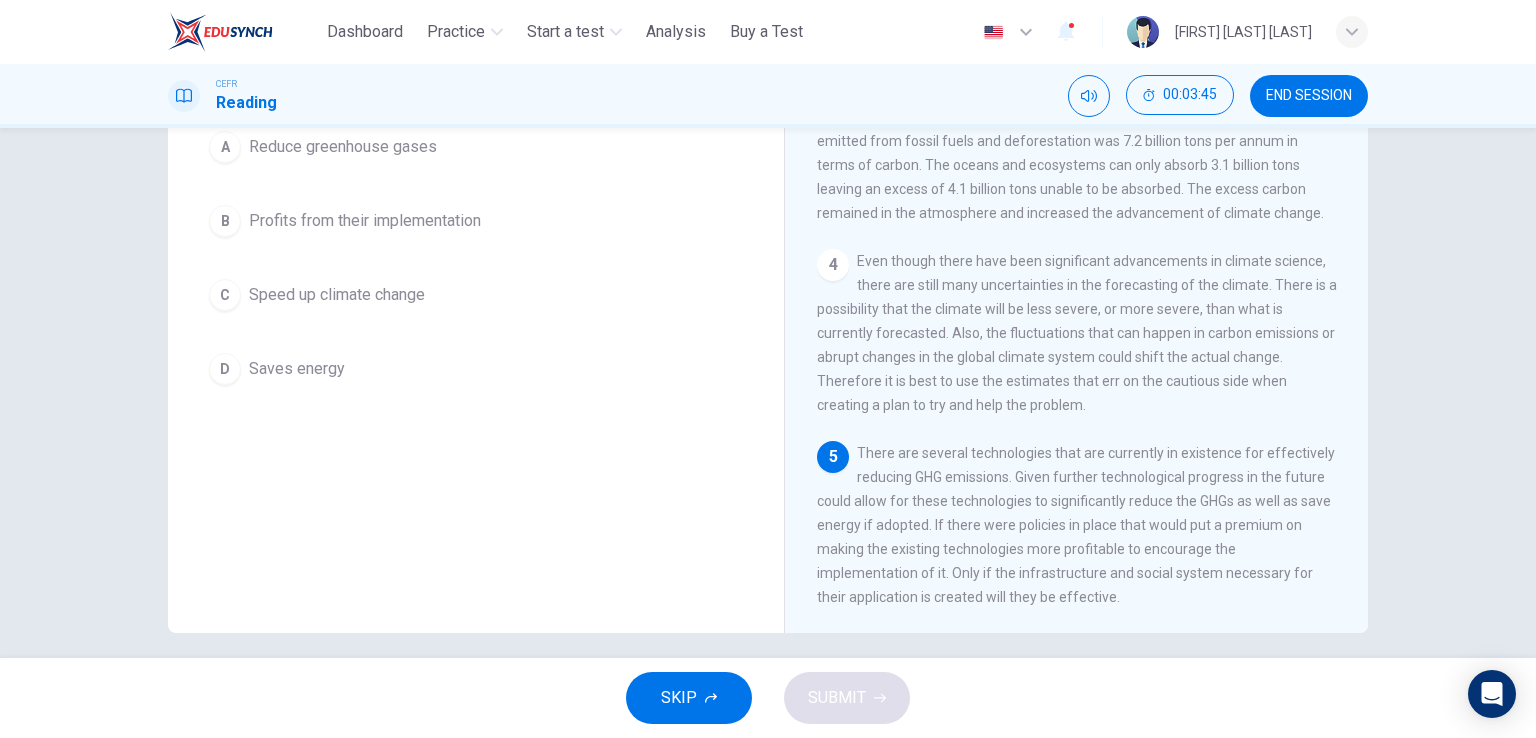 scroll, scrollTop: 235, scrollLeft: 0, axis: vertical 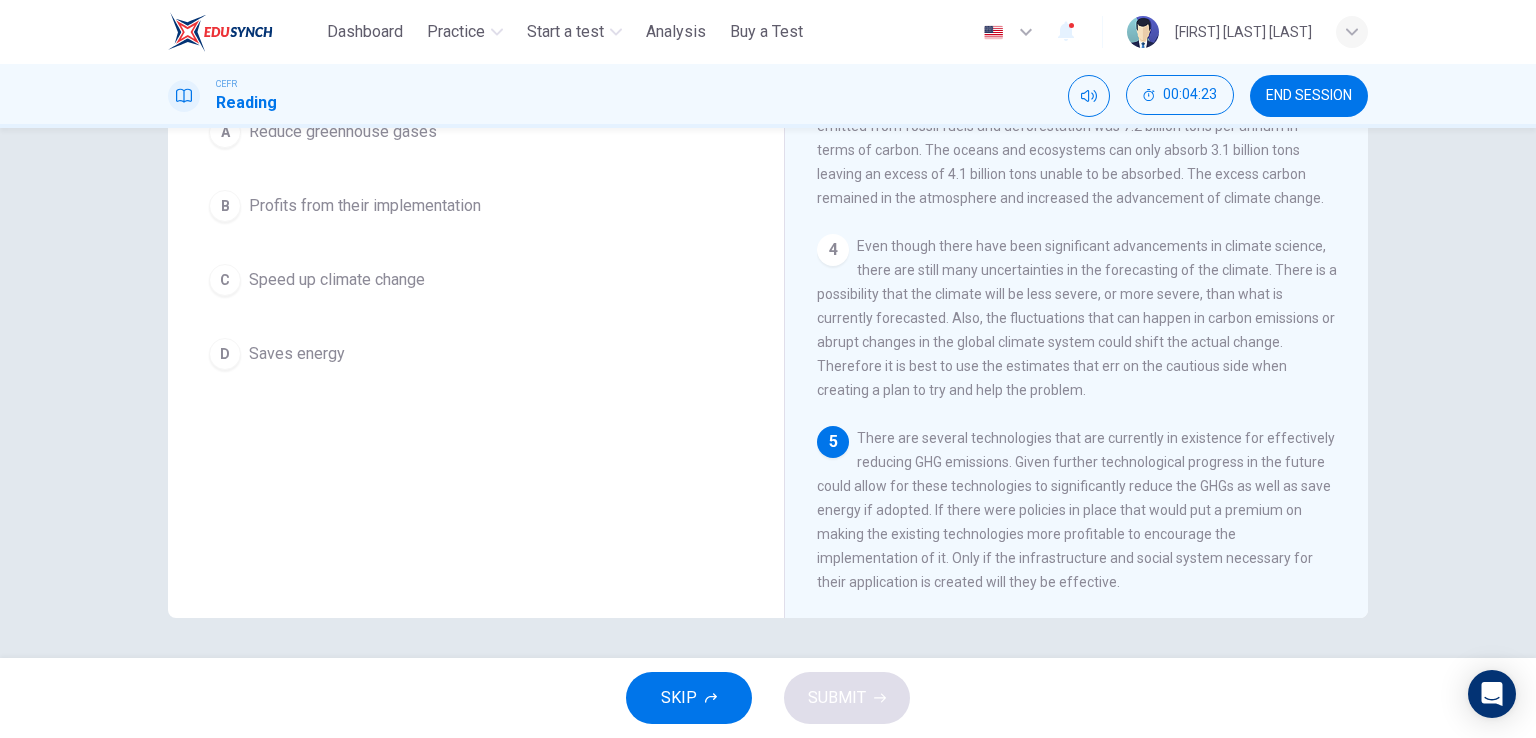 click on "C Speed up climate change" at bounding box center (476, 280) 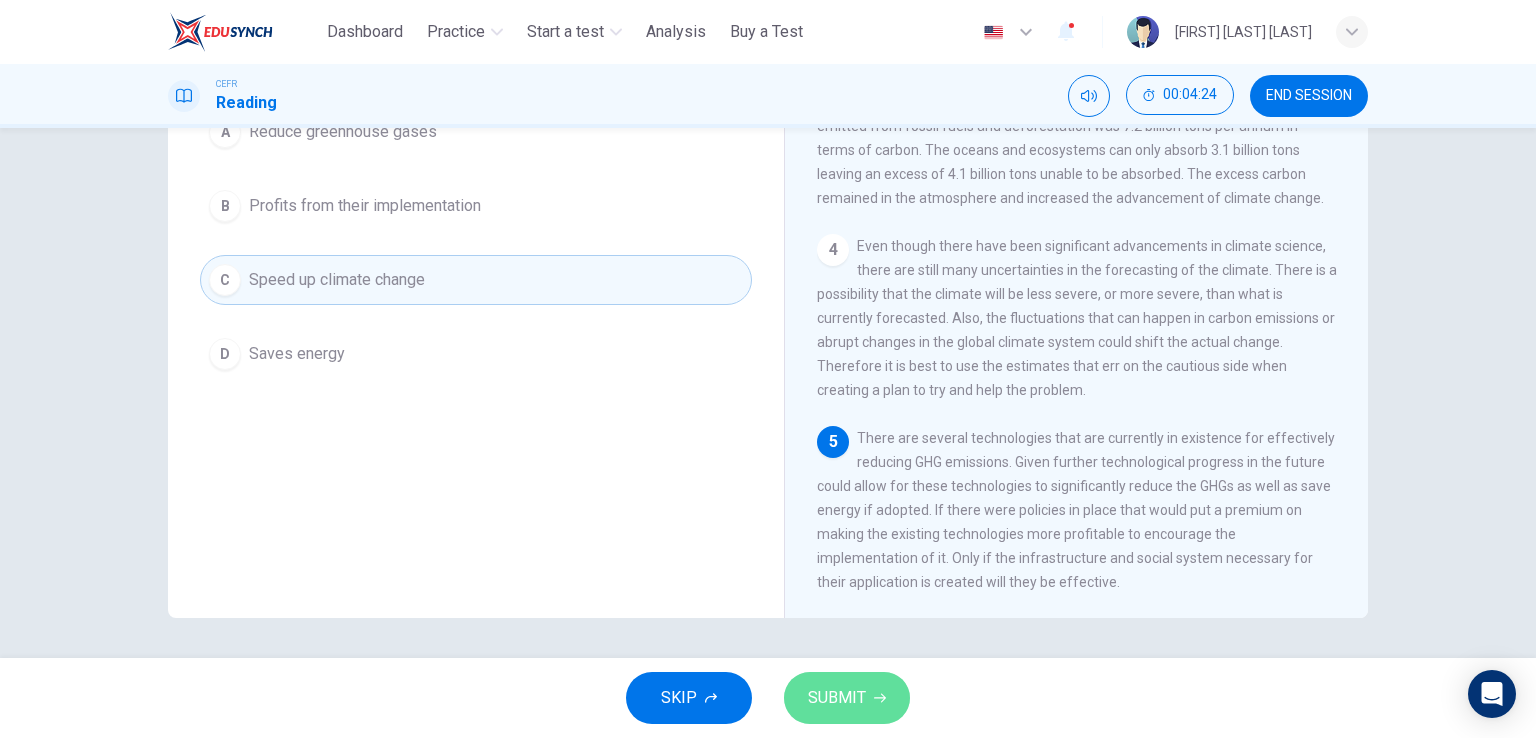 click 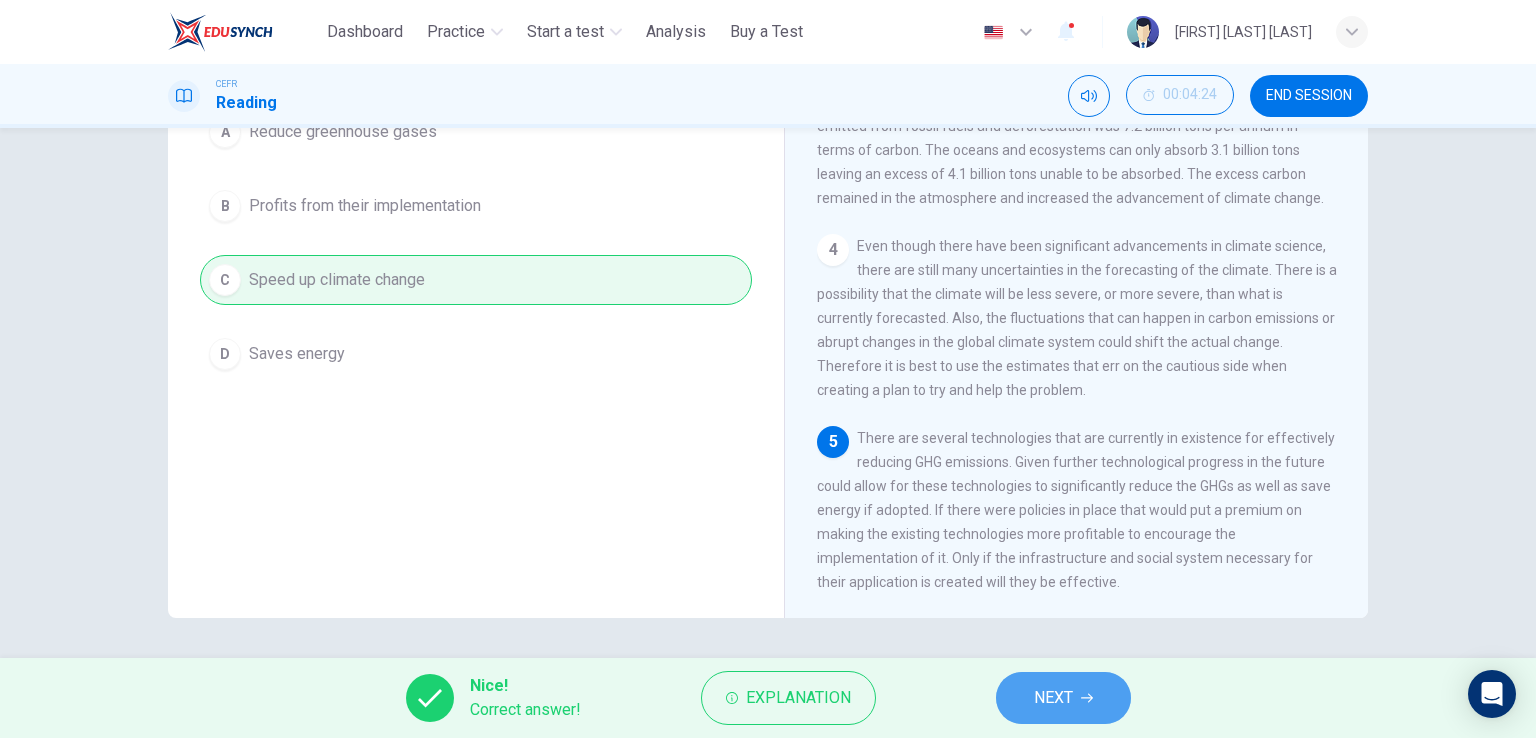 click 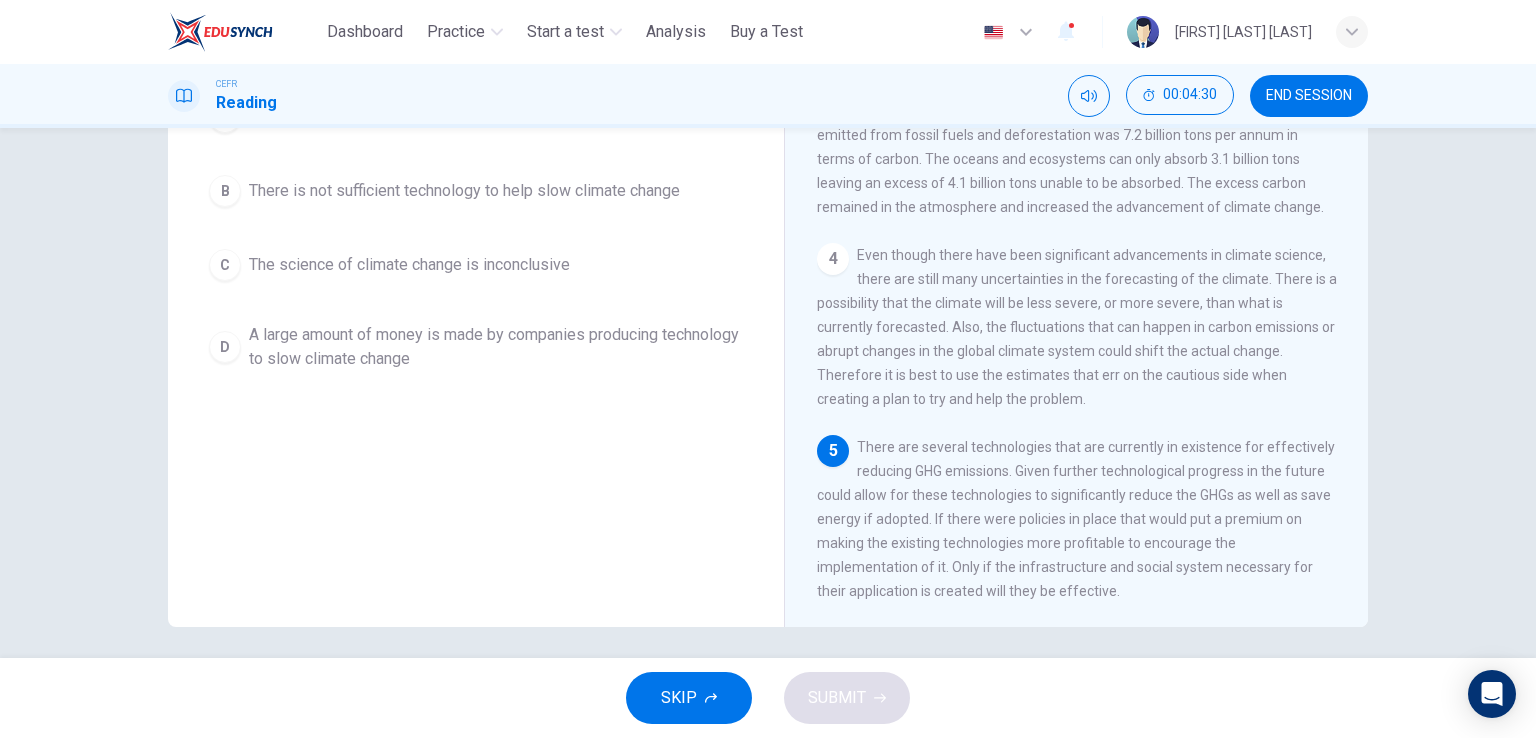 scroll, scrollTop: 245, scrollLeft: 0, axis: vertical 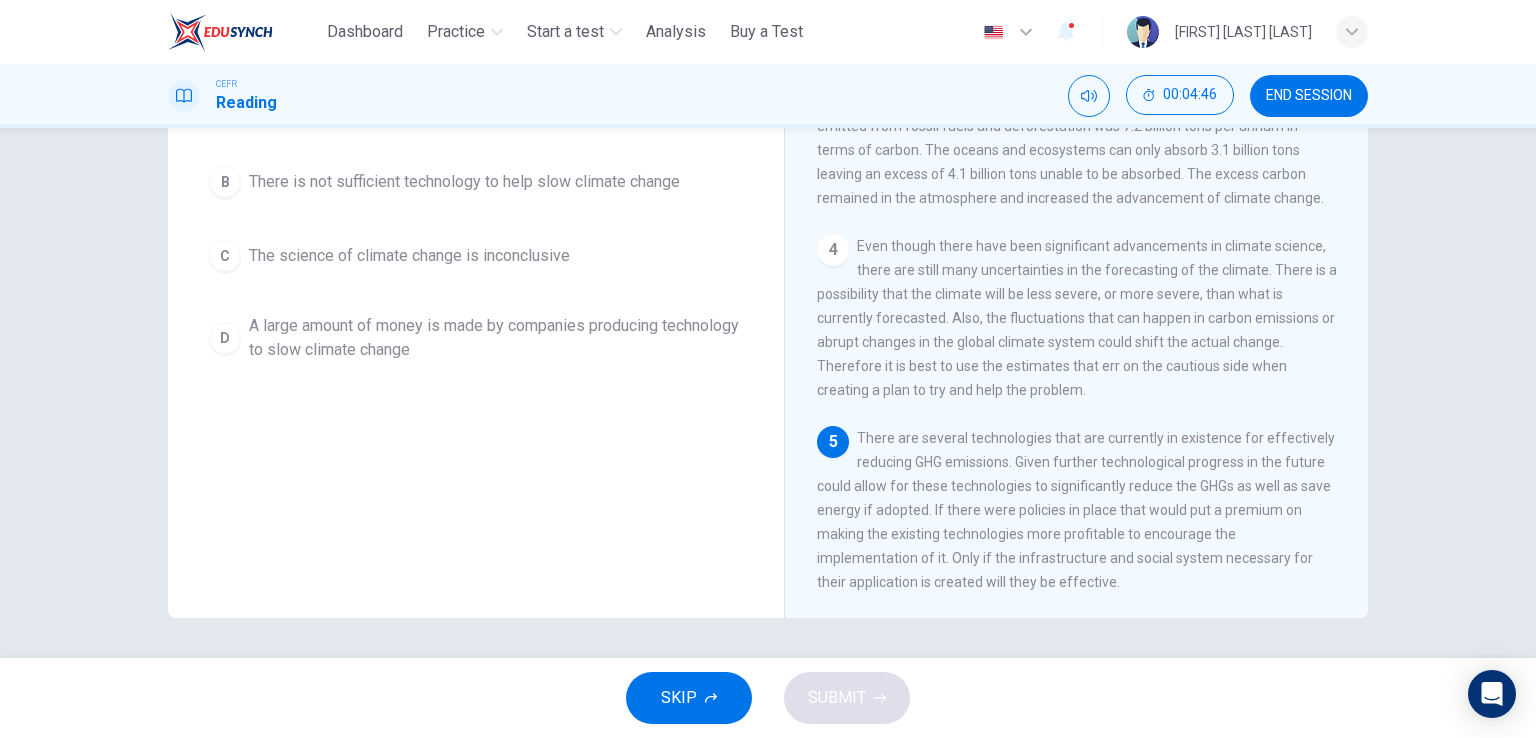 click on "A large amount of money is made by companies producing technology to slow climate change" at bounding box center (496, 338) 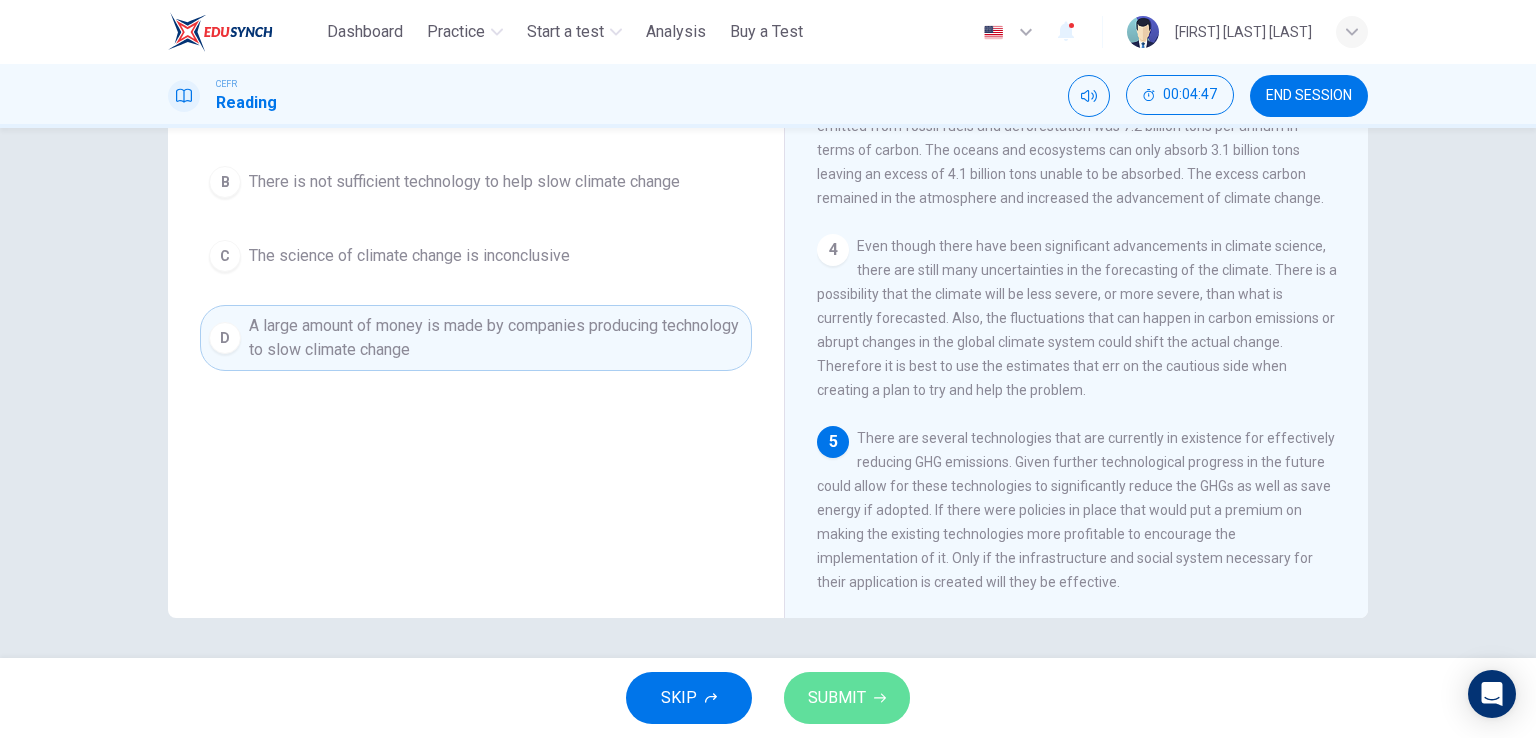 click on "SUBMIT" at bounding box center [847, 698] 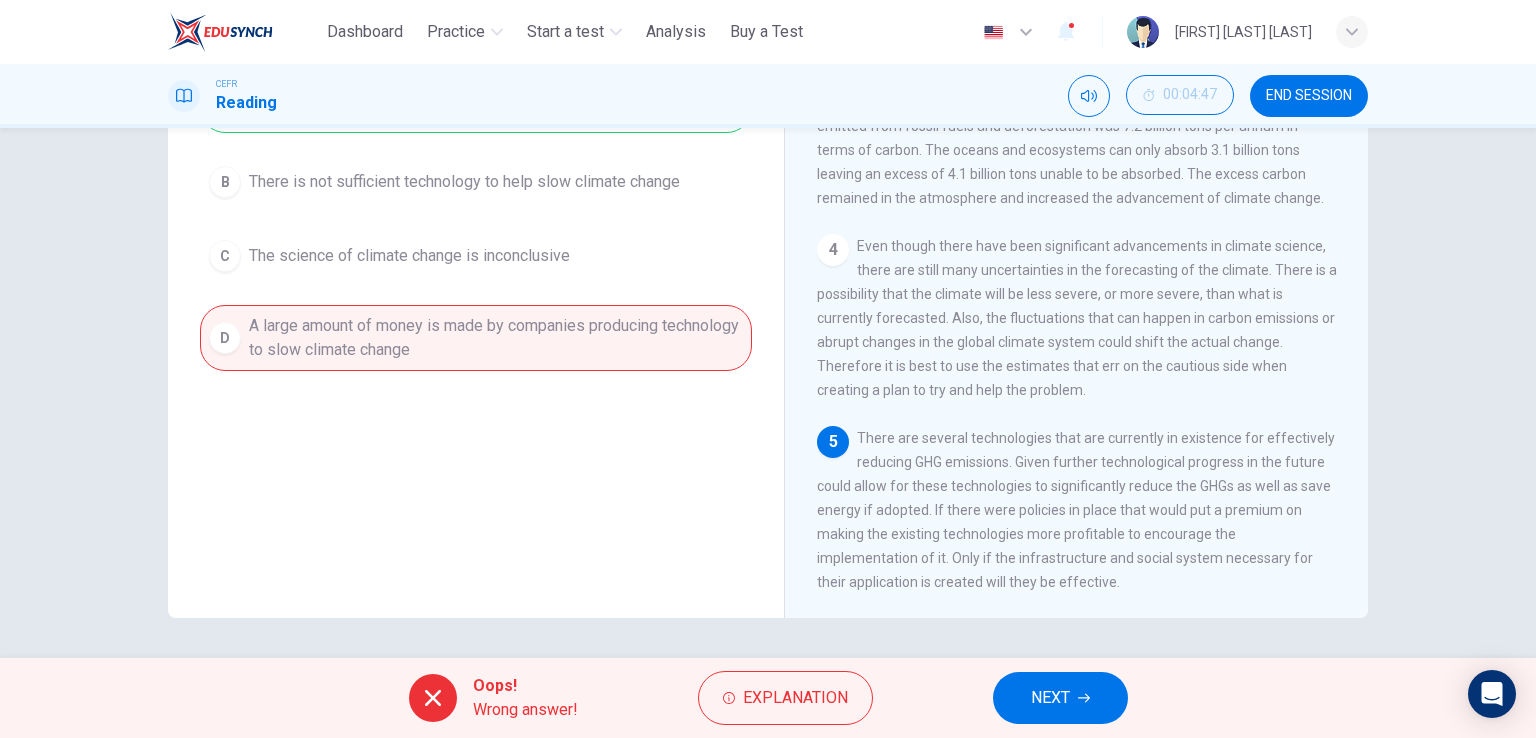 scroll, scrollTop: 225, scrollLeft: 0, axis: vertical 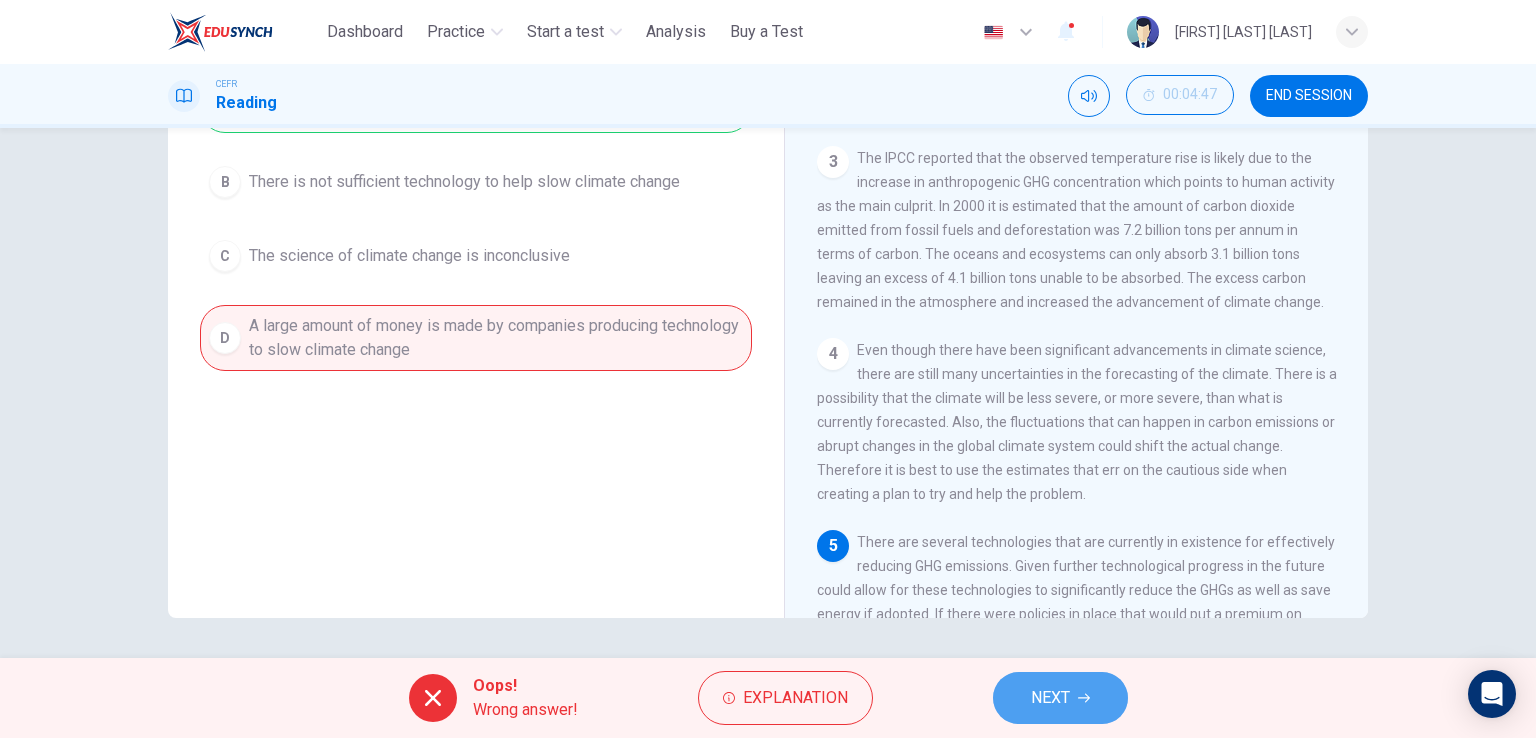 click on "NEXT" at bounding box center [1050, 698] 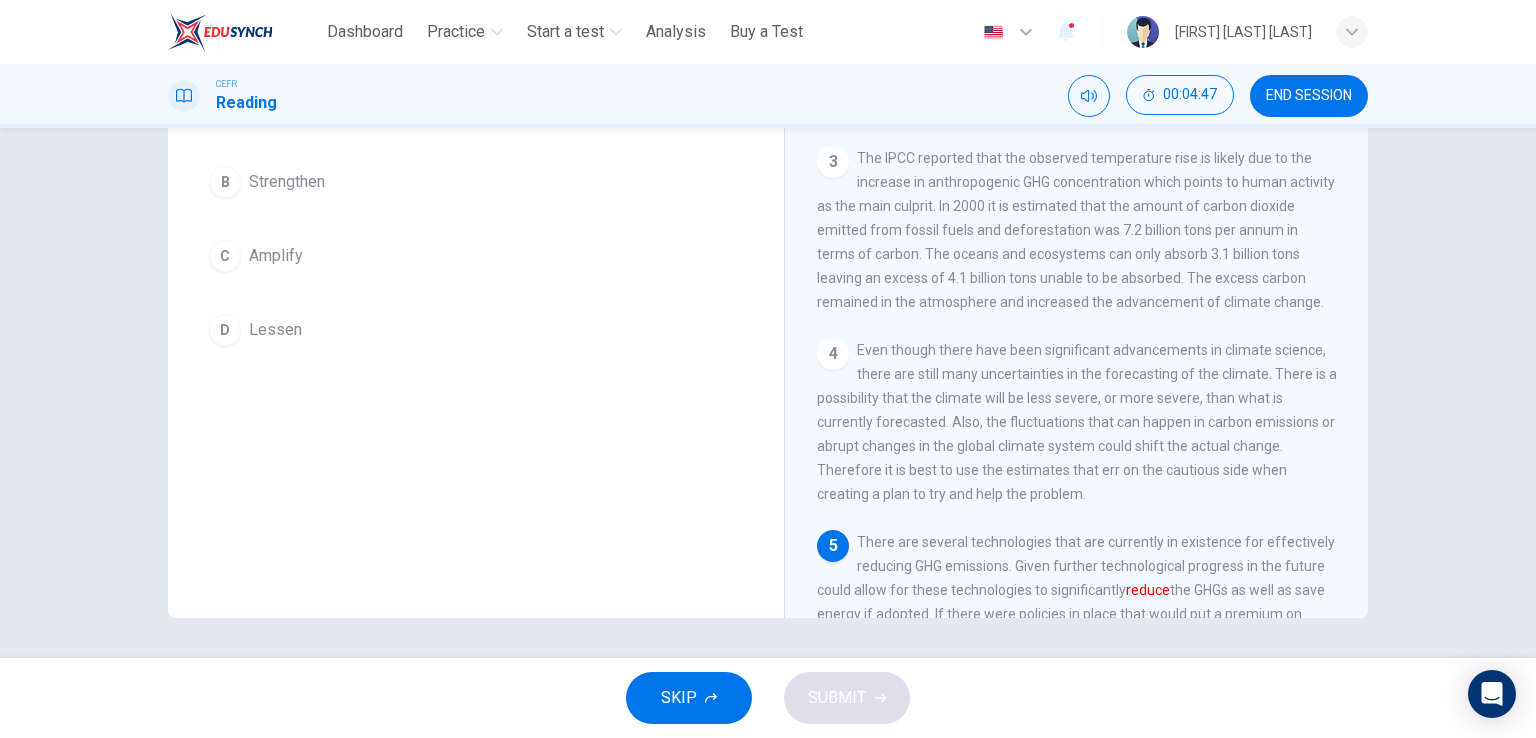 scroll, scrollTop: 0, scrollLeft: 0, axis: both 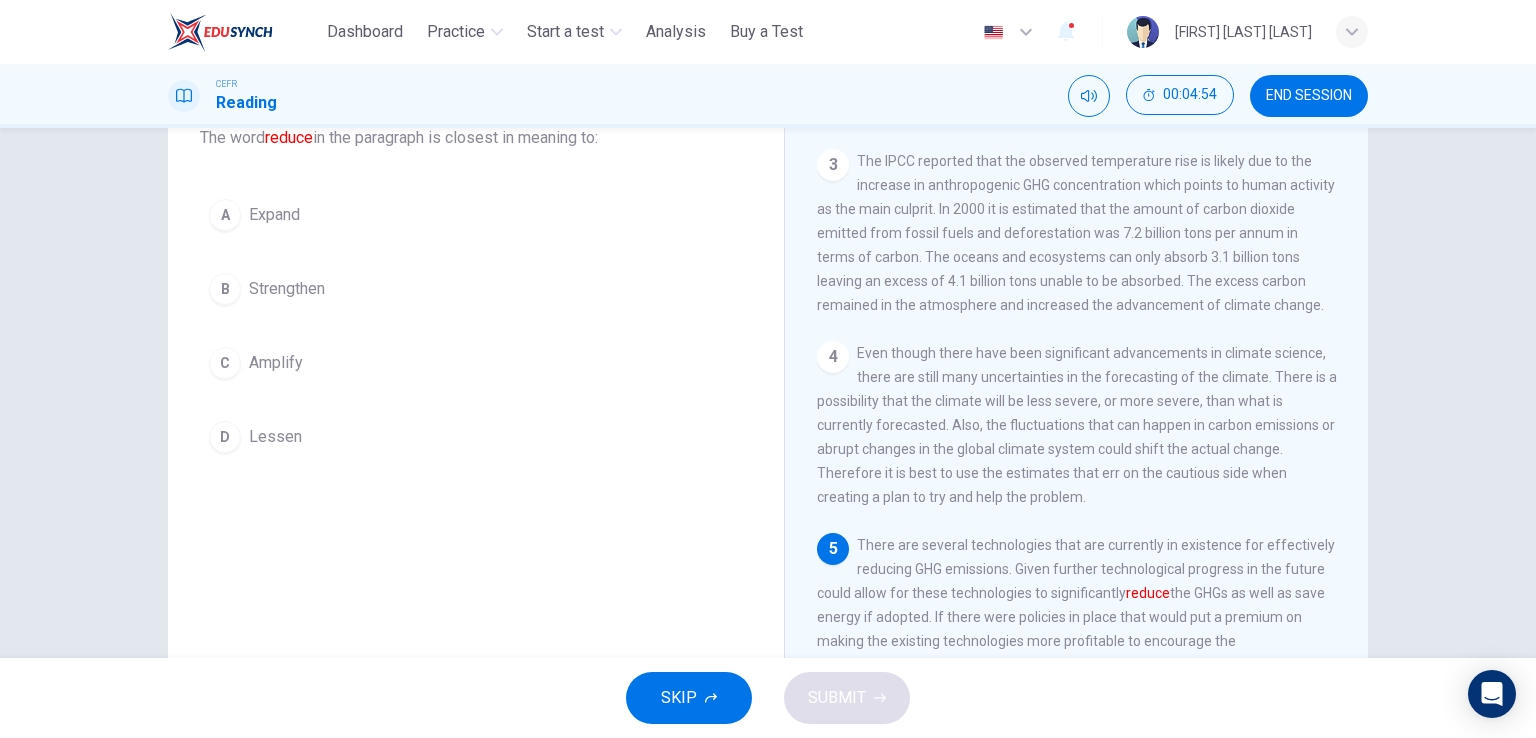 click on "D Lessen" at bounding box center [476, 437] 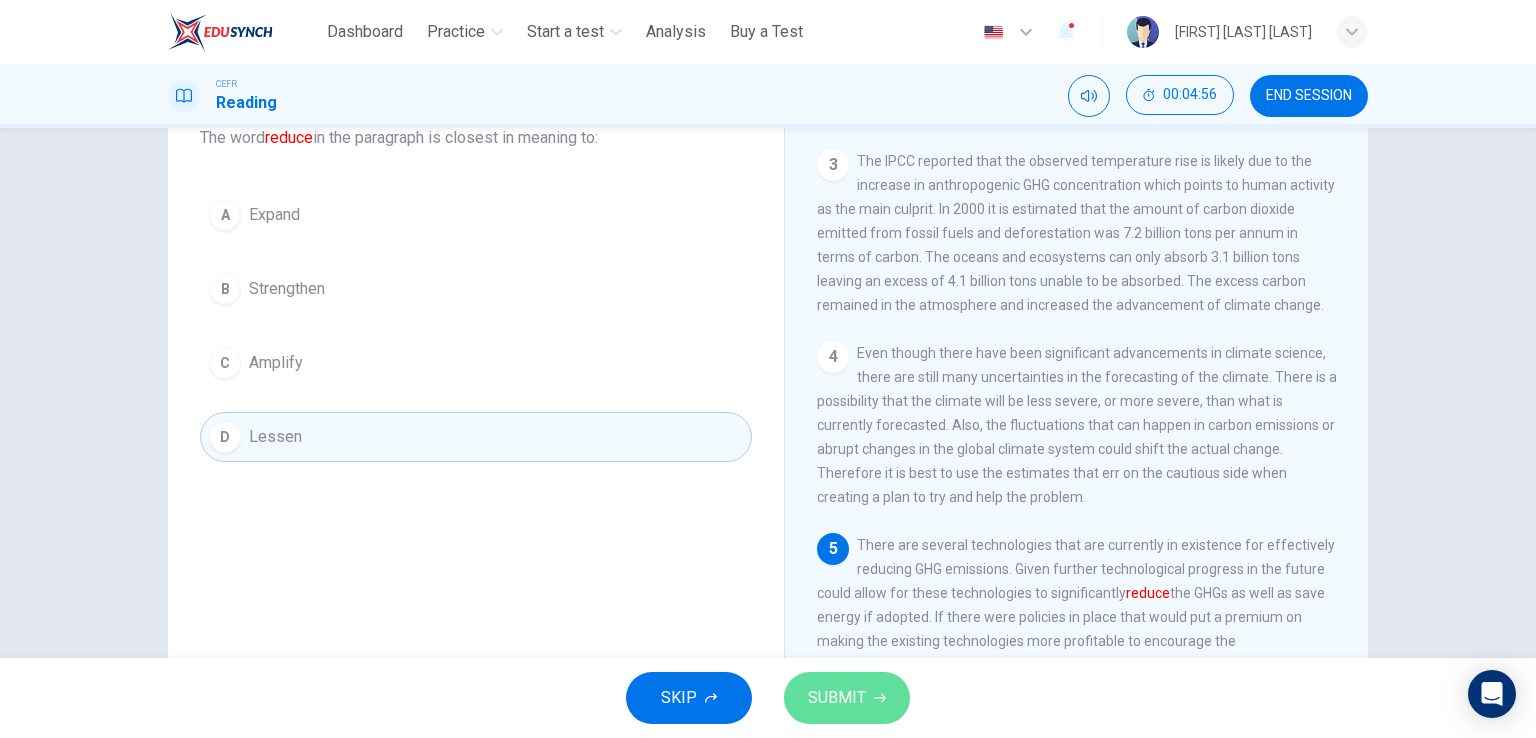 click on "SUBMIT" at bounding box center [837, 698] 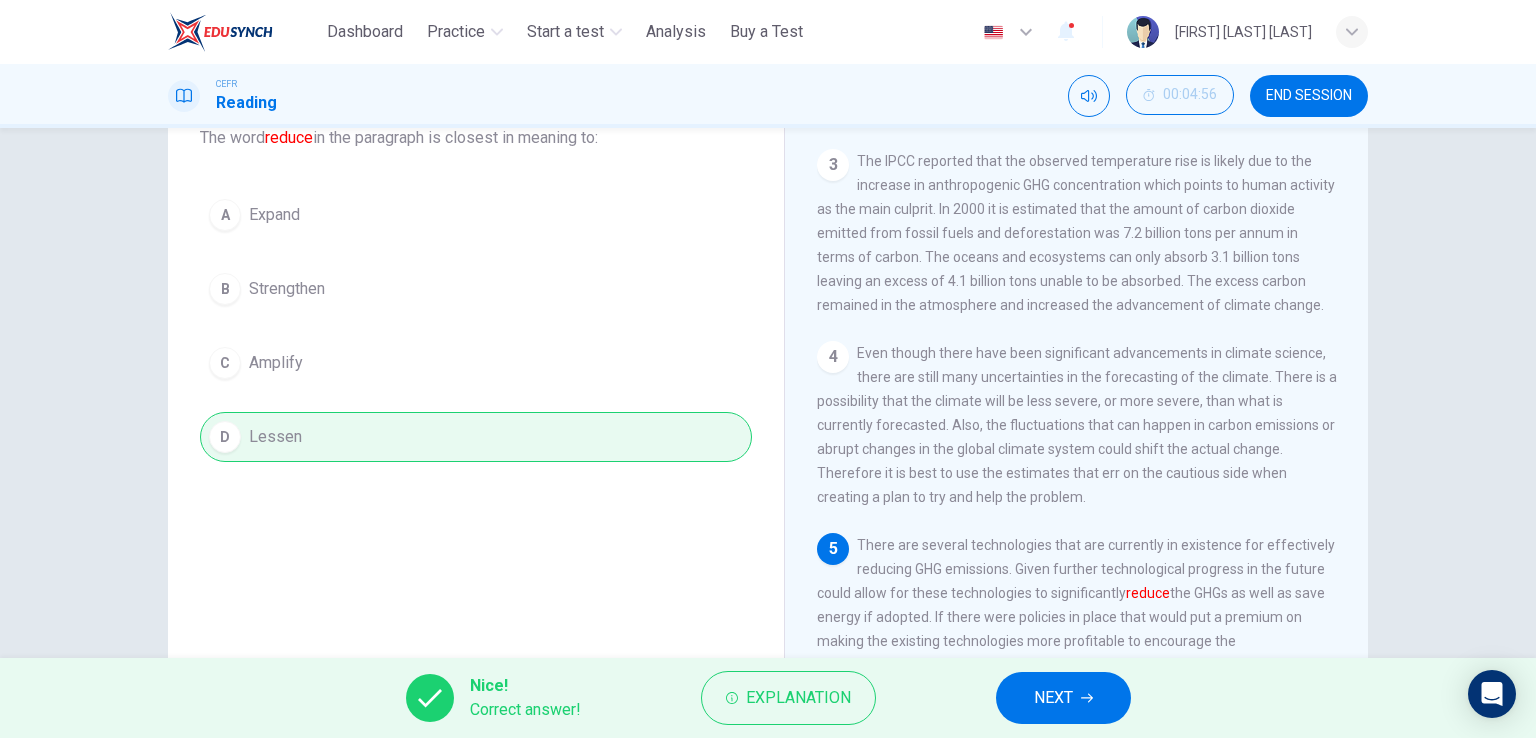 click on "NEXT" at bounding box center (1063, 698) 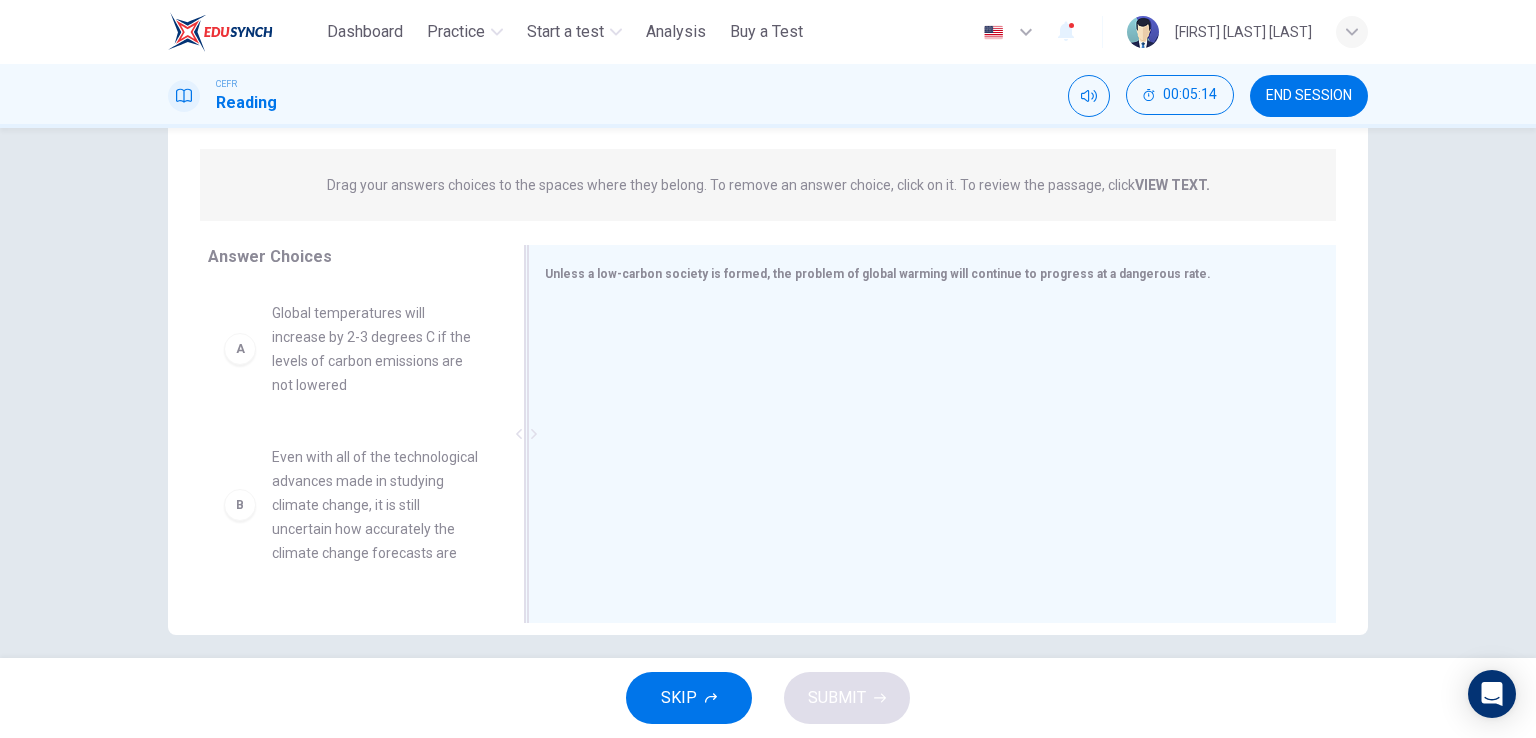 scroll, scrollTop: 230, scrollLeft: 0, axis: vertical 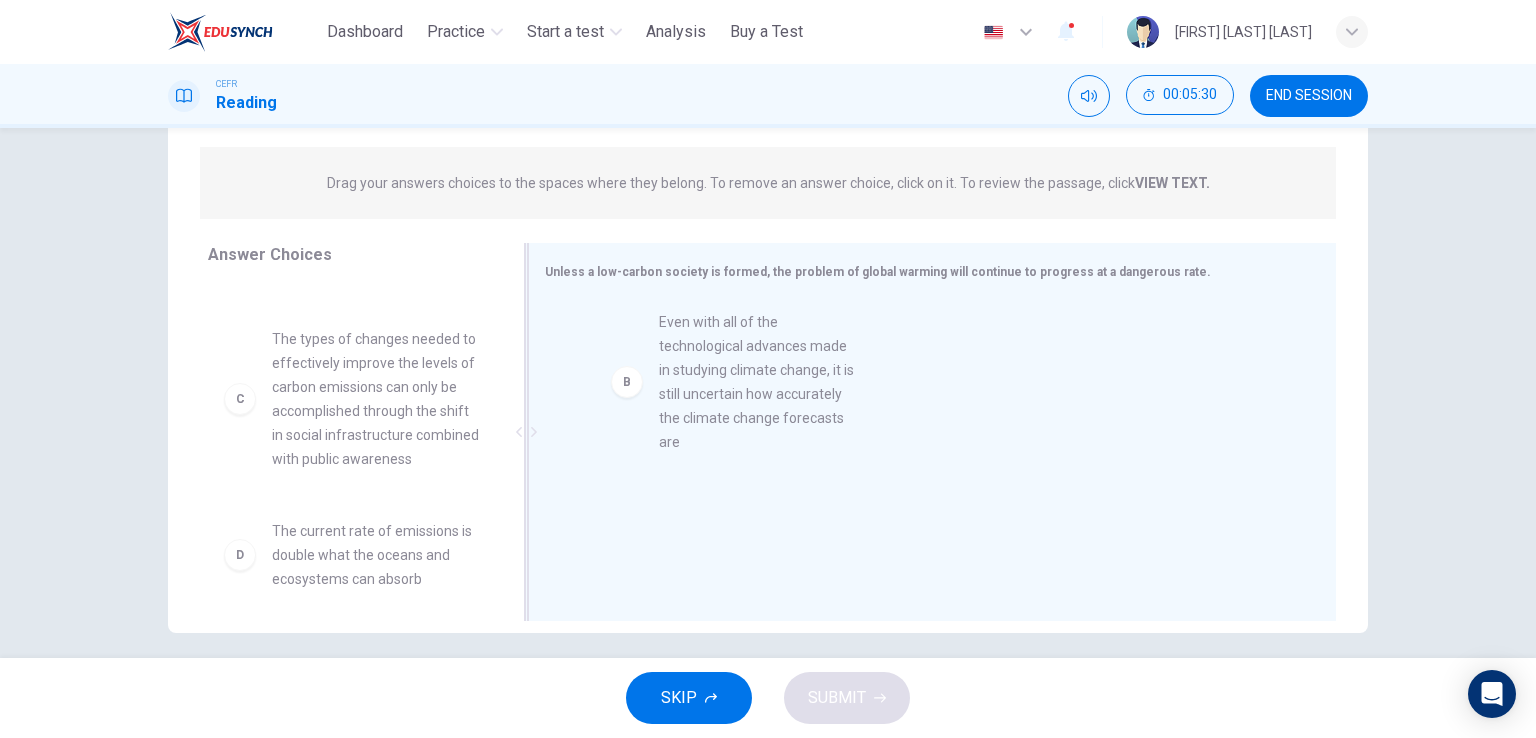 drag, startPoint x: 370, startPoint y: 377, endPoint x: 877, endPoint y: 329, distance: 509.26712 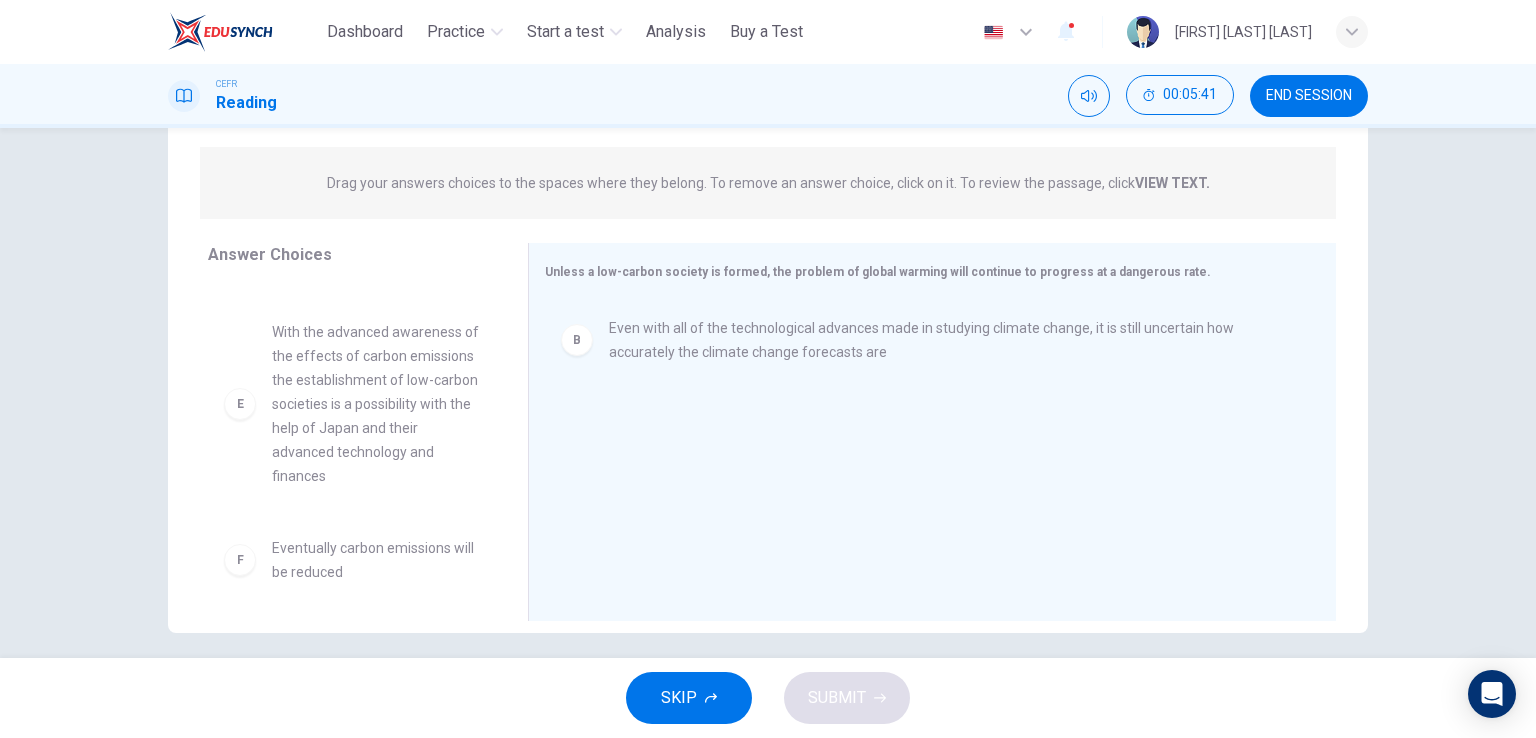 scroll, scrollTop: 468, scrollLeft: 0, axis: vertical 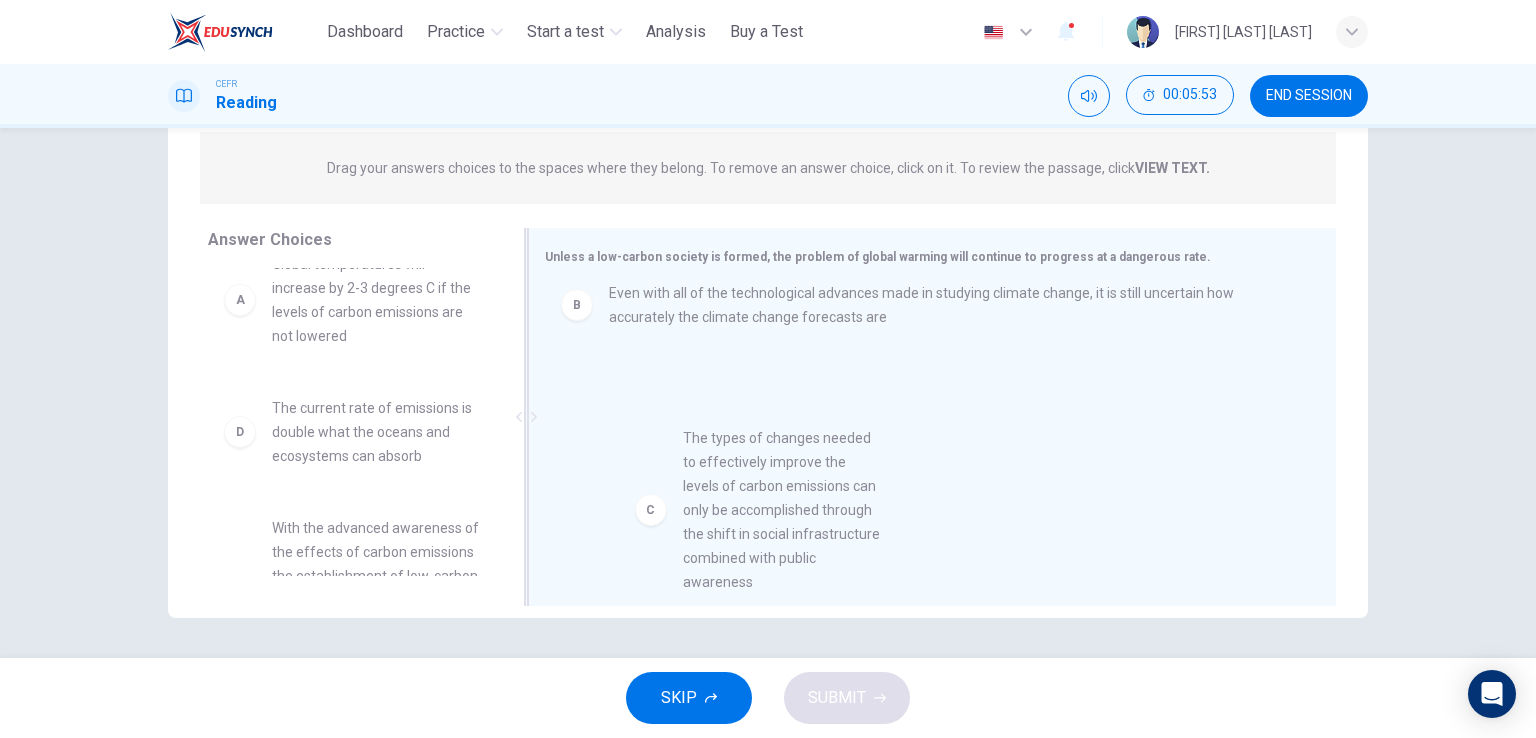 drag, startPoint x: 376, startPoint y: 466, endPoint x: 880, endPoint y: 480, distance: 504.1944 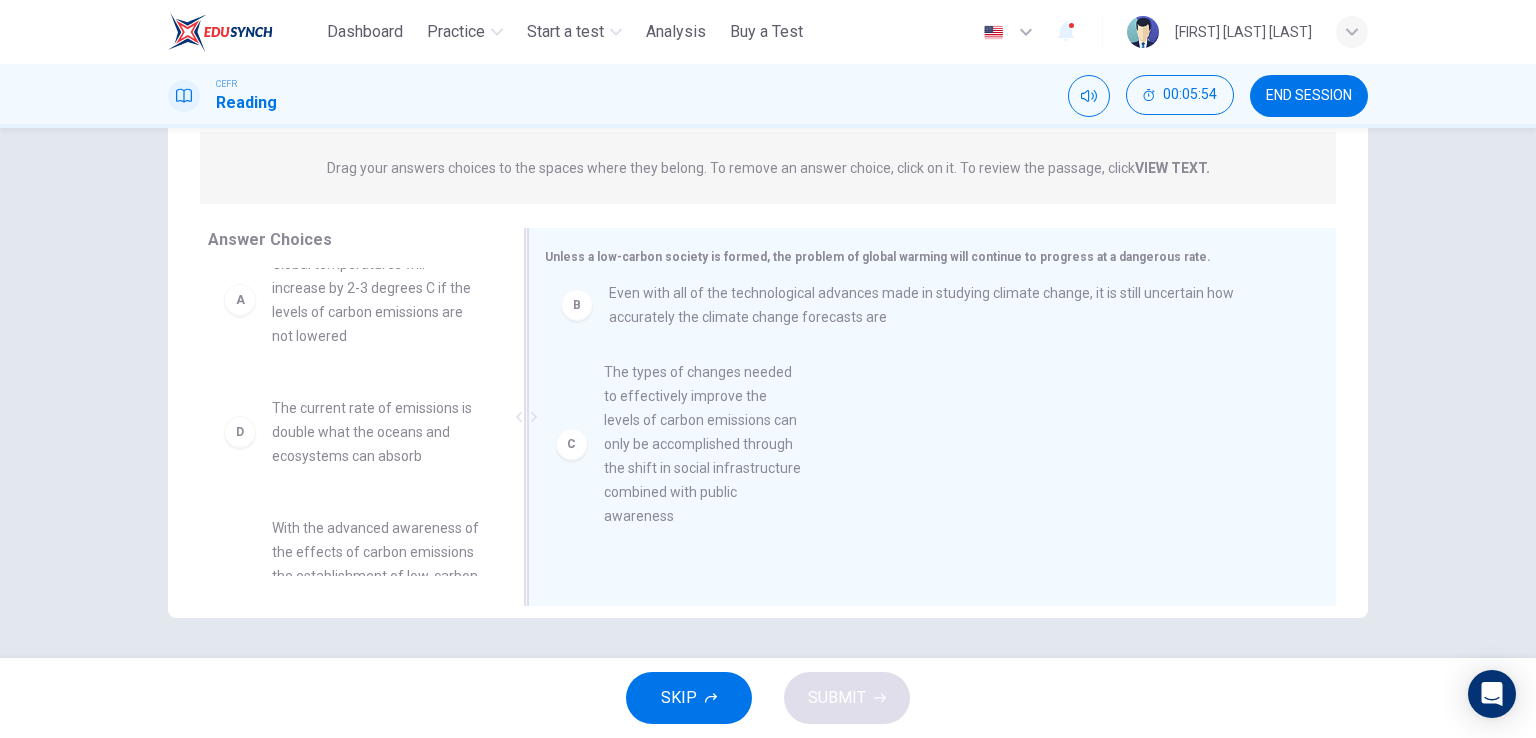 scroll, scrollTop: 0, scrollLeft: 0, axis: both 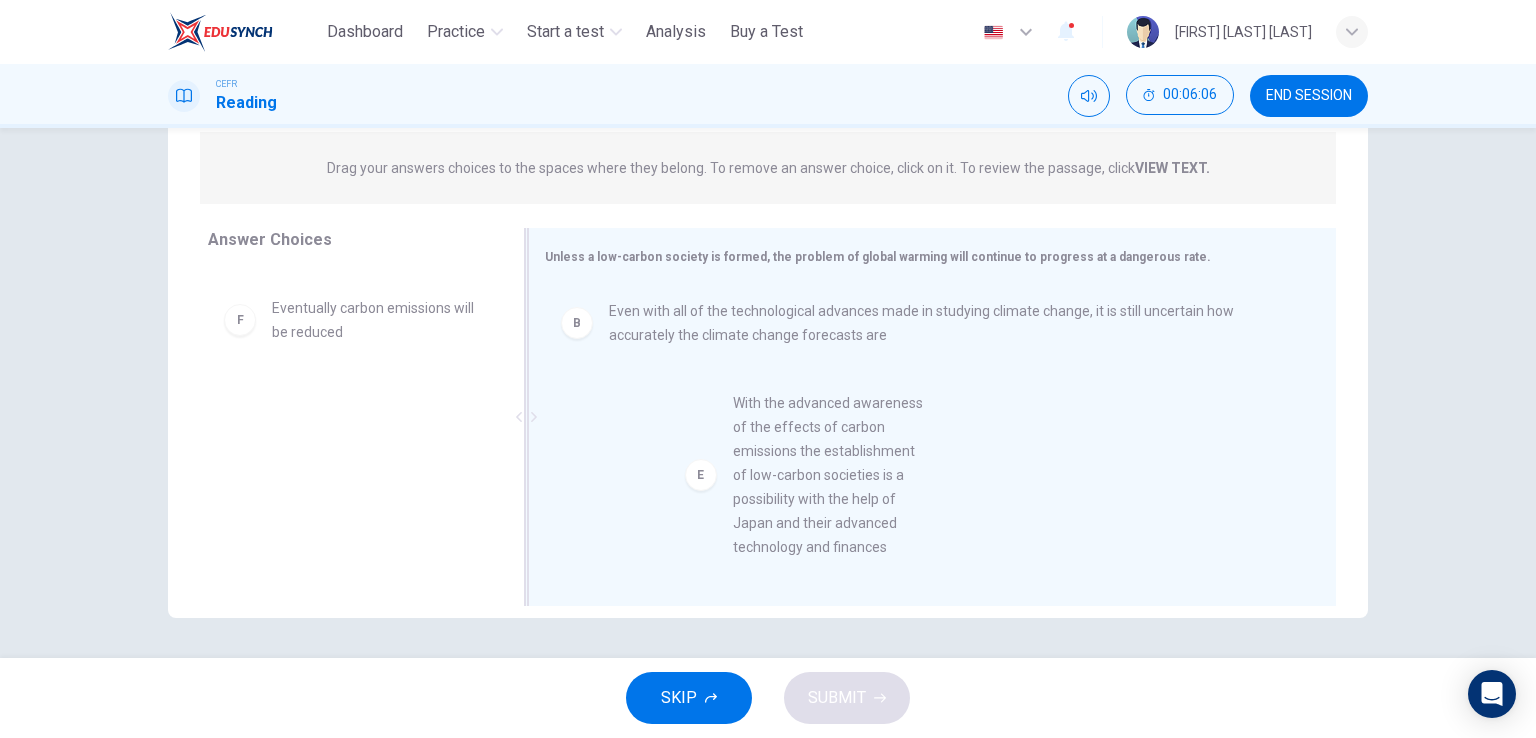 drag, startPoint x: 332, startPoint y: 387, endPoint x: 808, endPoint y: 483, distance: 485.5842 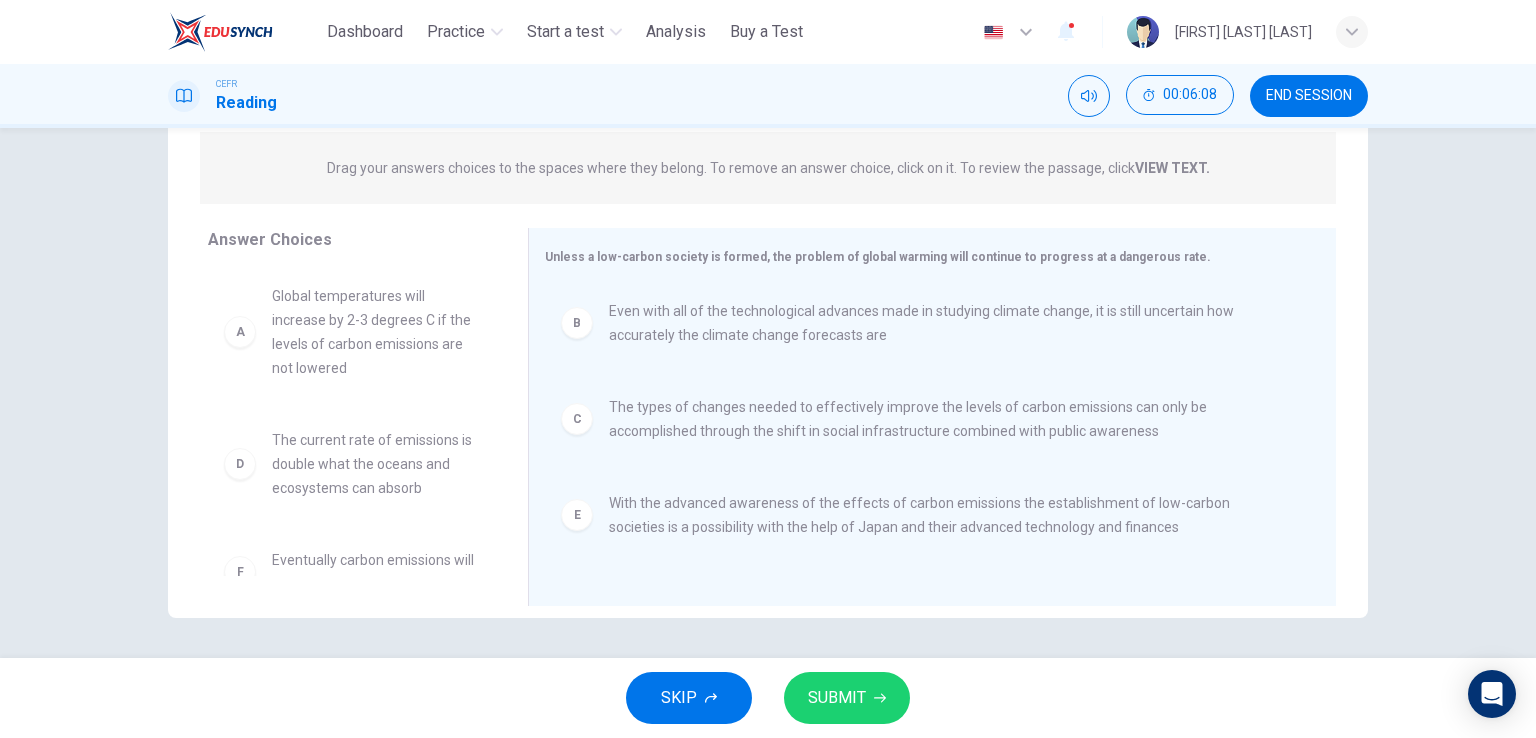 scroll, scrollTop: 36, scrollLeft: 0, axis: vertical 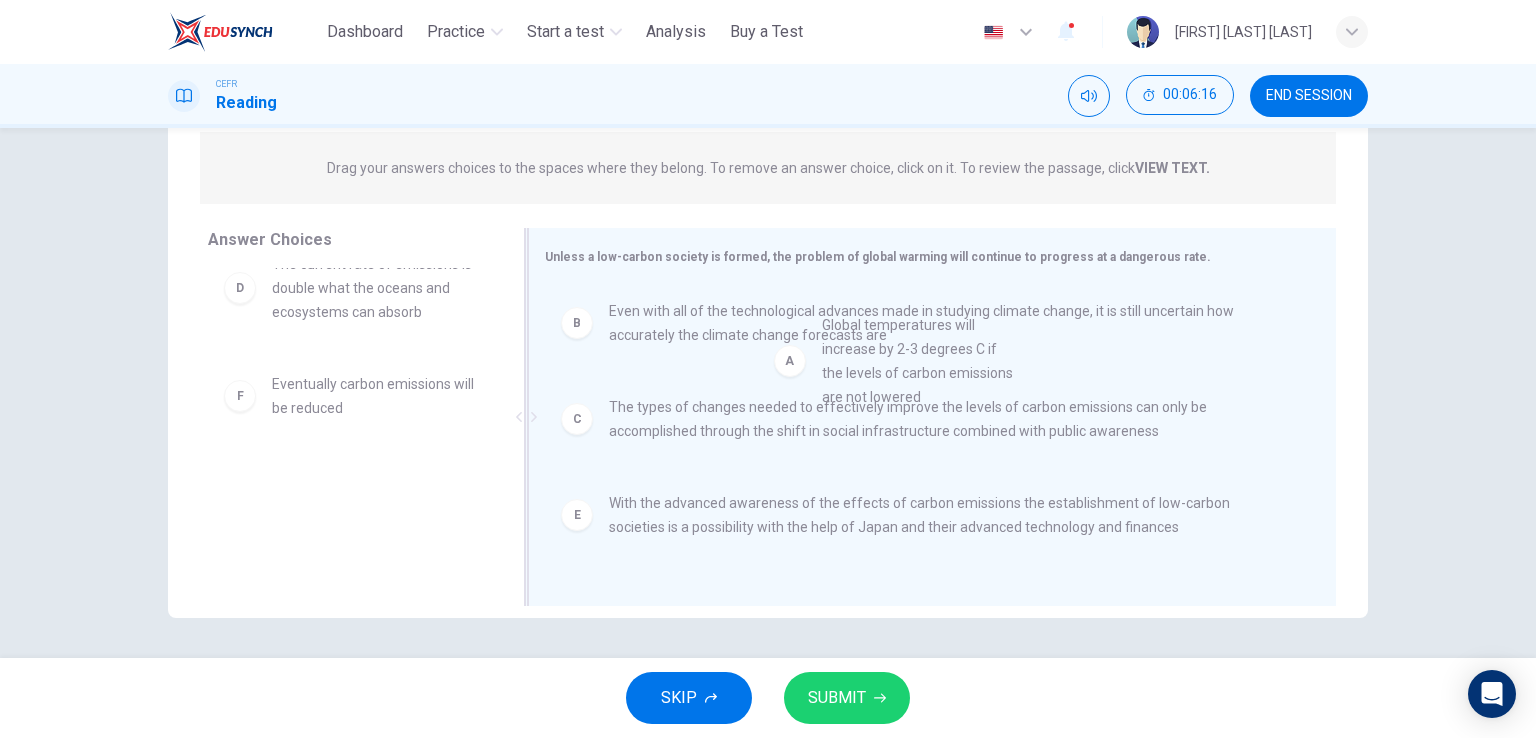 drag, startPoint x: 375, startPoint y: 318, endPoint x: 959, endPoint y: 367, distance: 586.05206 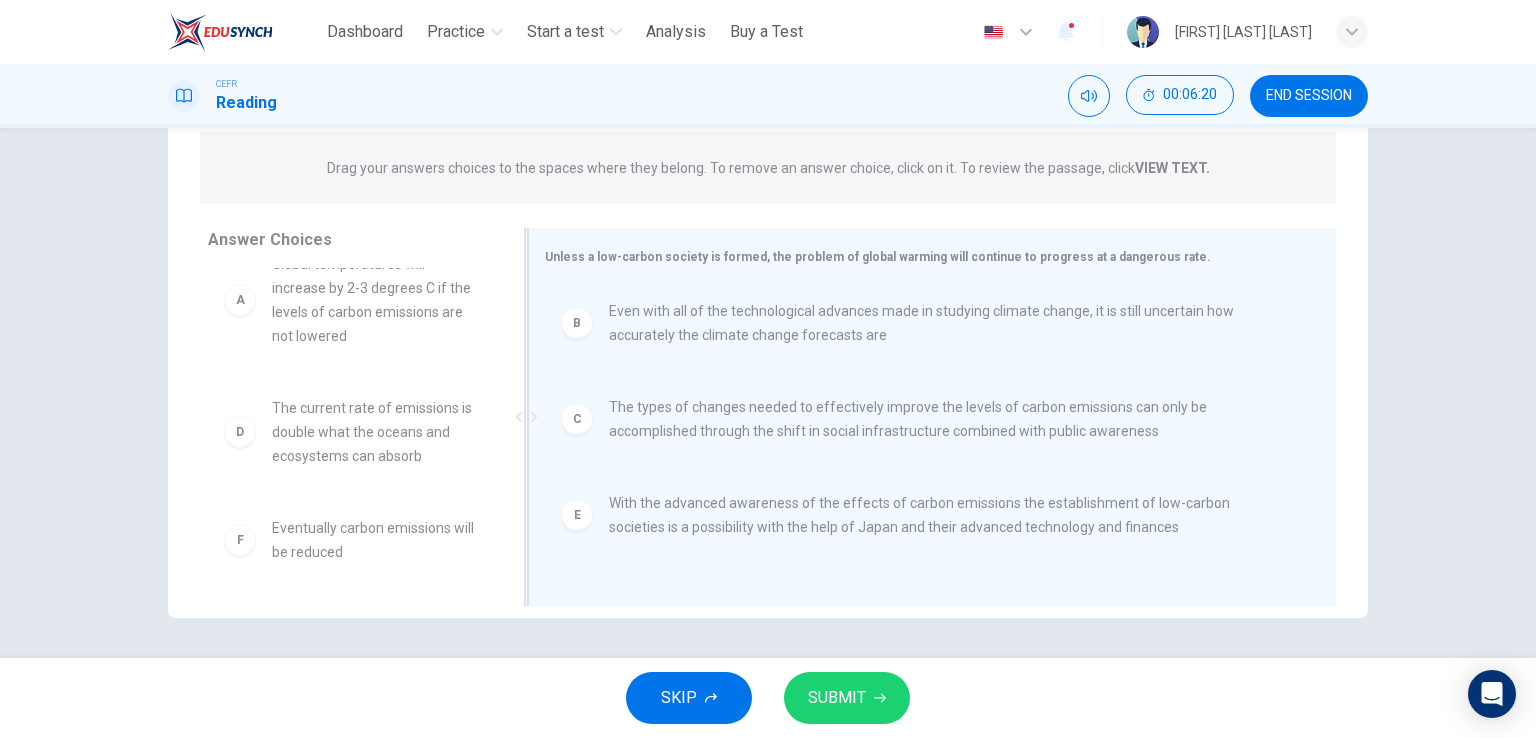 click on "The types of changes needed to effectively improve the levels of carbon emissions can only be accomplished through the shift in social infrastructure combined with public awareness" at bounding box center [948, 419] 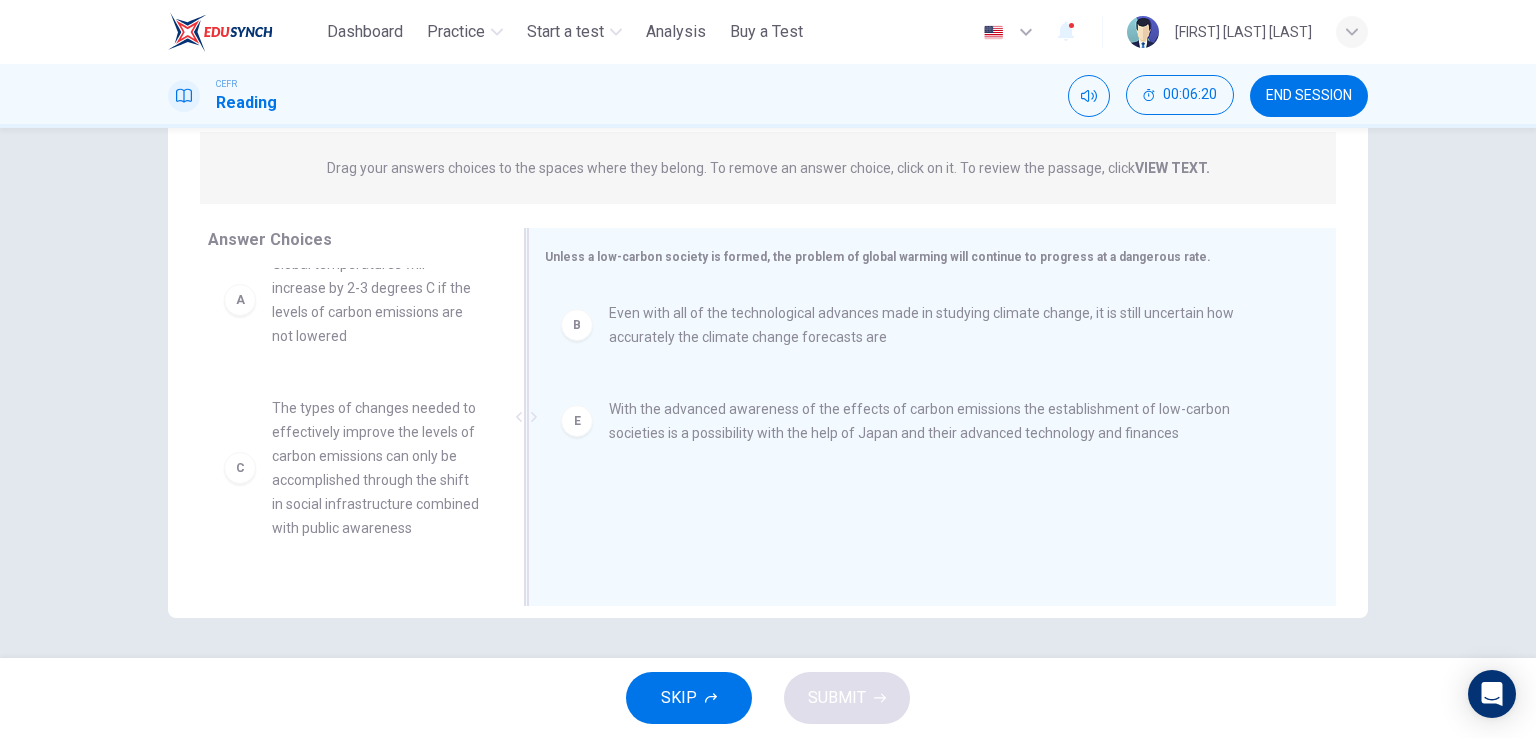 scroll, scrollTop: 0, scrollLeft: 0, axis: both 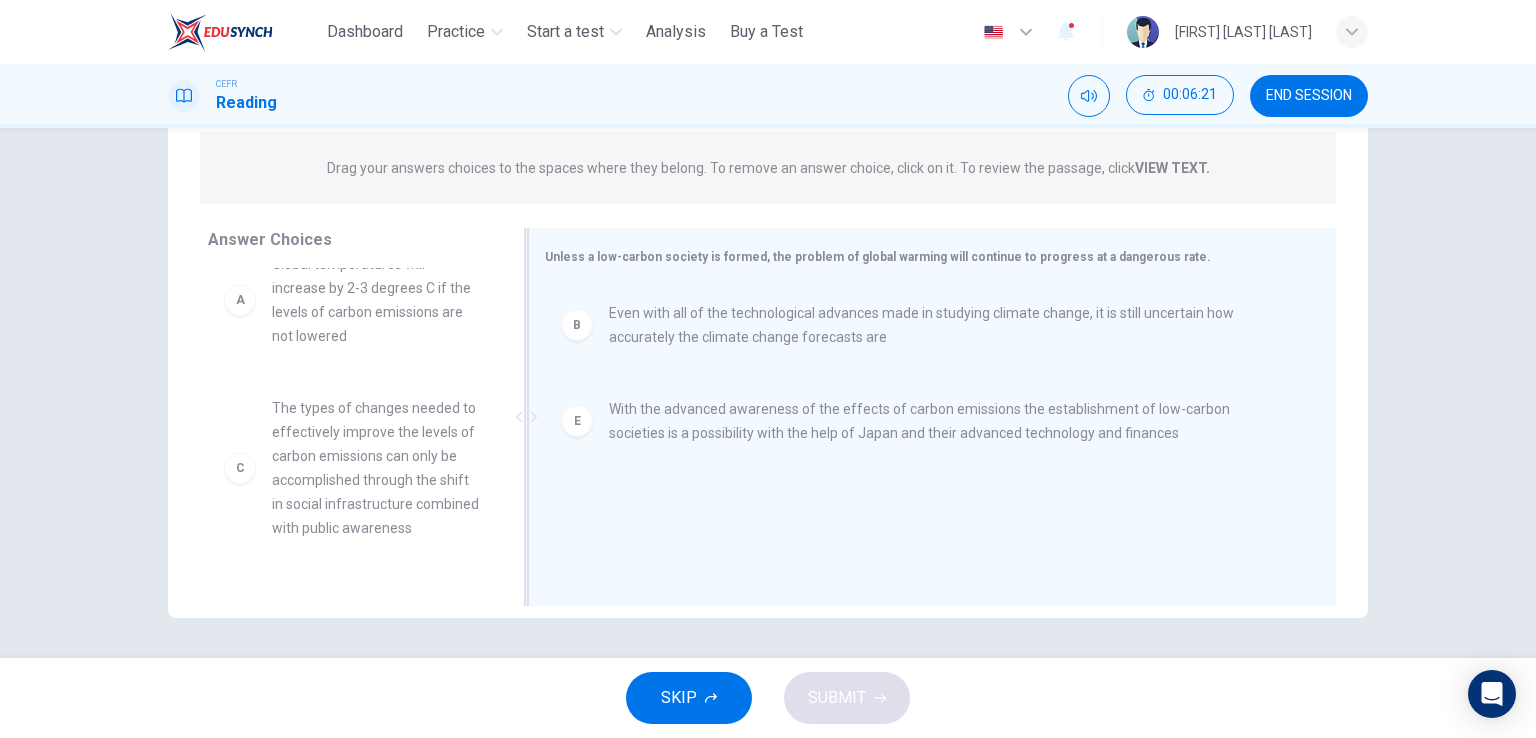 click on "With the advanced awareness of the effects of carbon emissions the establishment of low-carbon societies is a possibility with the help of Japan and their advanced technology and finances" at bounding box center (948, 421) 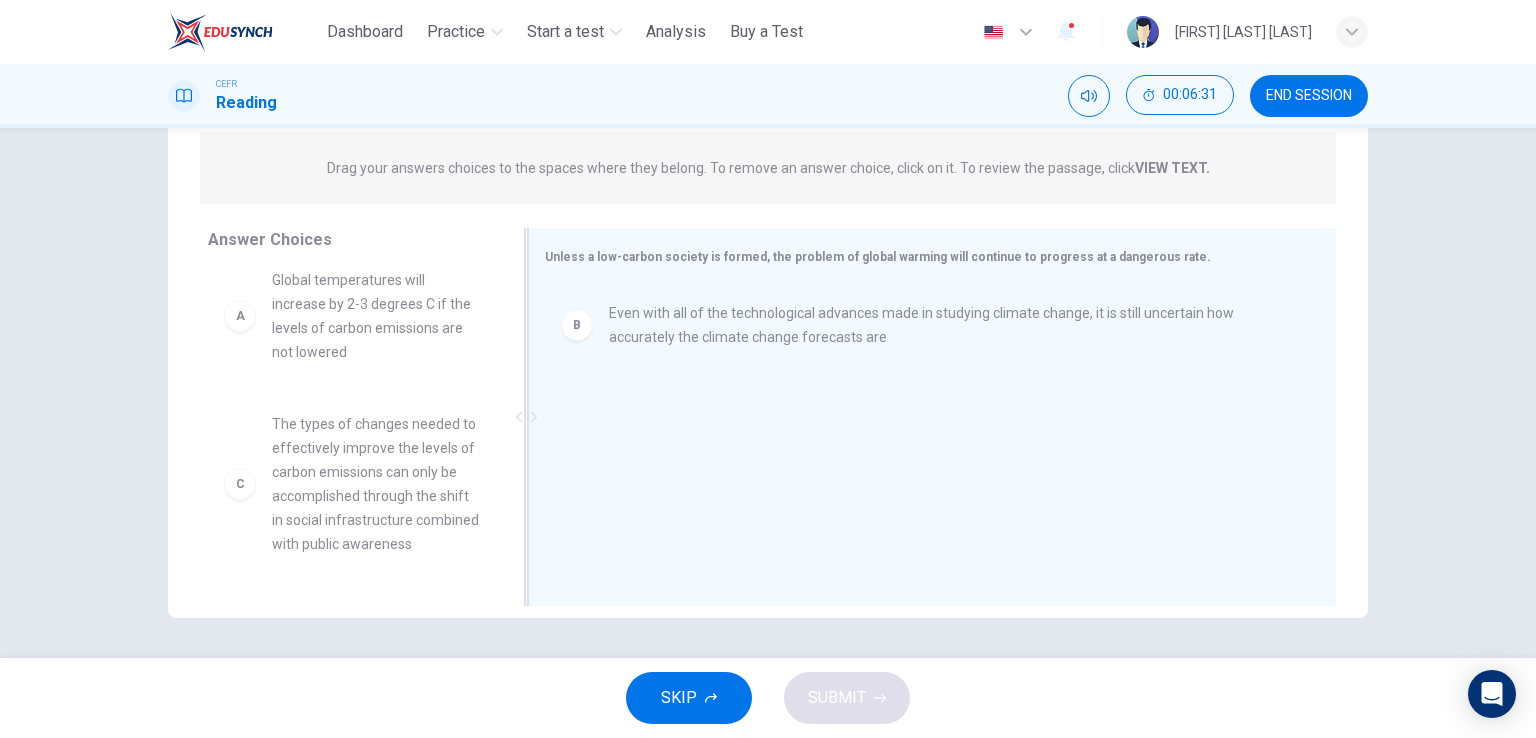 scroll, scrollTop: 0, scrollLeft: 0, axis: both 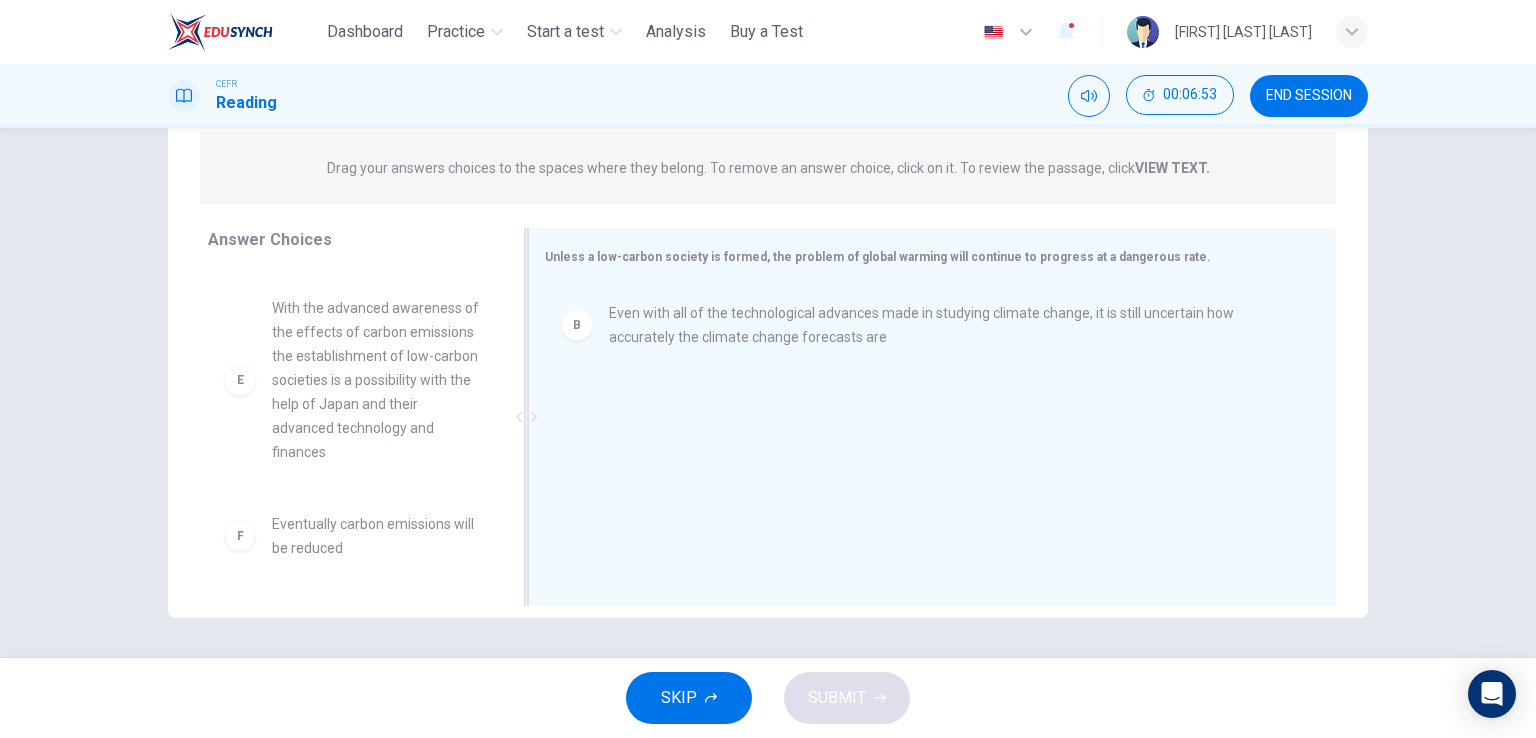 click on "With the advanced awareness of the effects of carbon emissions the establishment of low-carbon societies is a possibility with the help of Japan and their advanced technology and finances" at bounding box center [376, 380] 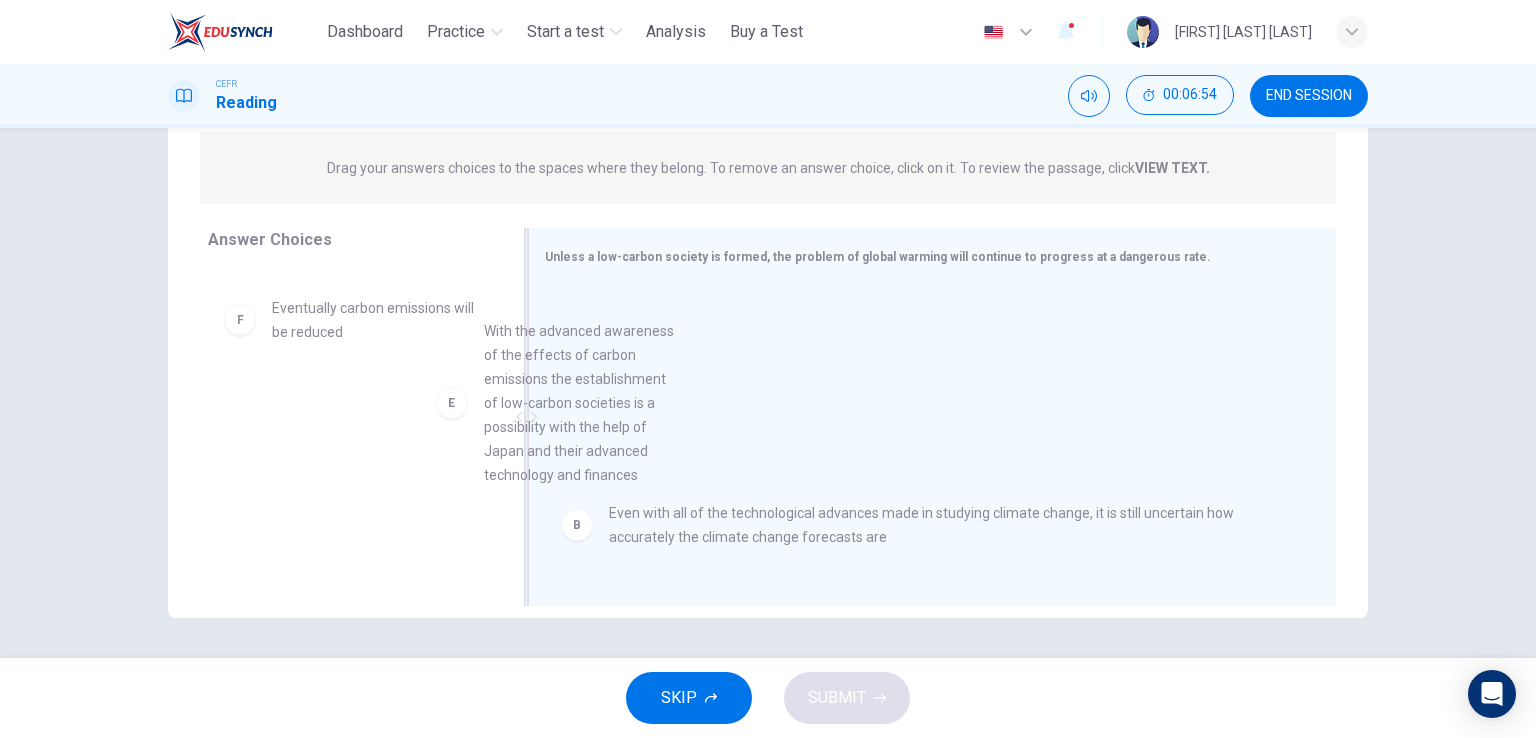 drag, startPoint x: 468, startPoint y: 420, endPoint x: 627, endPoint y: 436, distance: 159.80301 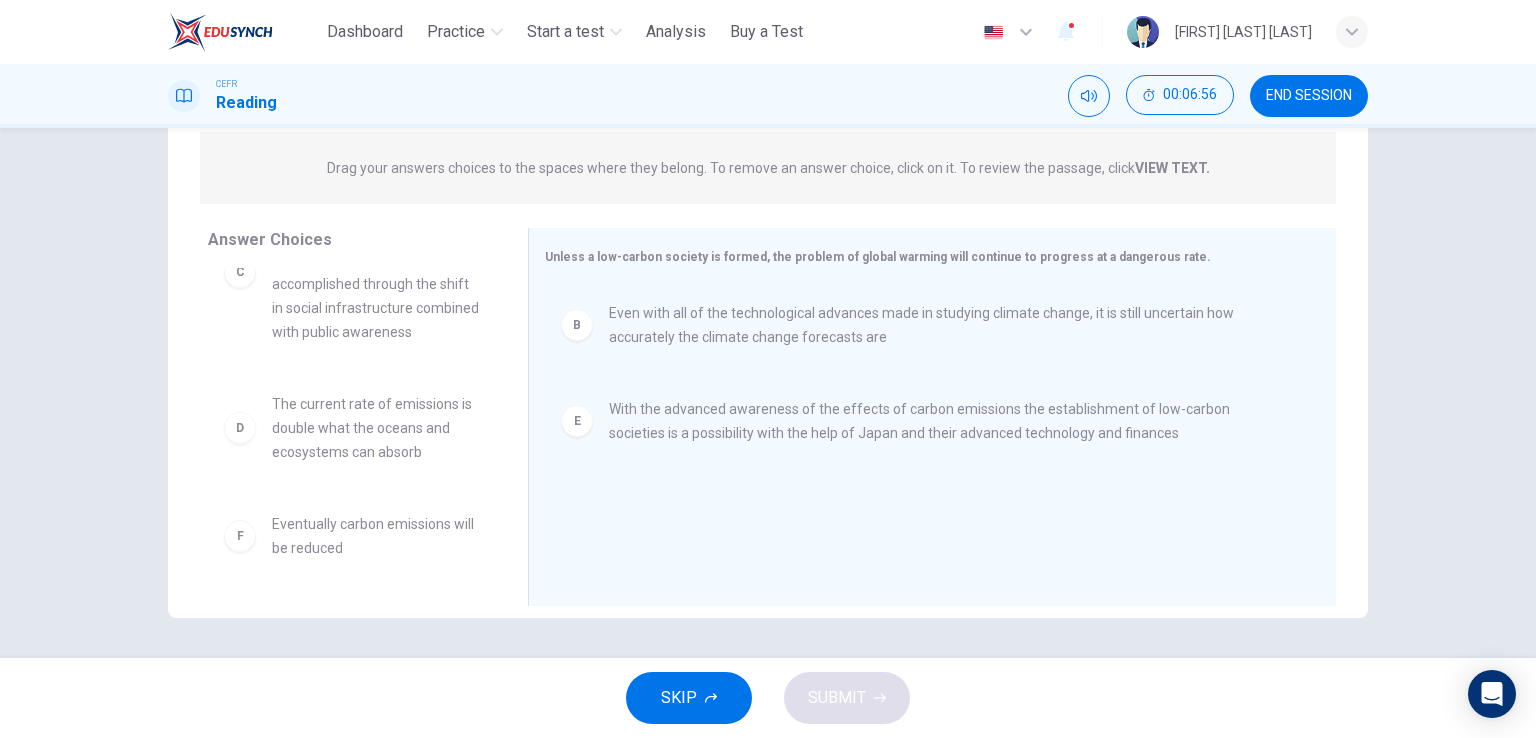 scroll, scrollTop: 0, scrollLeft: 0, axis: both 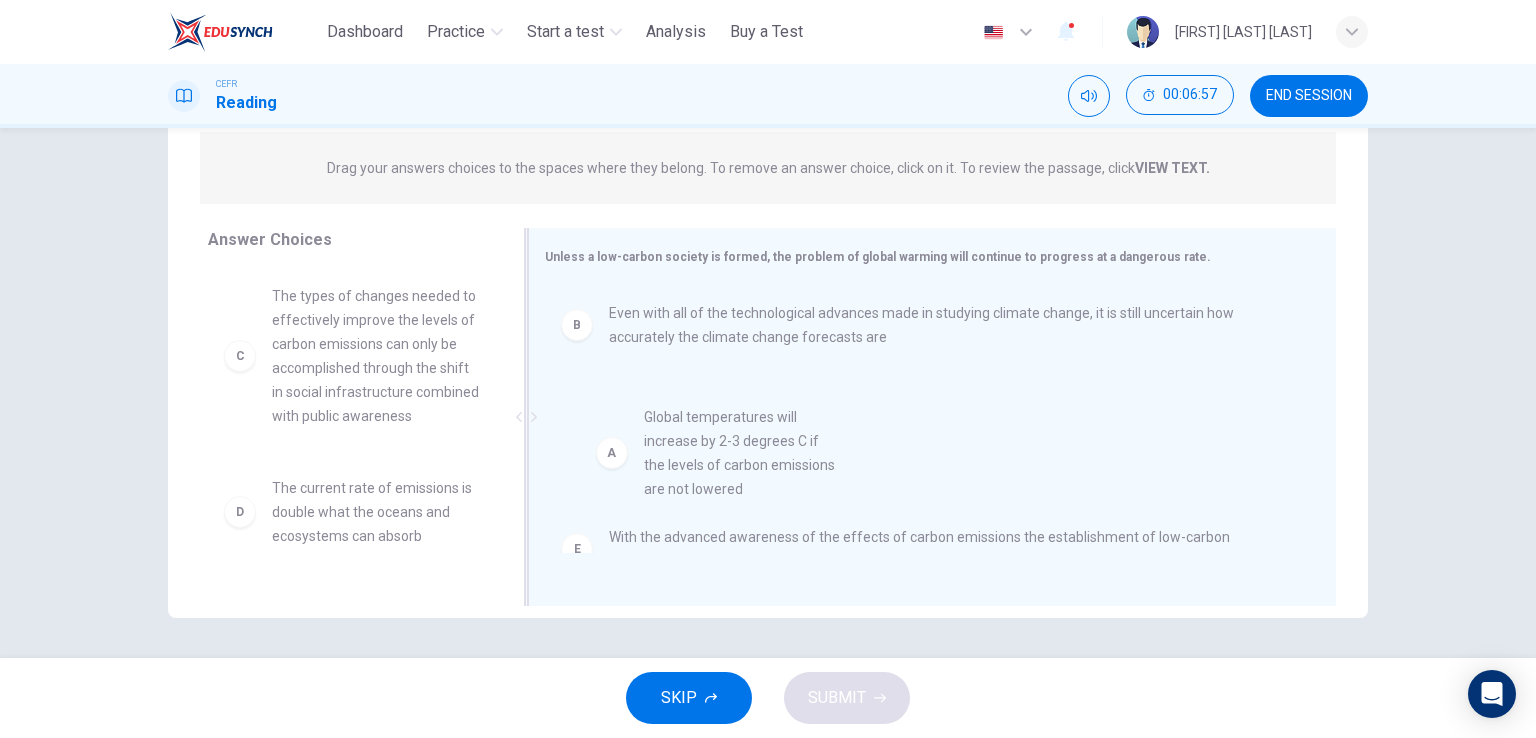 drag, startPoint x: 342, startPoint y: 354, endPoint x: 744, endPoint y: 484, distance: 422.49734 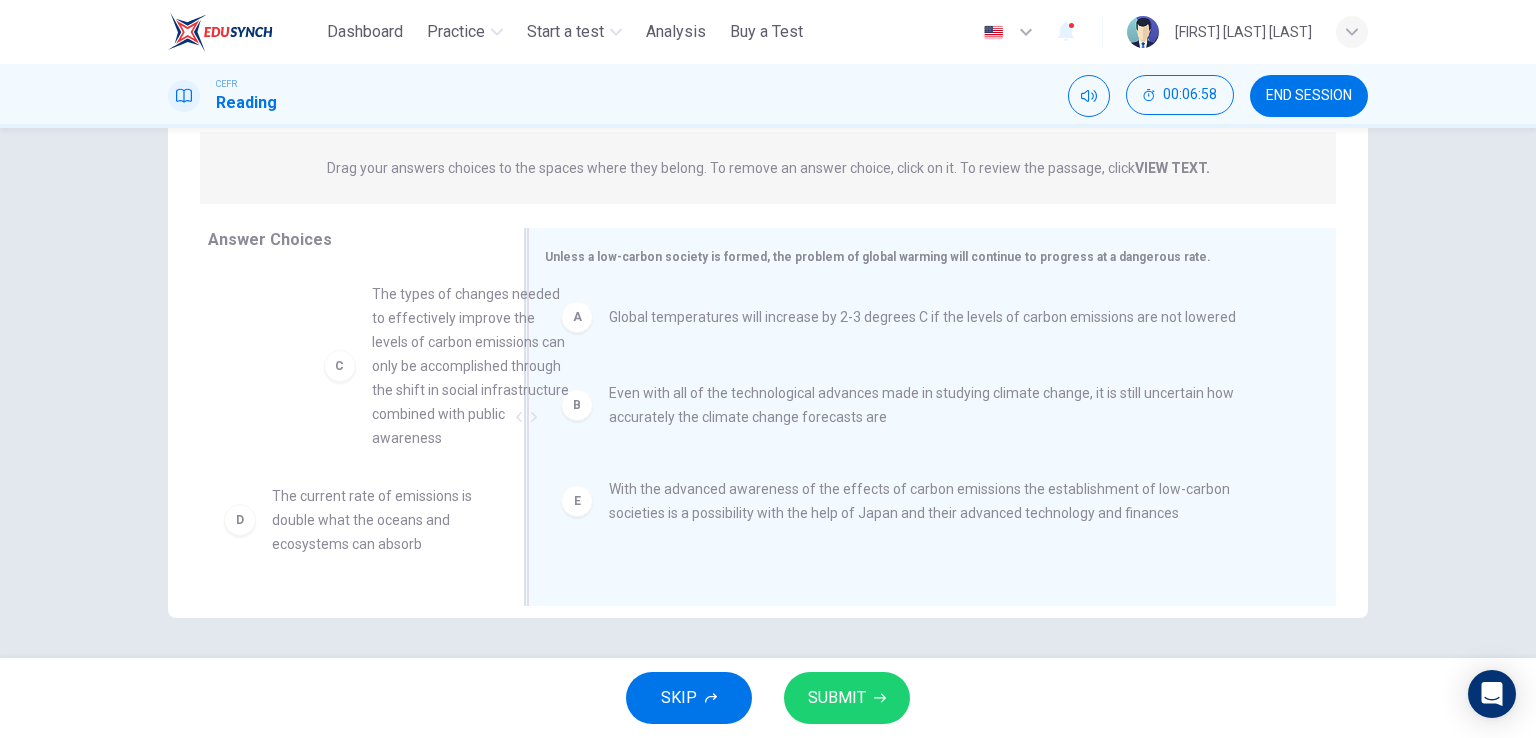 drag, startPoint x: 424, startPoint y: 383, endPoint x: 791, endPoint y: 459, distance: 374.78662 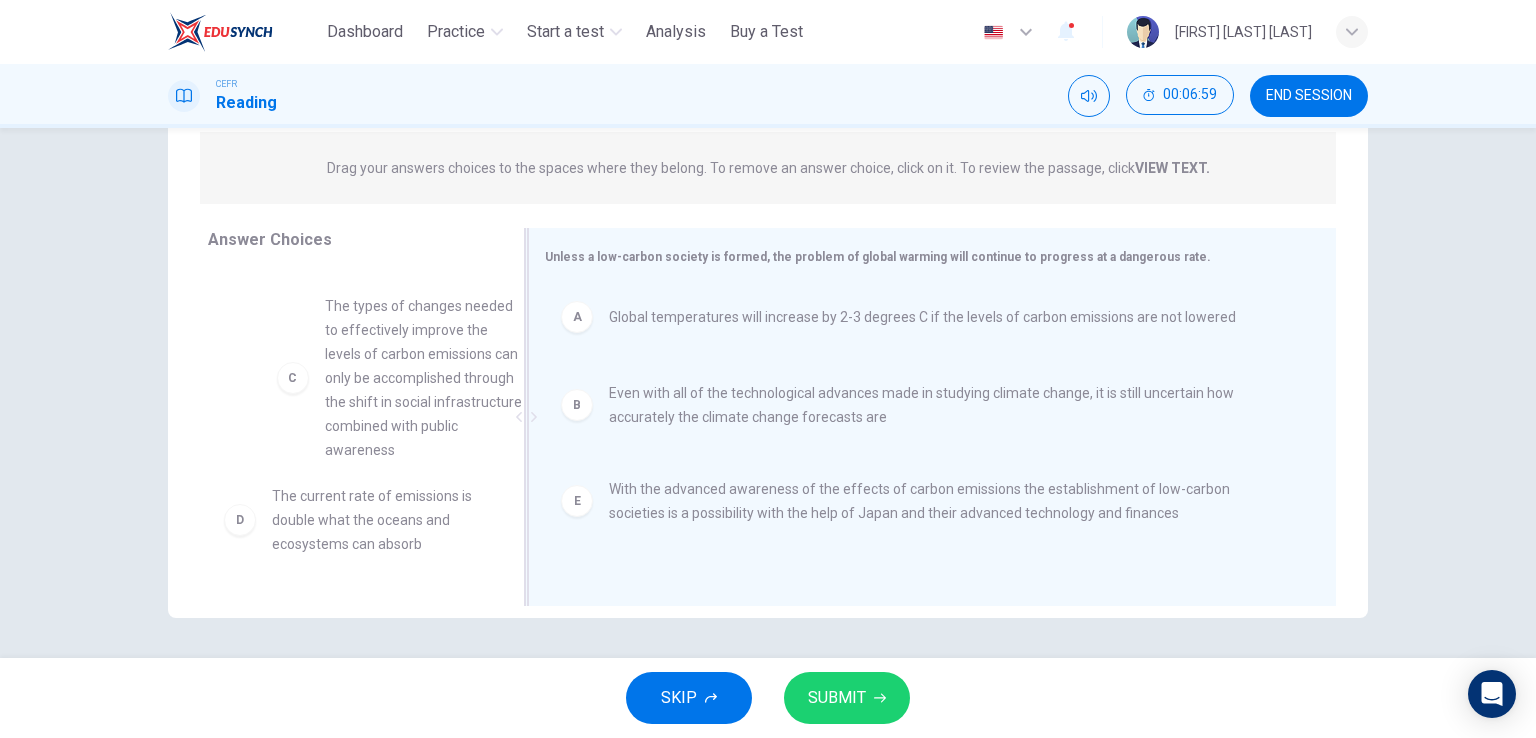 drag, startPoint x: 408, startPoint y: 401, endPoint x: 788, endPoint y: 534, distance: 402.60278 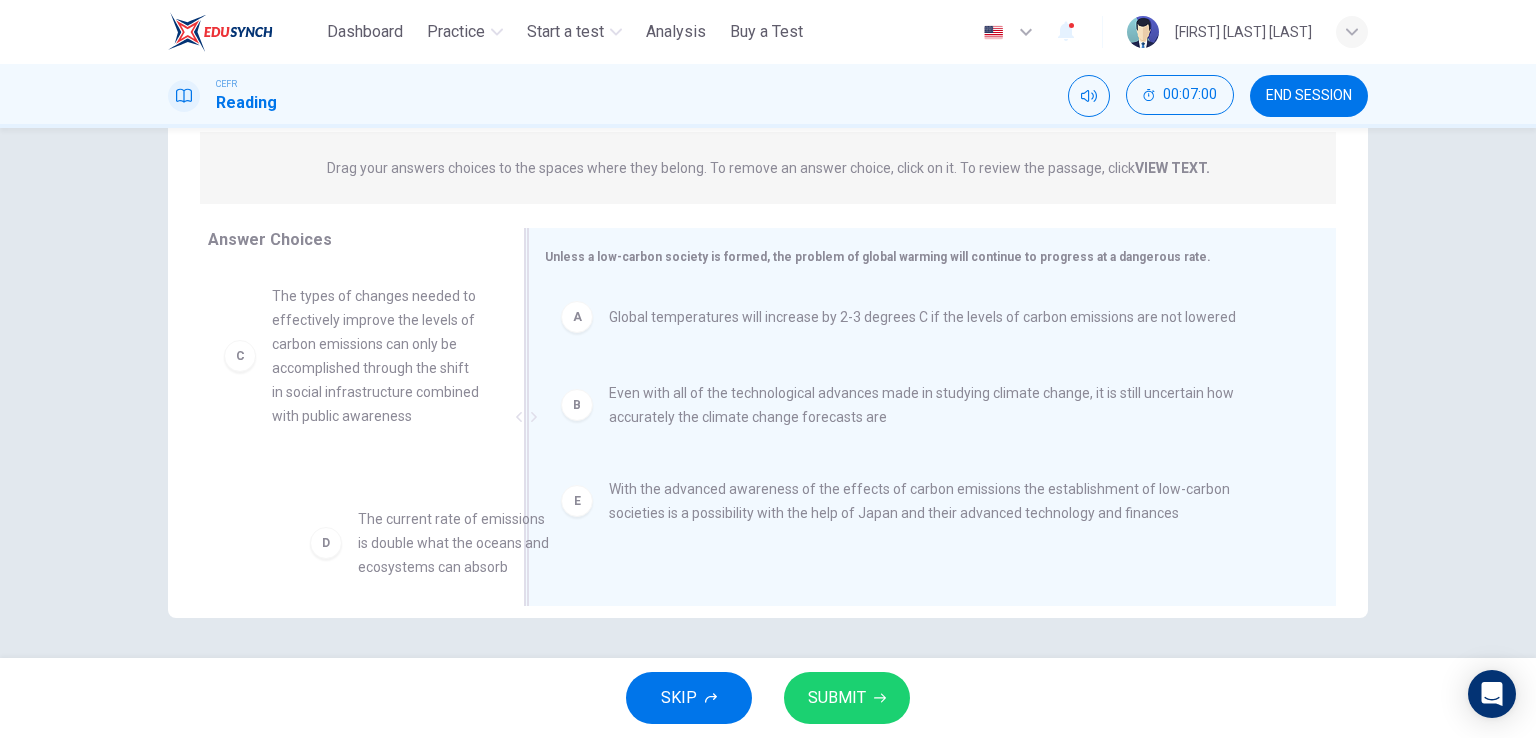 scroll, scrollTop: 3, scrollLeft: 0, axis: vertical 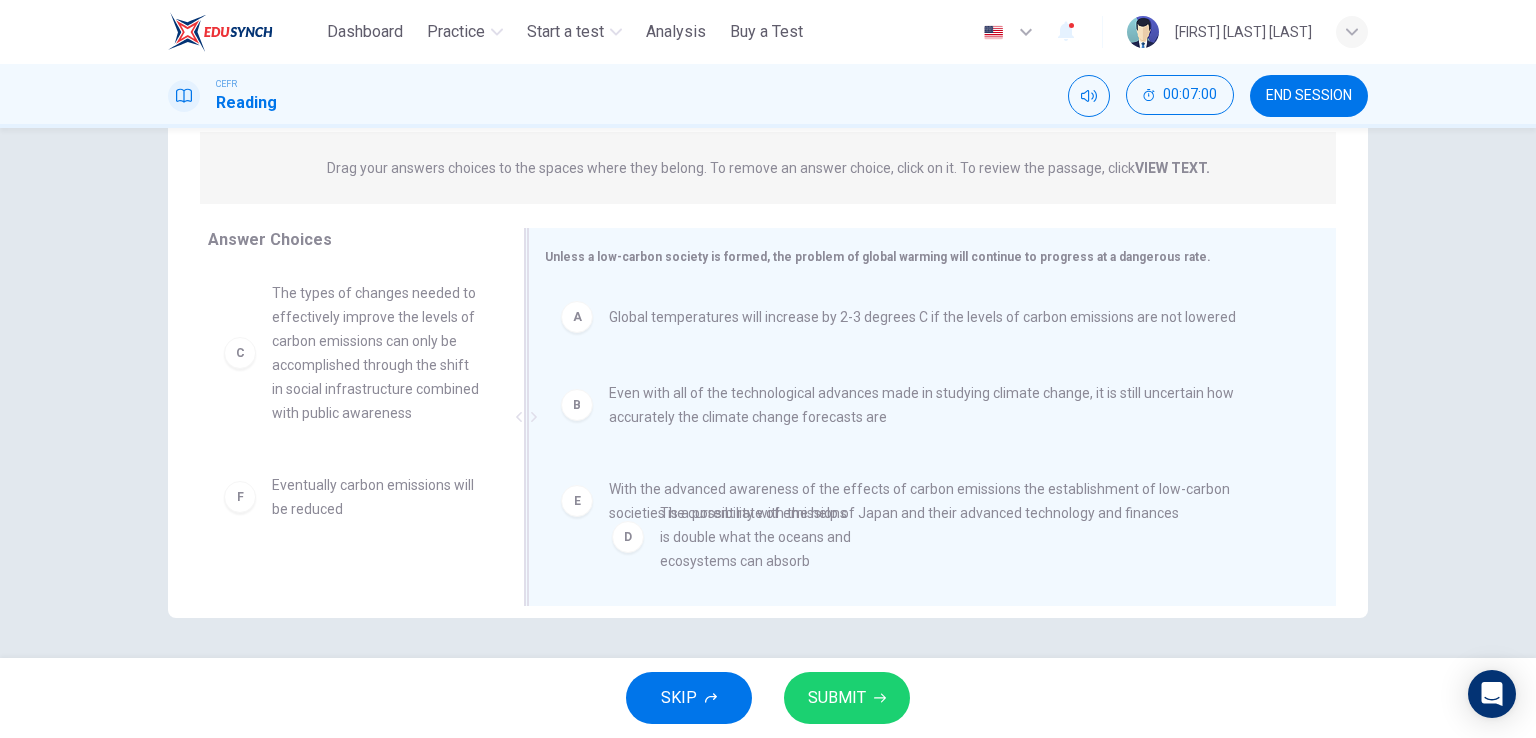 drag, startPoint x: 376, startPoint y: 519, endPoint x: 746, endPoint y: 517, distance: 370.0054 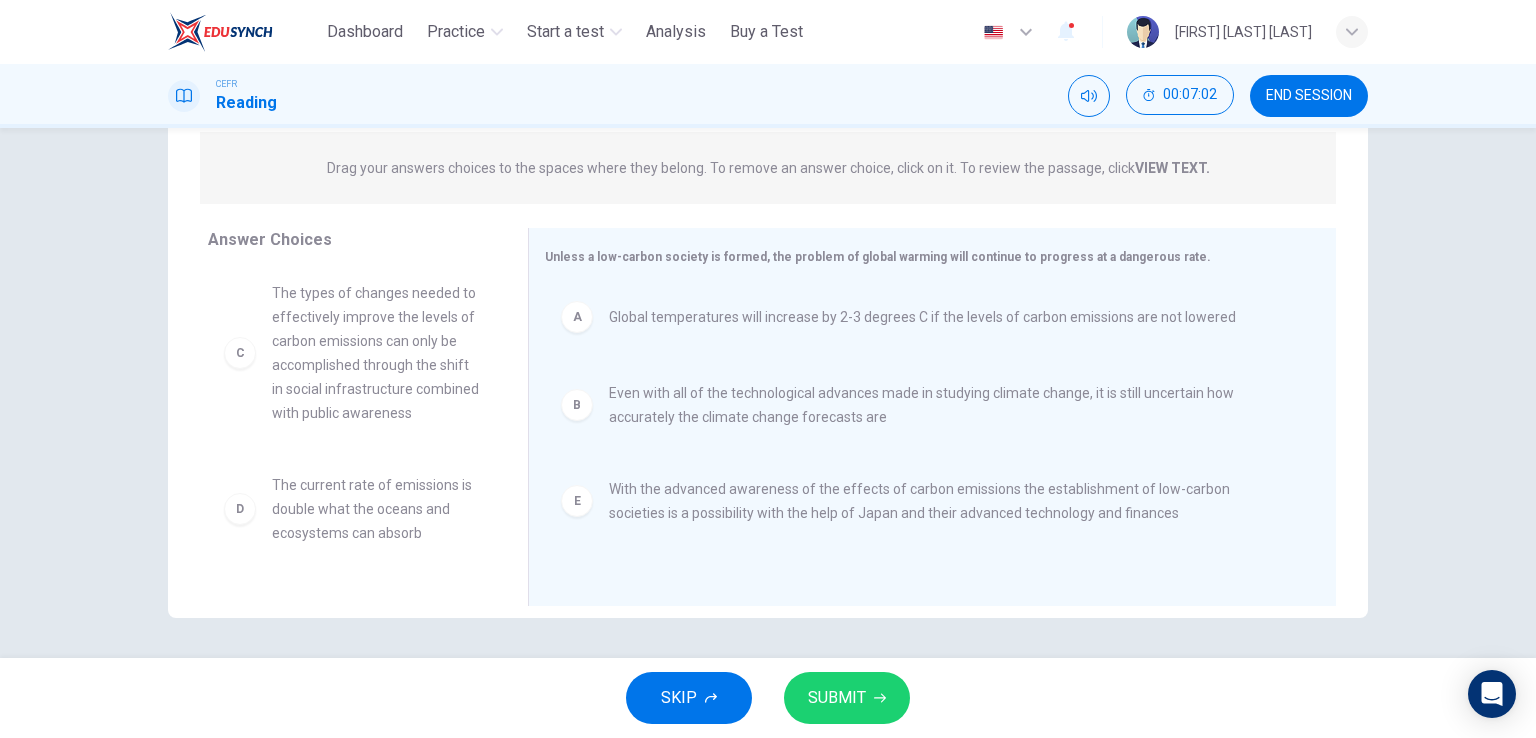 scroll, scrollTop: 108, scrollLeft: 0, axis: vertical 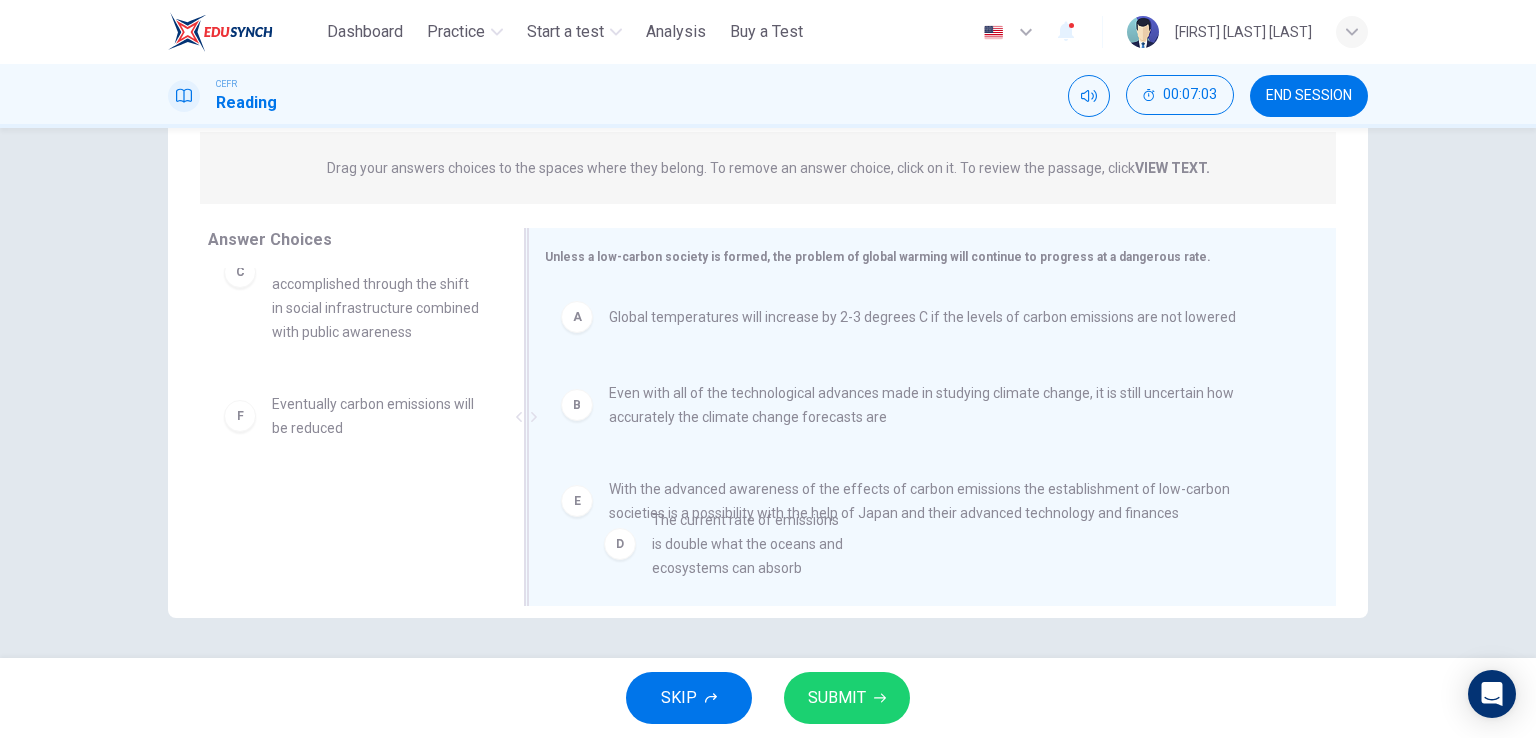 drag, startPoint x: 370, startPoint y: 450, endPoint x: 744, endPoint y: 549, distance: 386.8811 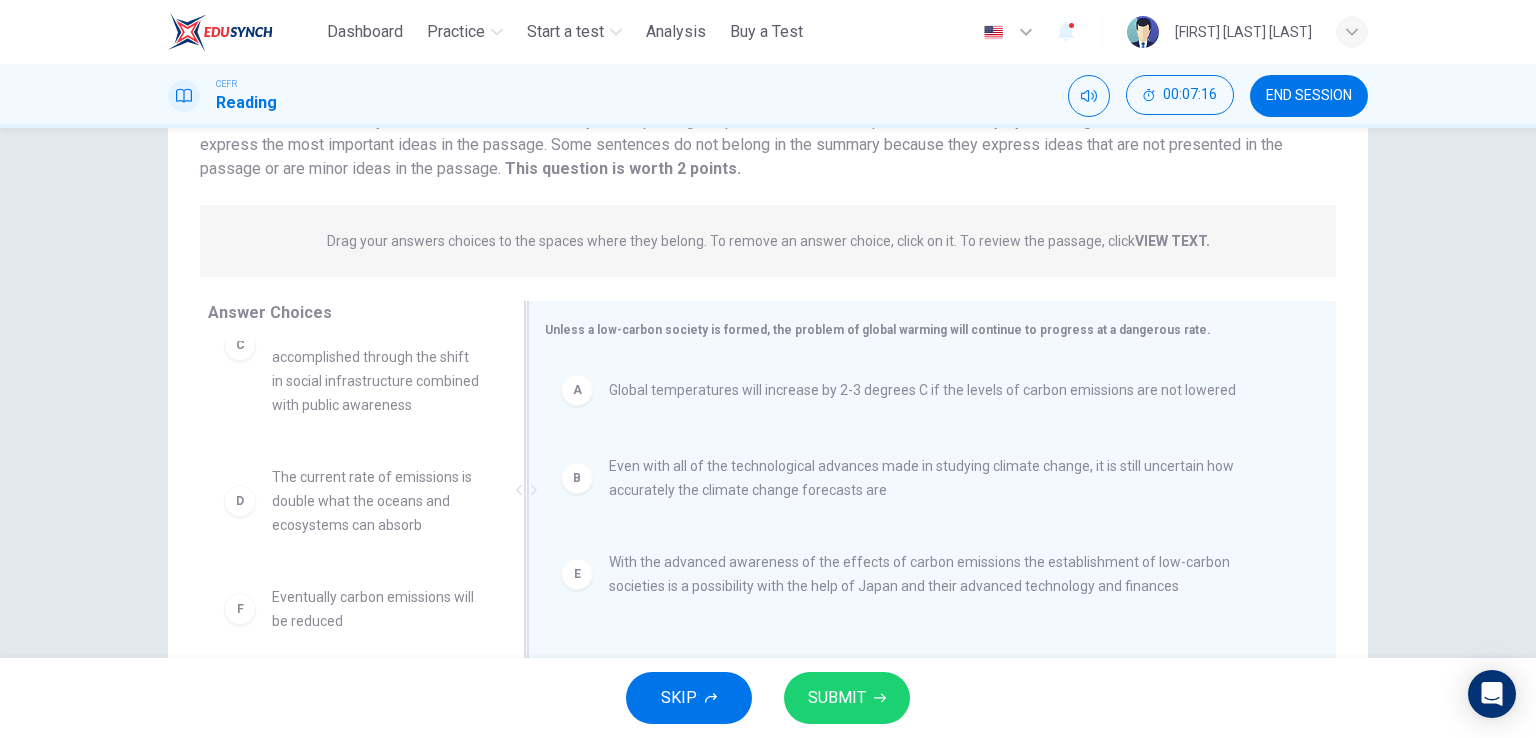 scroll, scrollTop: 243, scrollLeft: 0, axis: vertical 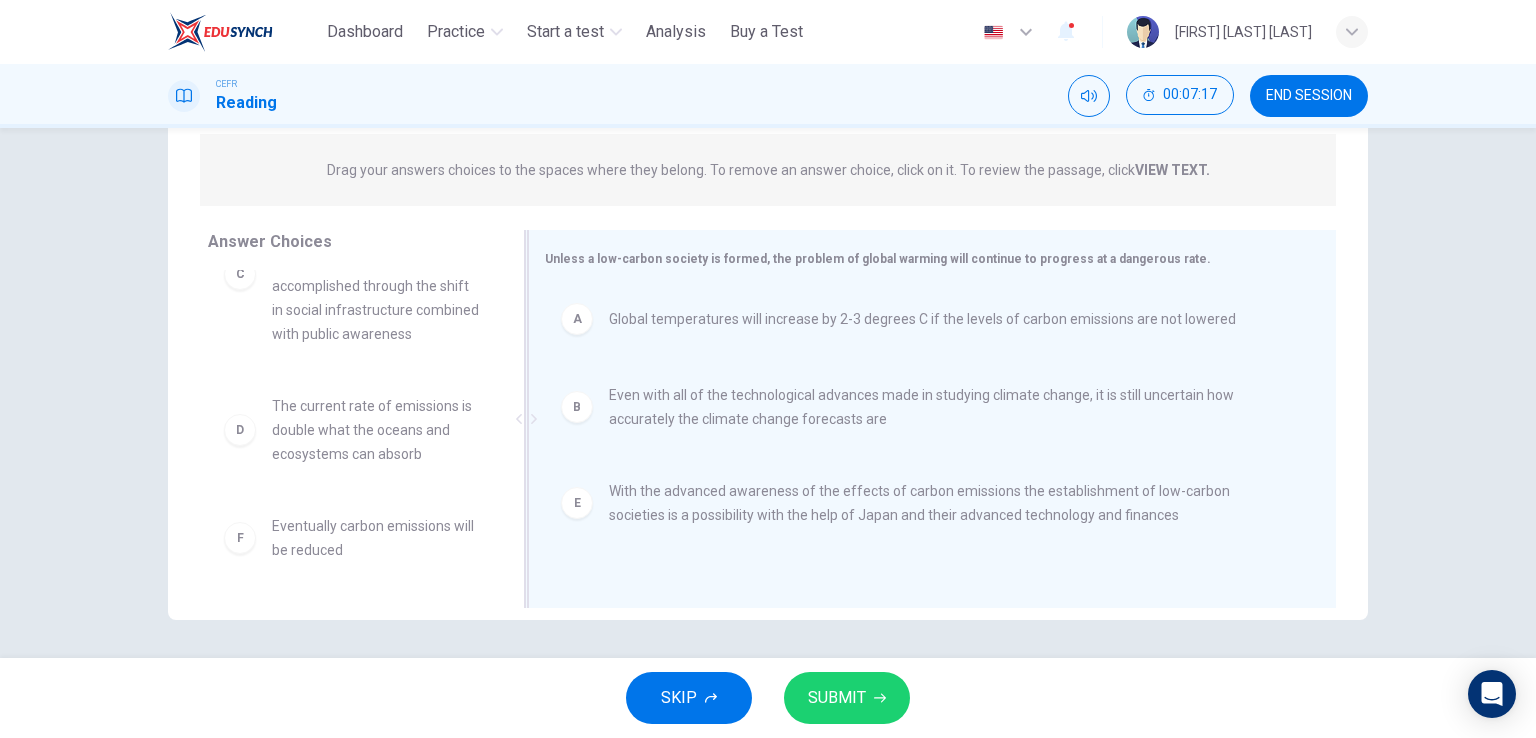 click on "Global temperatures will increase by 2-3 degrees C if the levels of carbon emissions are not lowered" at bounding box center (922, 319) 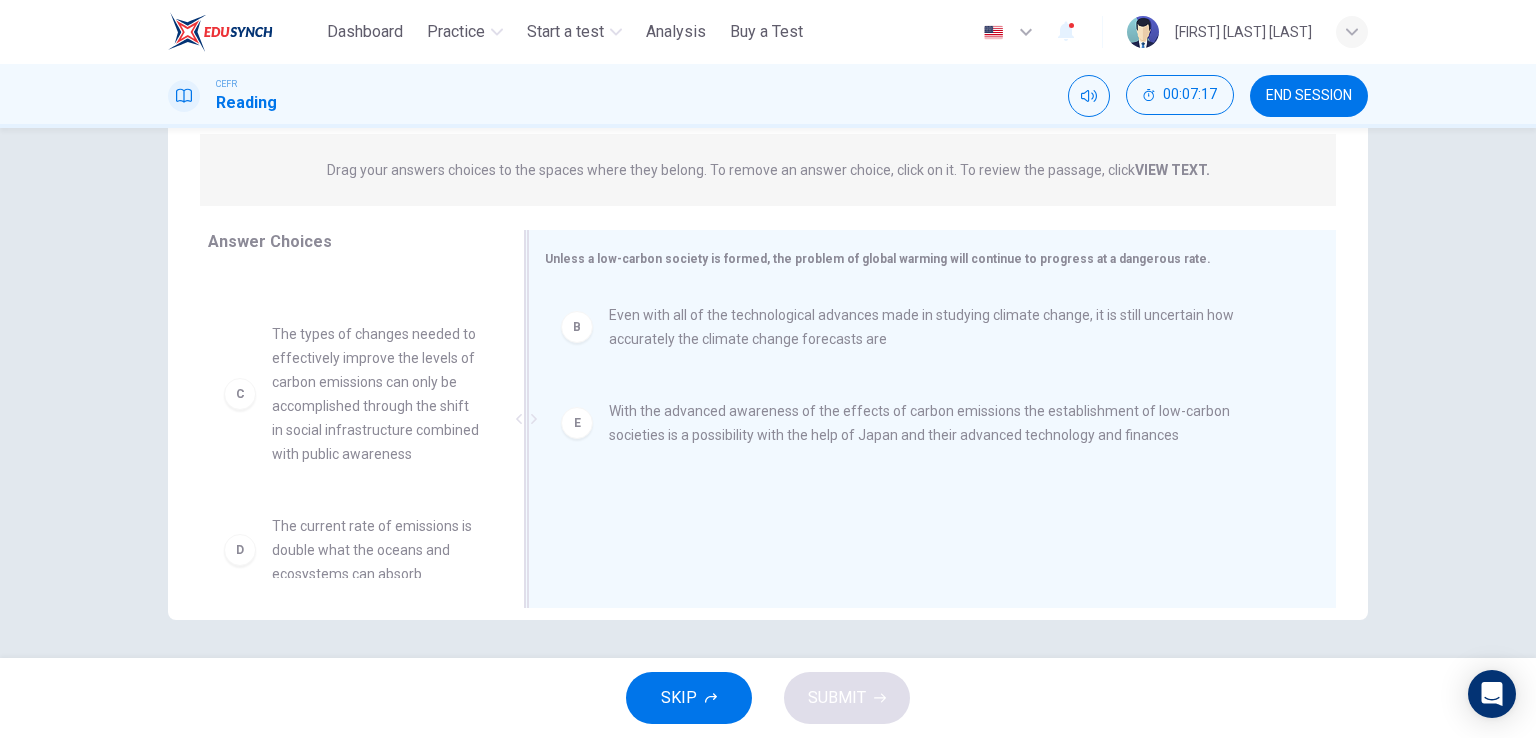 click on "Even with all of the technological advances made in studying climate change, it is still uncertain how accurately the climate change forecasts are" at bounding box center [948, 327] 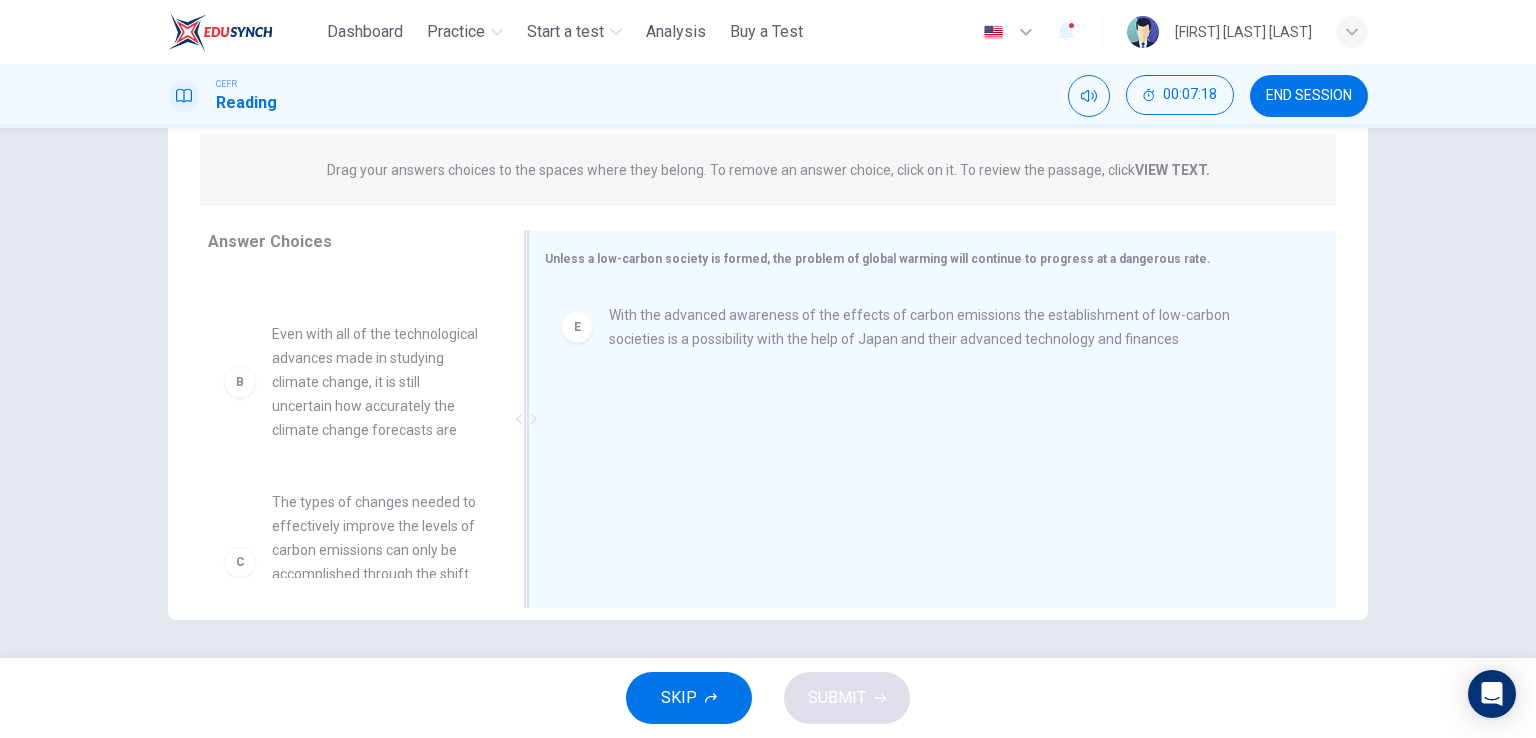 click on "With the advanced awareness of the effects of carbon emissions the establishment of low-carbon societies is a possibility with the help of Japan and their advanced technology and finances" at bounding box center [948, 327] 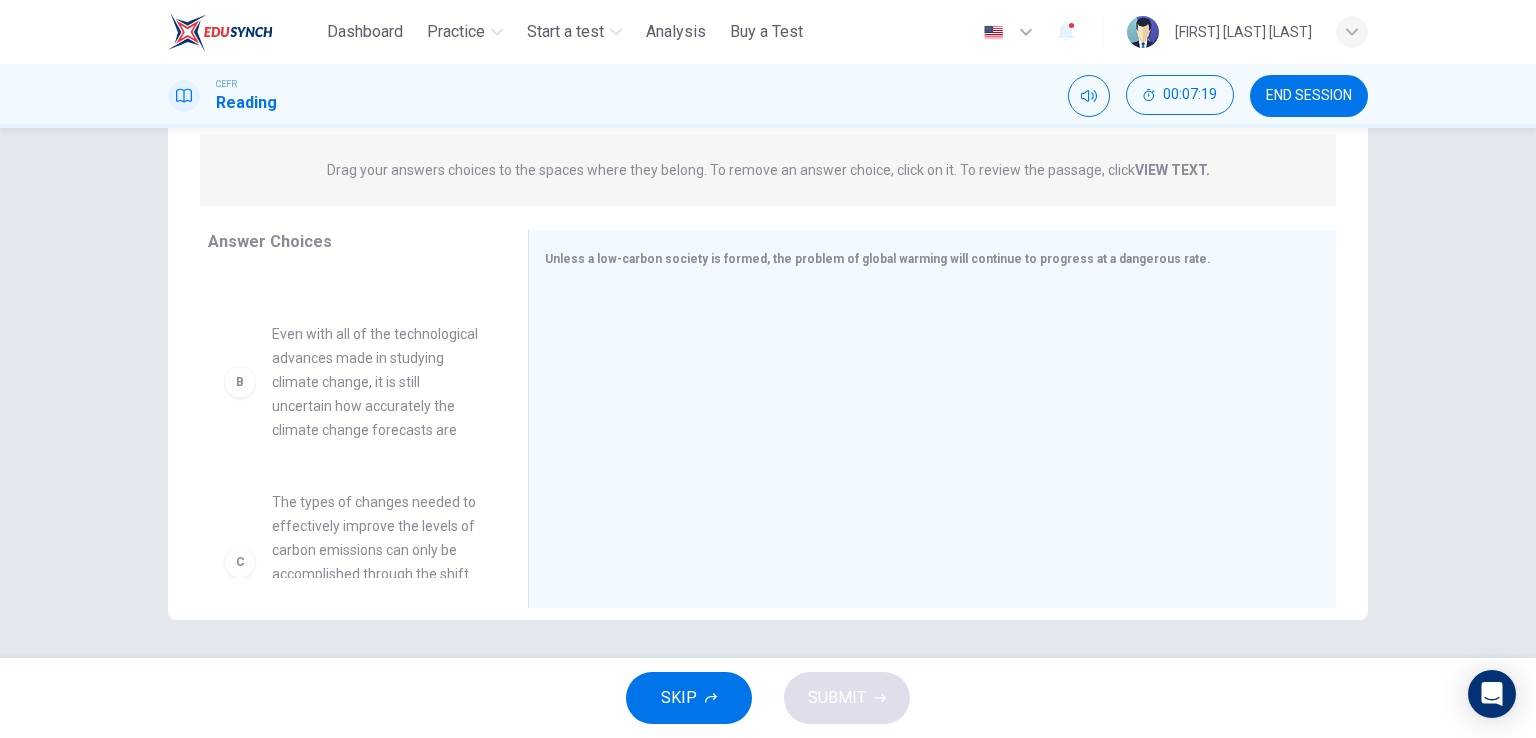 scroll, scrollTop: 0, scrollLeft: 0, axis: both 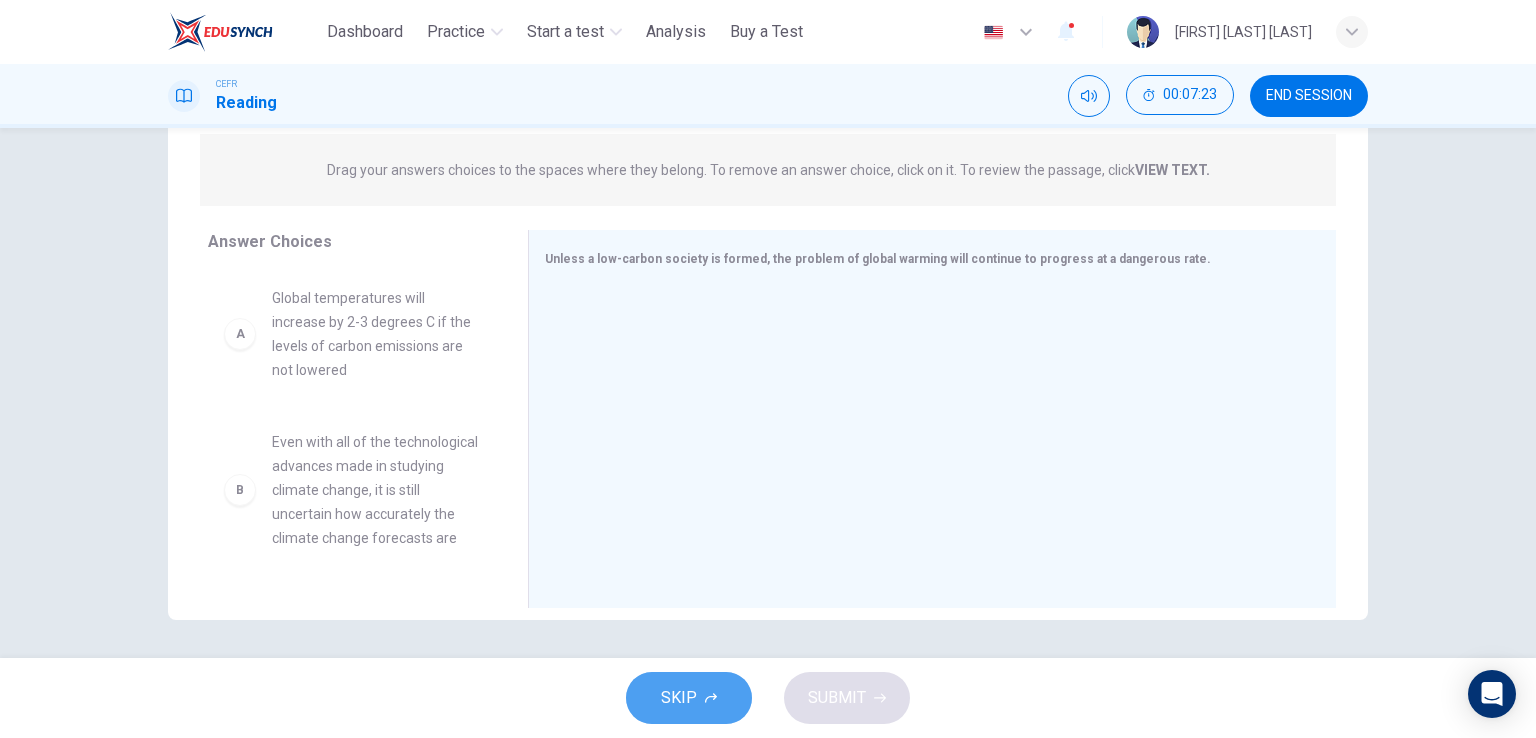 click on "SKIP" at bounding box center (689, 698) 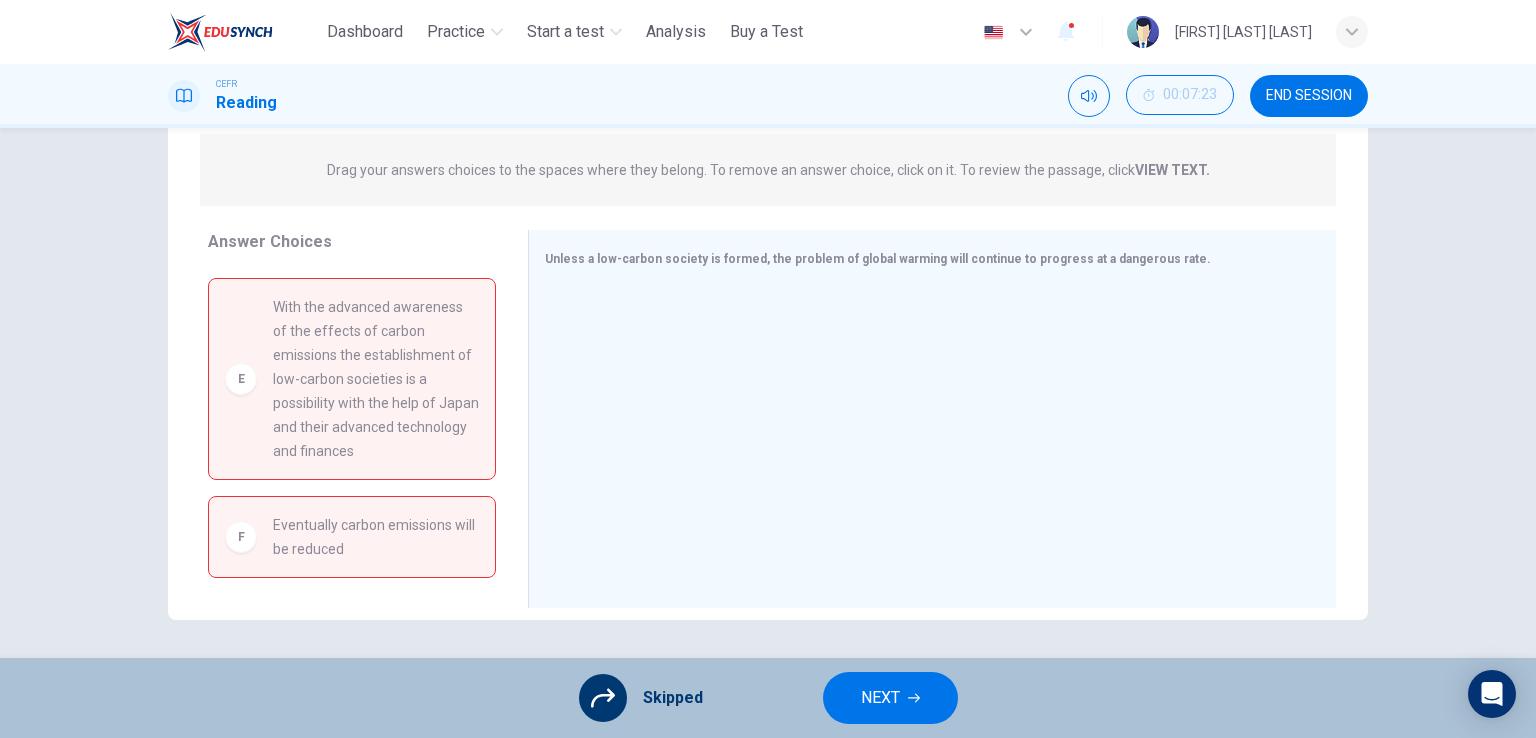 scroll, scrollTop: 0, scrollLeft: 0, axis: both 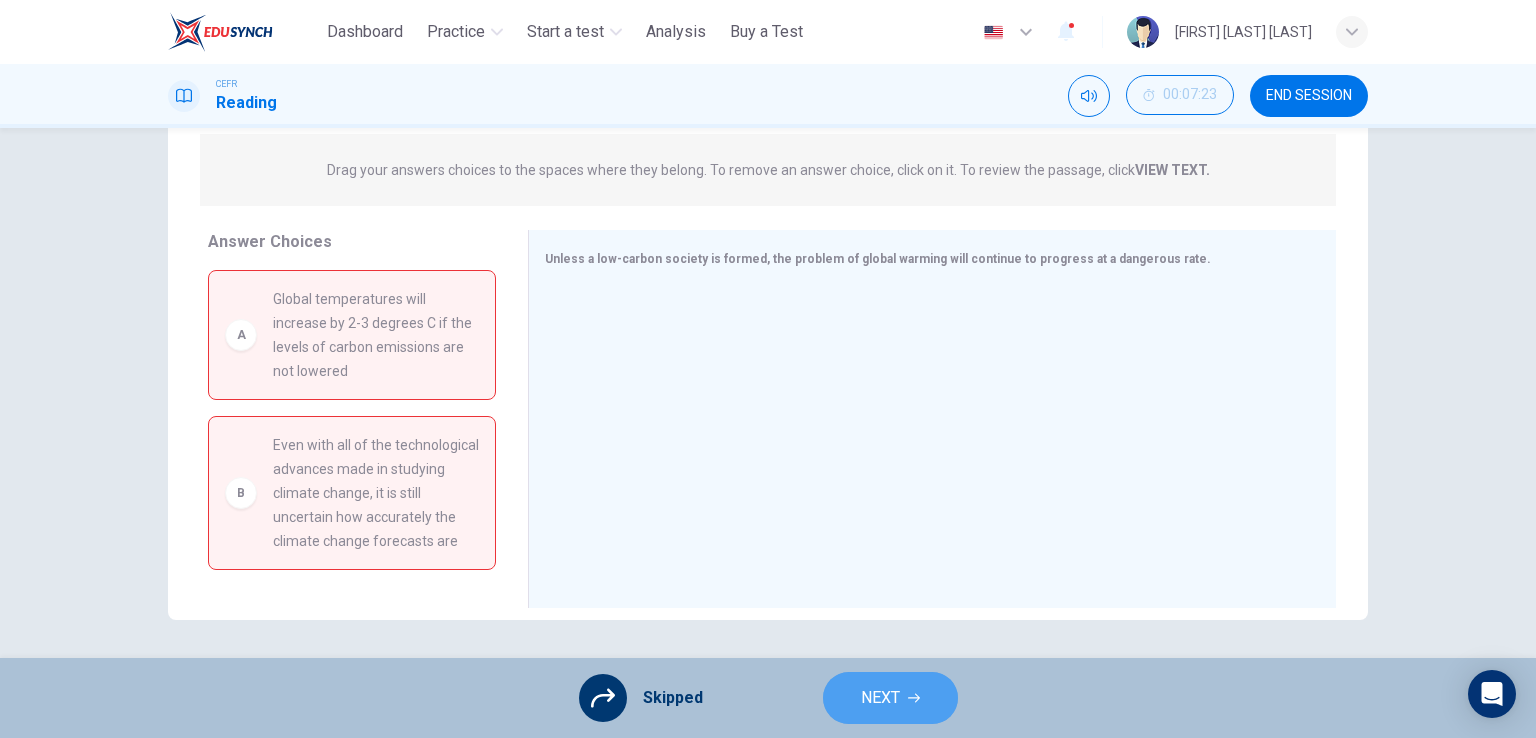 click on "NEXT" at bounding box center [890, 698] 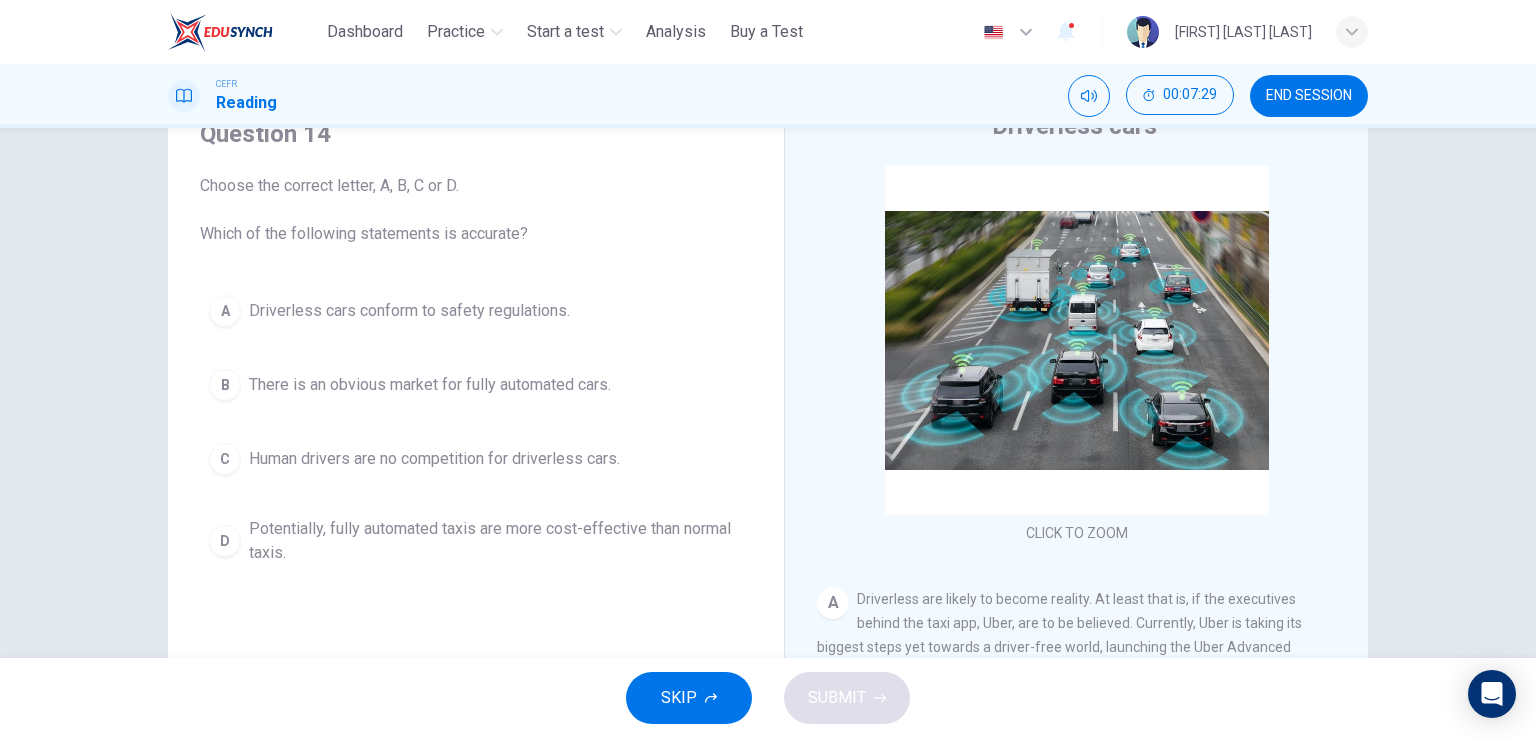 scroll, scrollTop: 88, scrollLeft: 0, axis: vertical 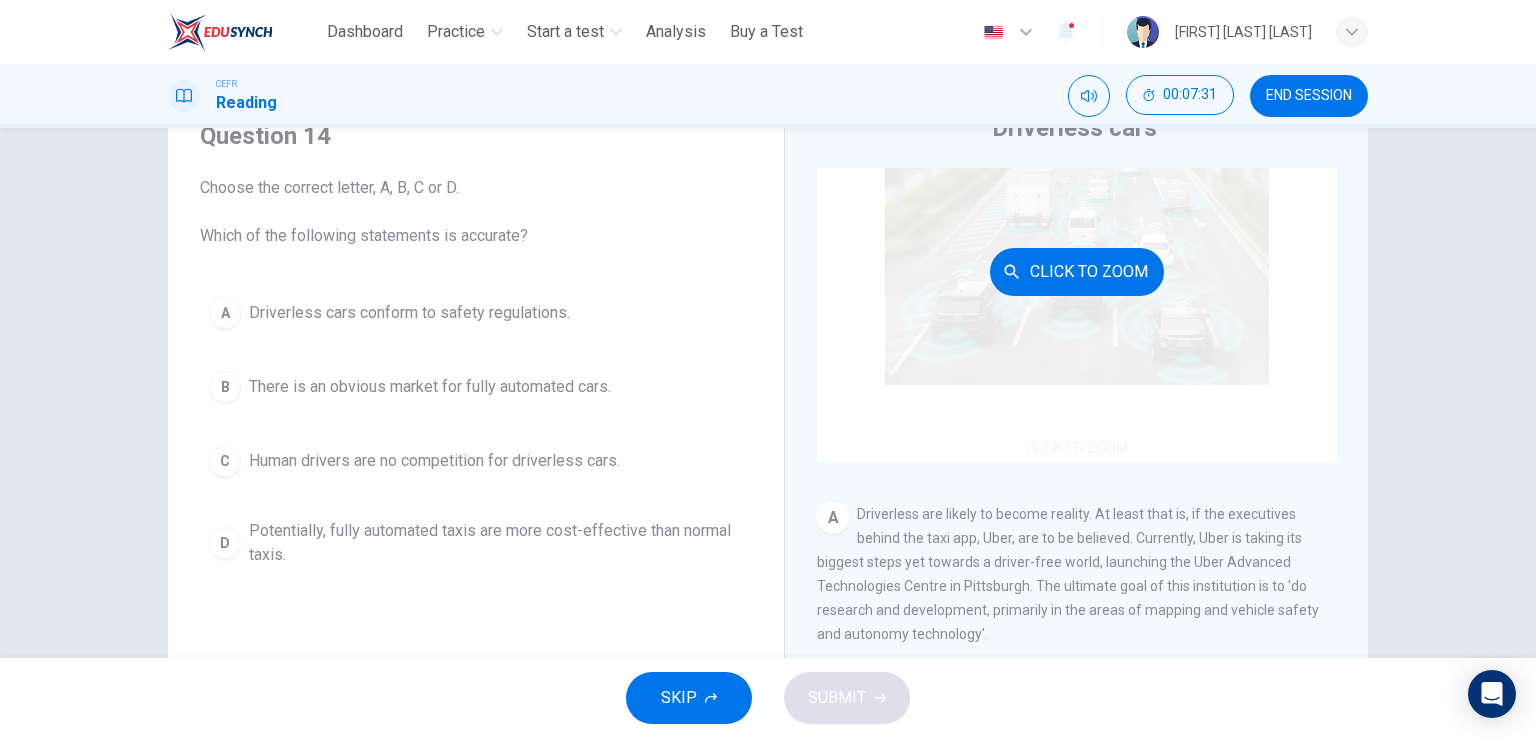 click on "Click to Zoom" at bounding box center [1077, 272] 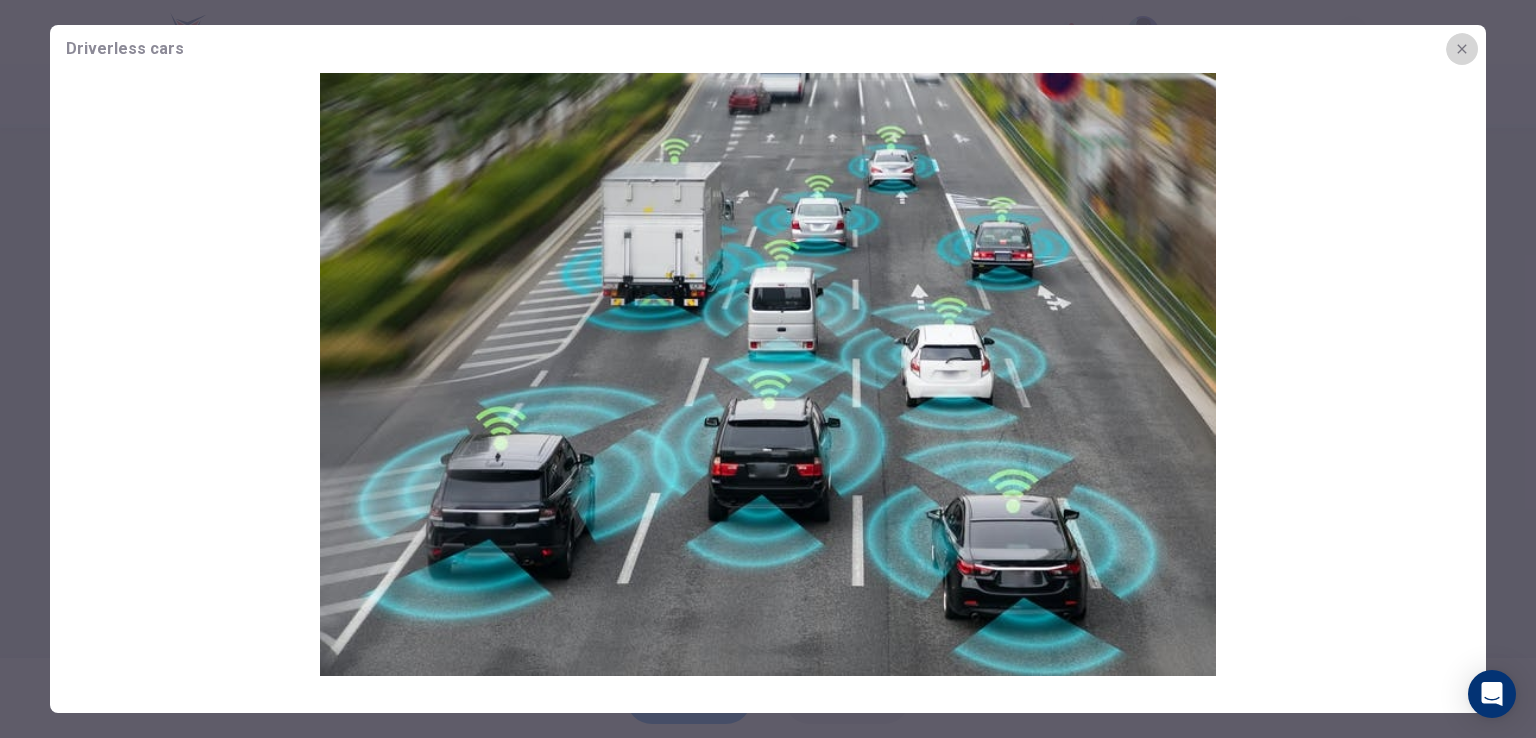 click at bounding box center [1462, 49] 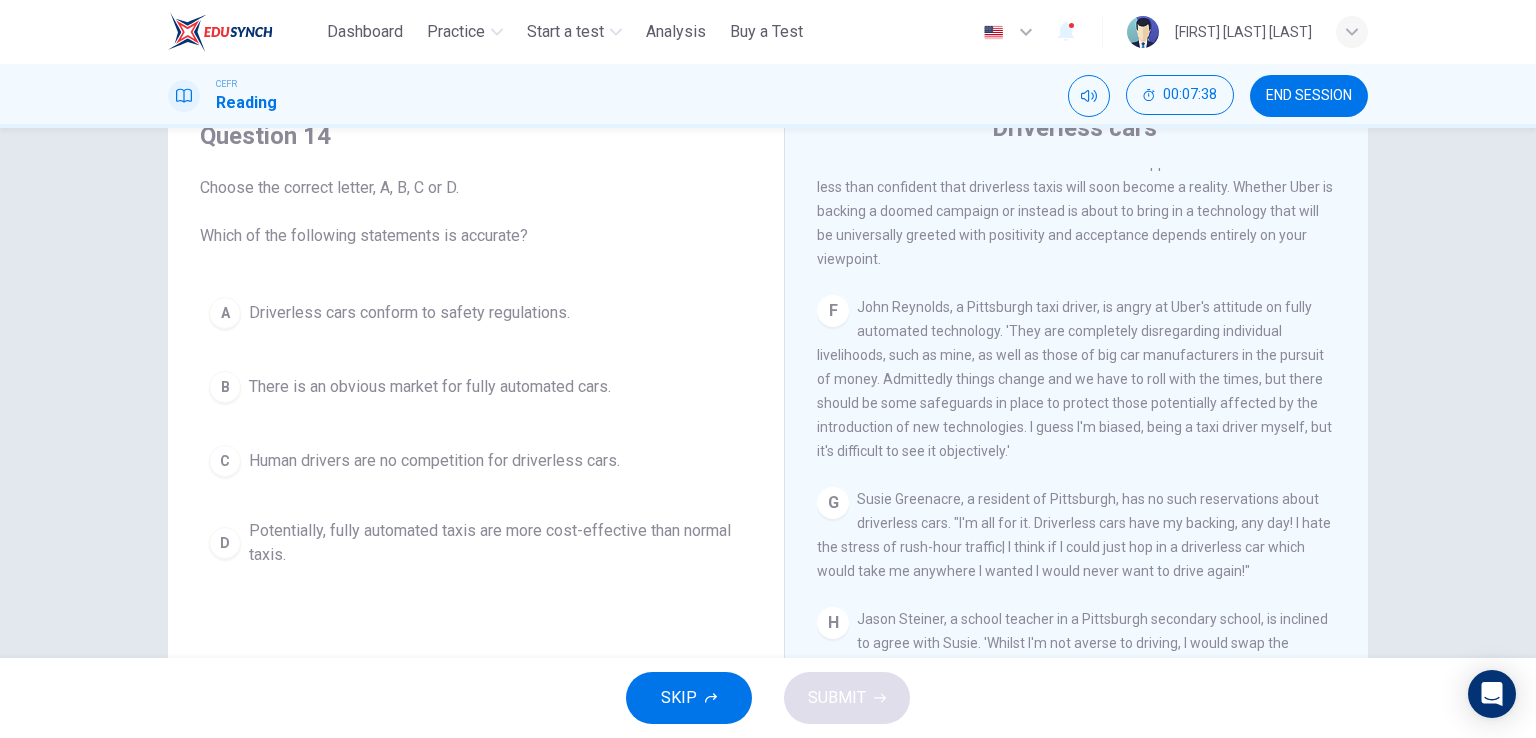 scroll, scrollTop: 1468, scrollLeft: 0, axis: vertical 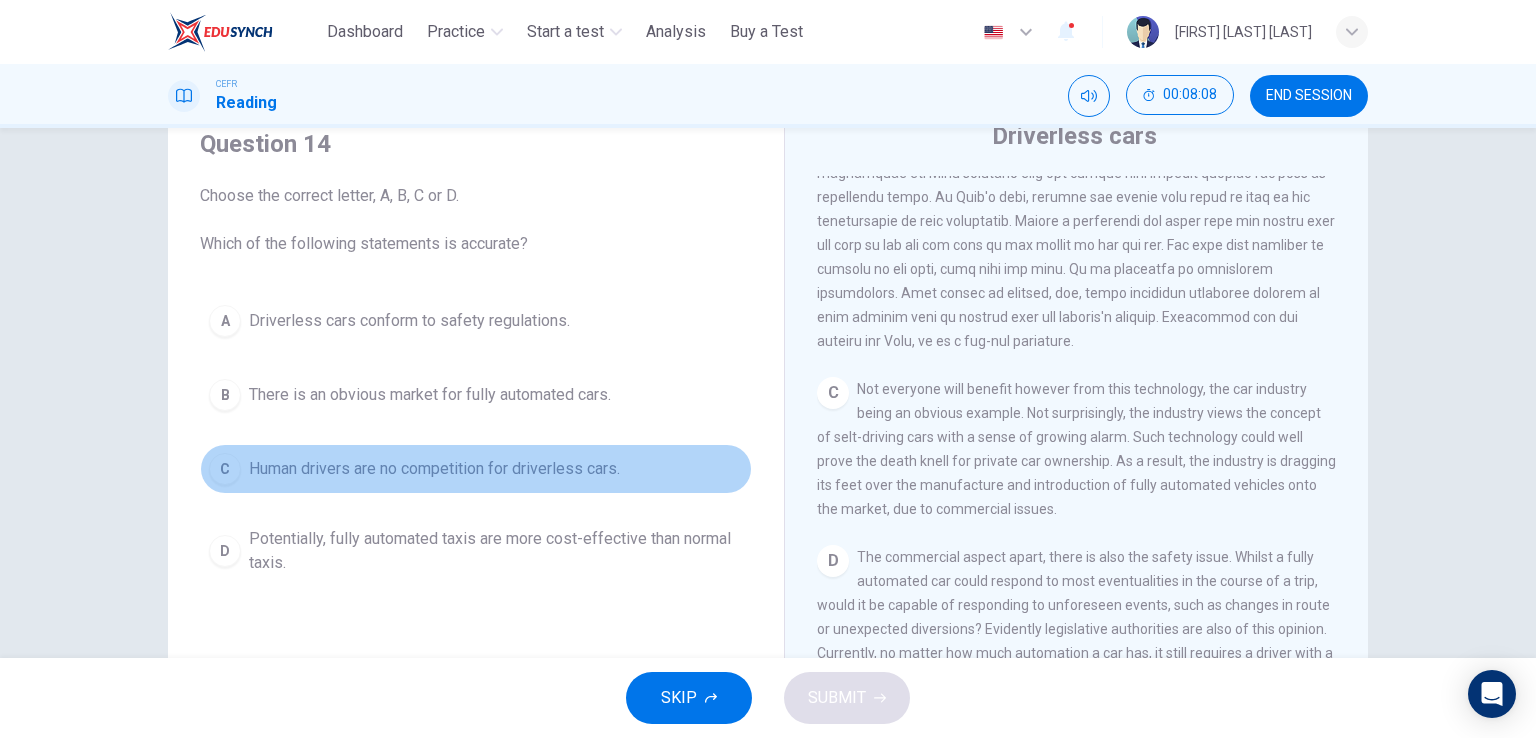 click on "C Human drivers are no competition for driverless cars." at bounding box center (476, 469) 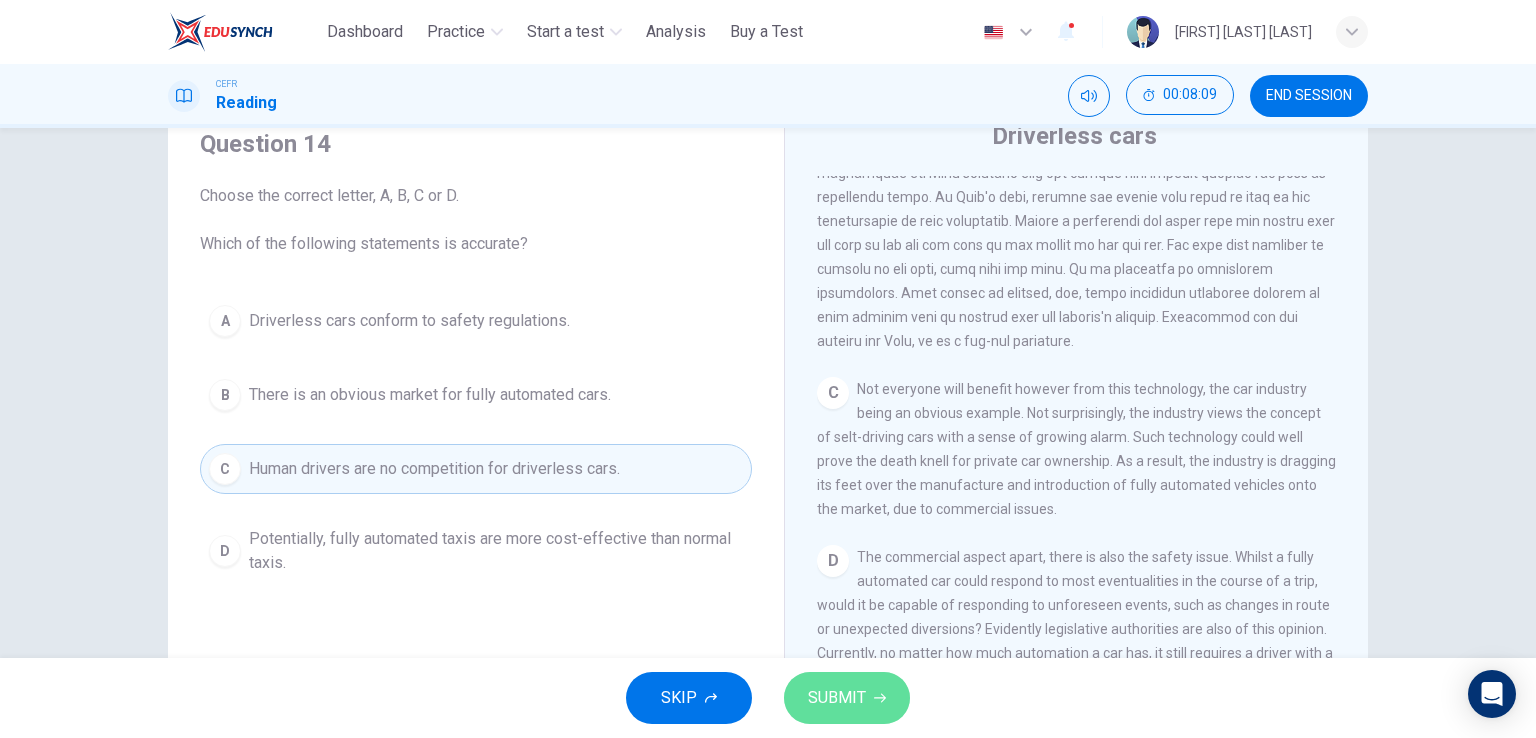 click on "SUBMIT" at bounding box center [837, 698] 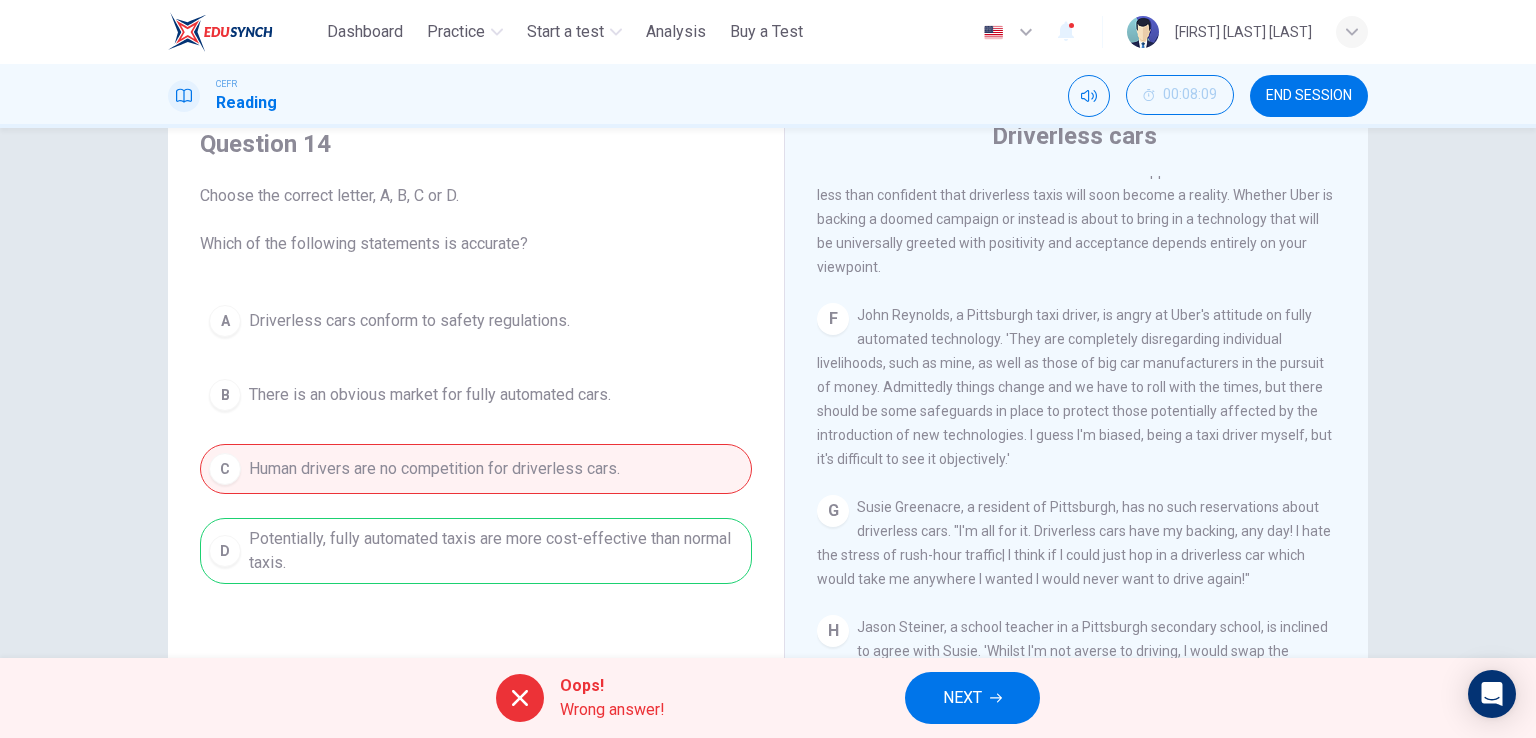 scroll, scrollTop: 1468, scrollLeft: 0, axis: vertical 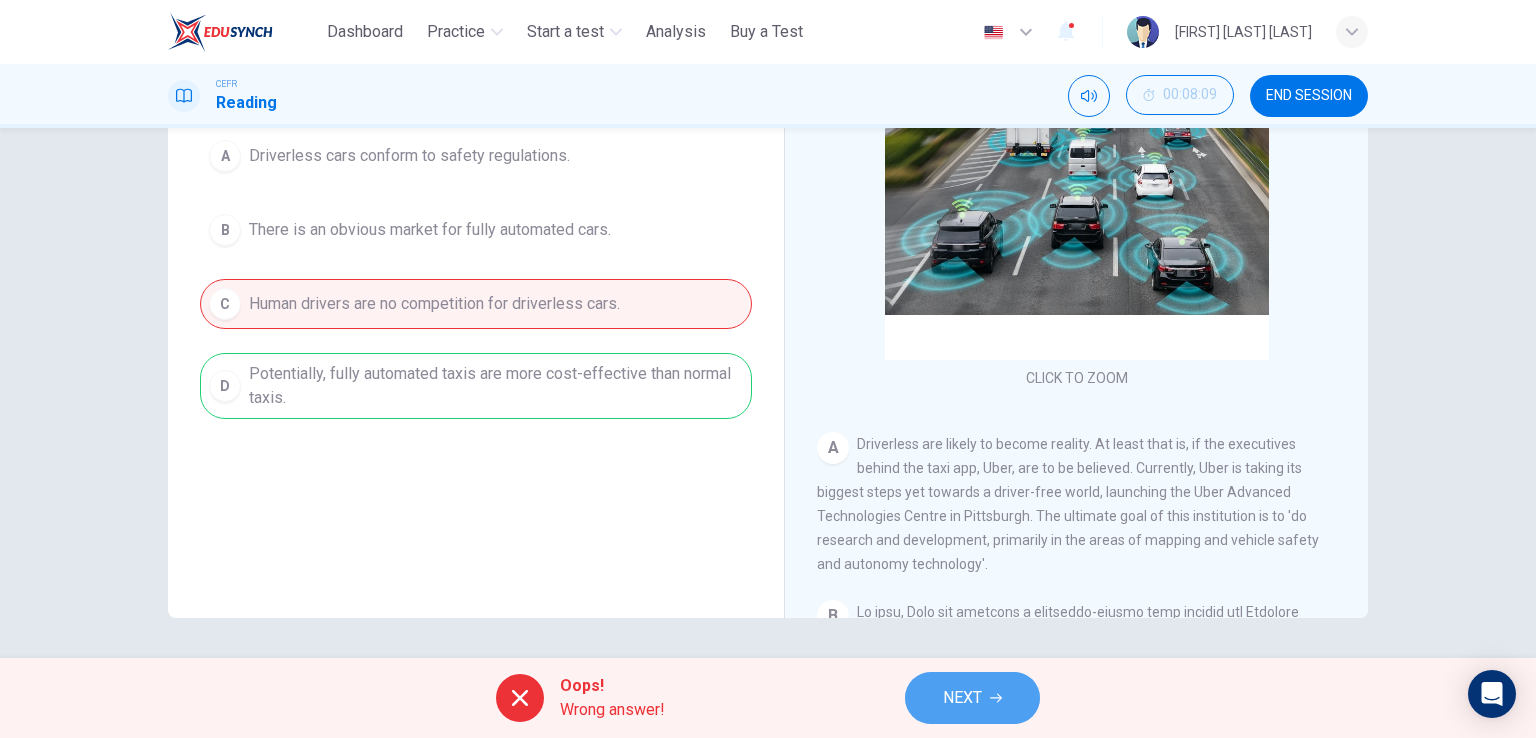 click on "NEXT" at bounding box center (962, 698) 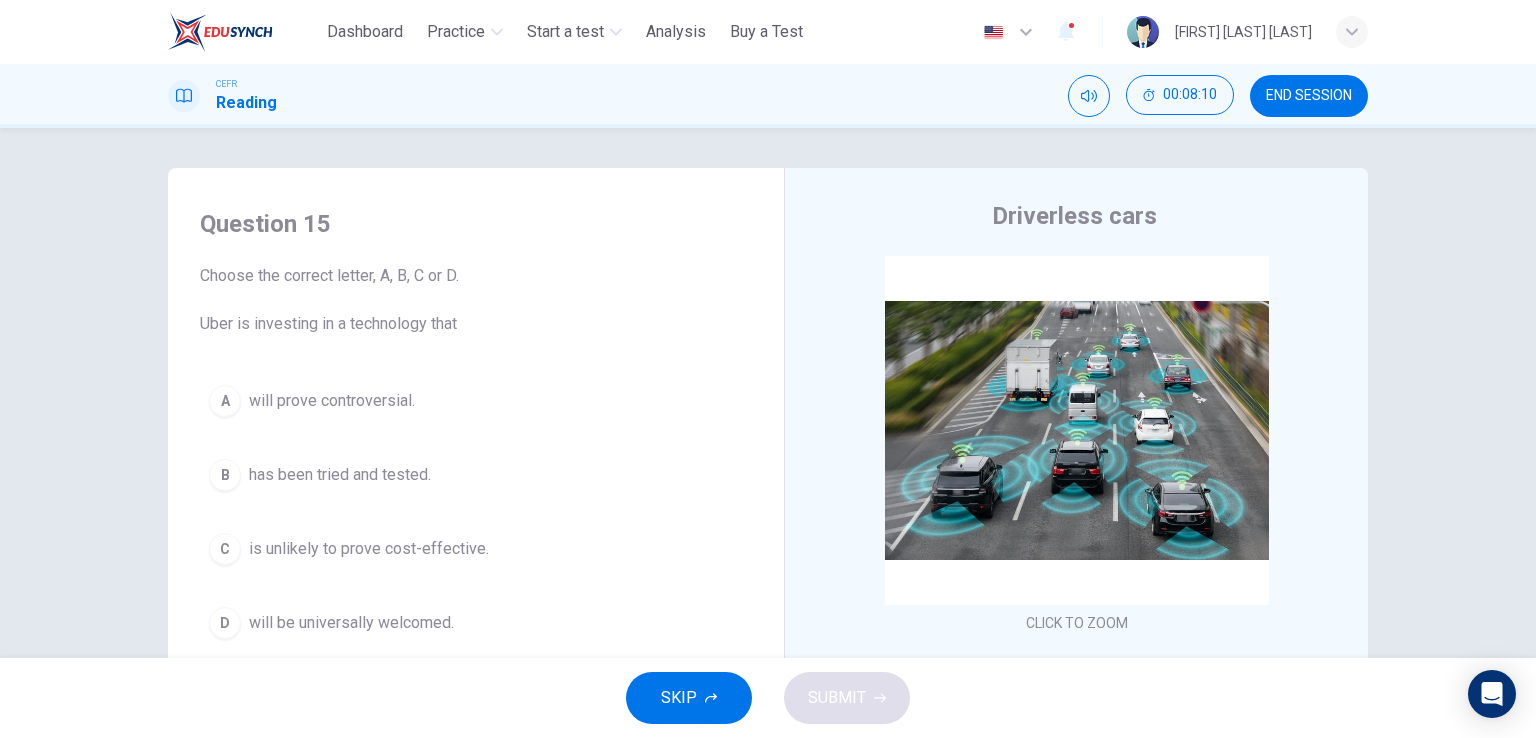 scroll, scrollTop: 4, scrollLeft: 0, axis: vertical 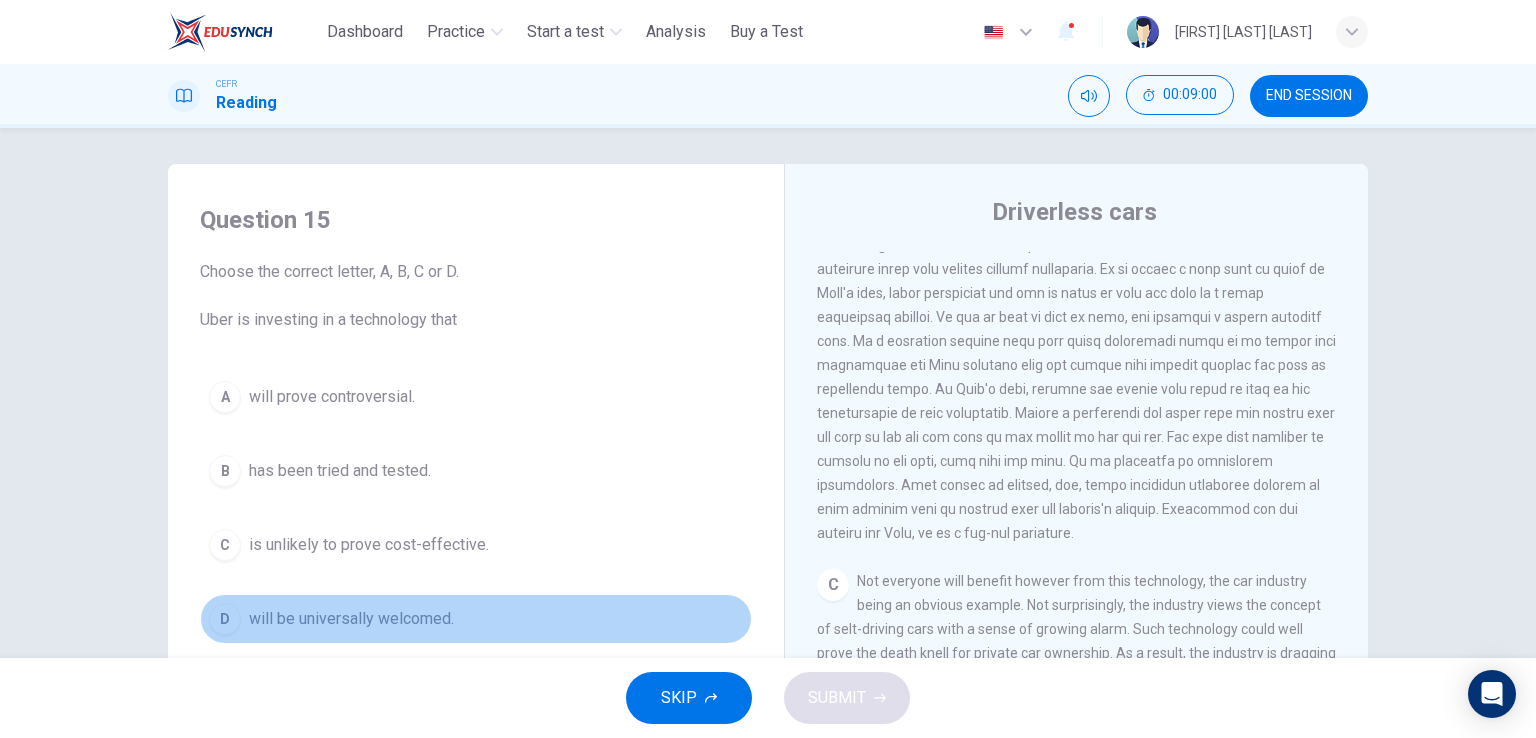 click on "will be universally welcomed." at bounding box center (351, 619) 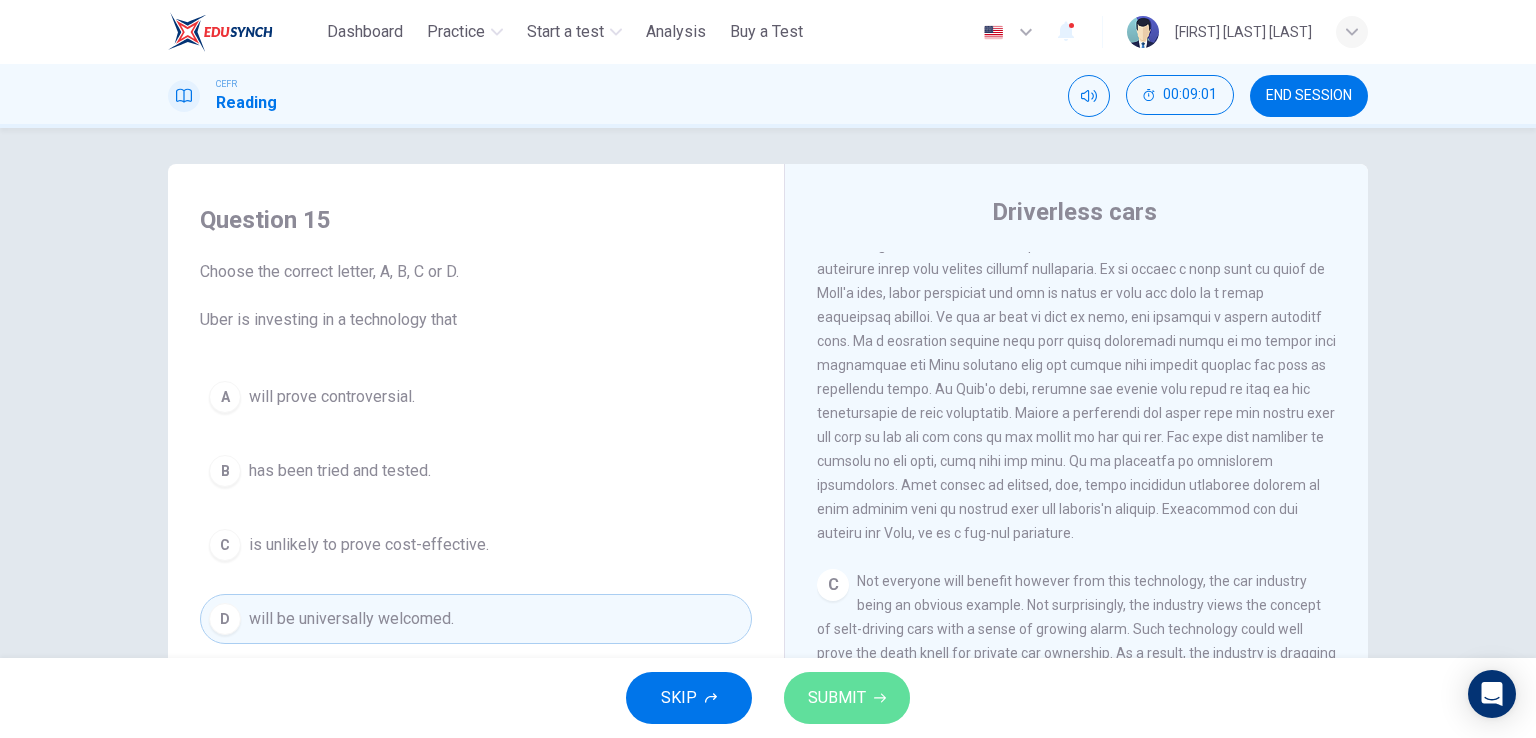 click on "SUBMIT" at bounding box center (837, 698) 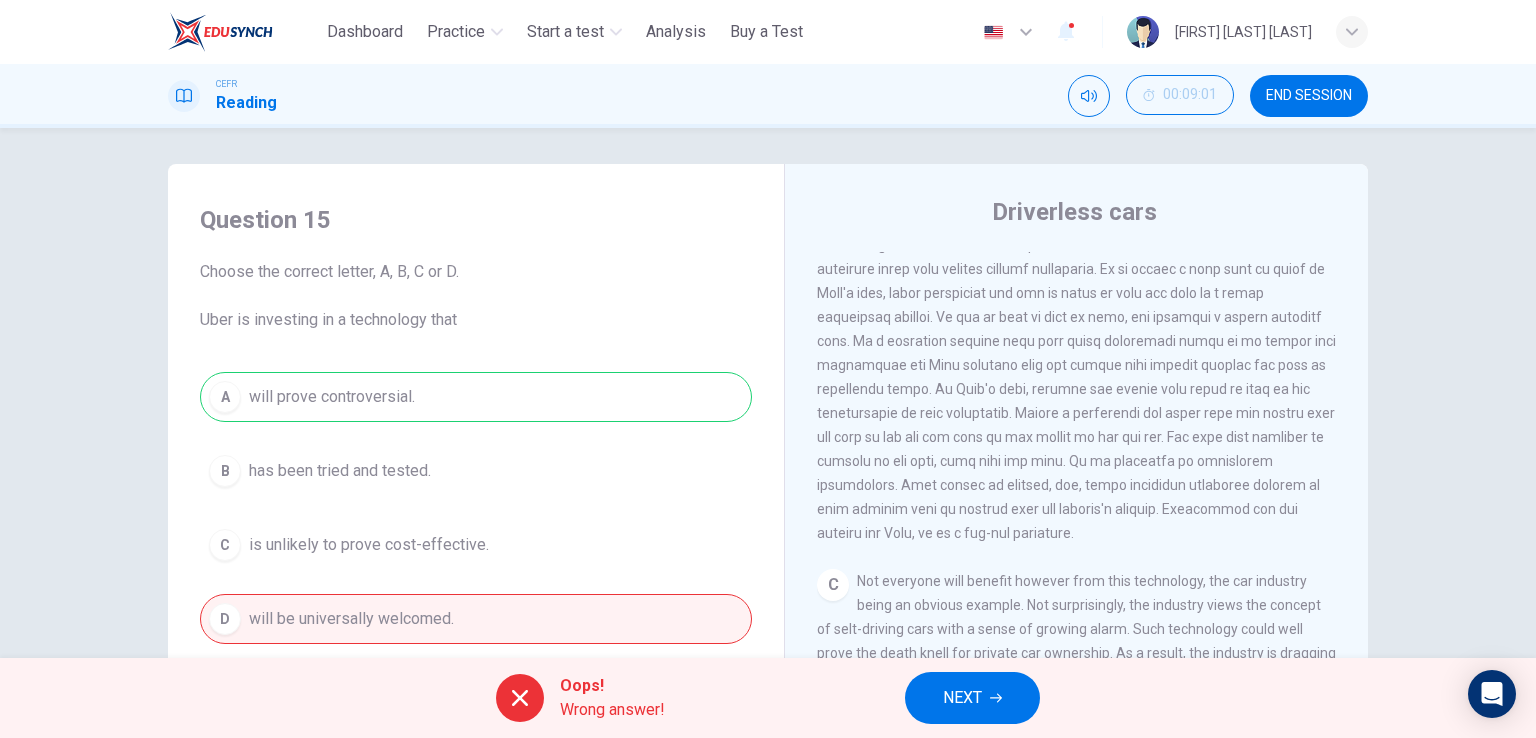 click on "NEXT" at bounding box center [962, 698] 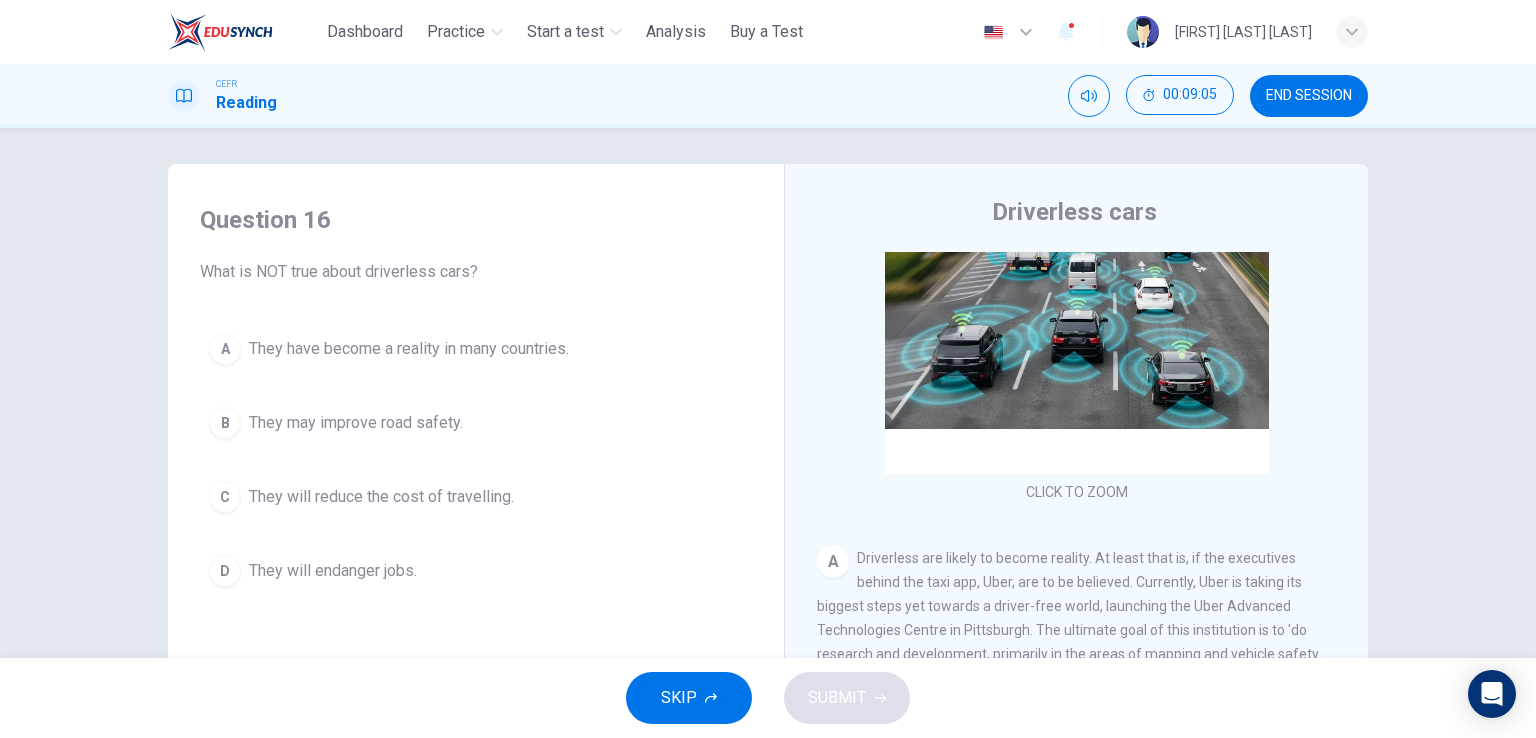 scroll, scrollTop: 0, scrollLeft: 0, axis: both 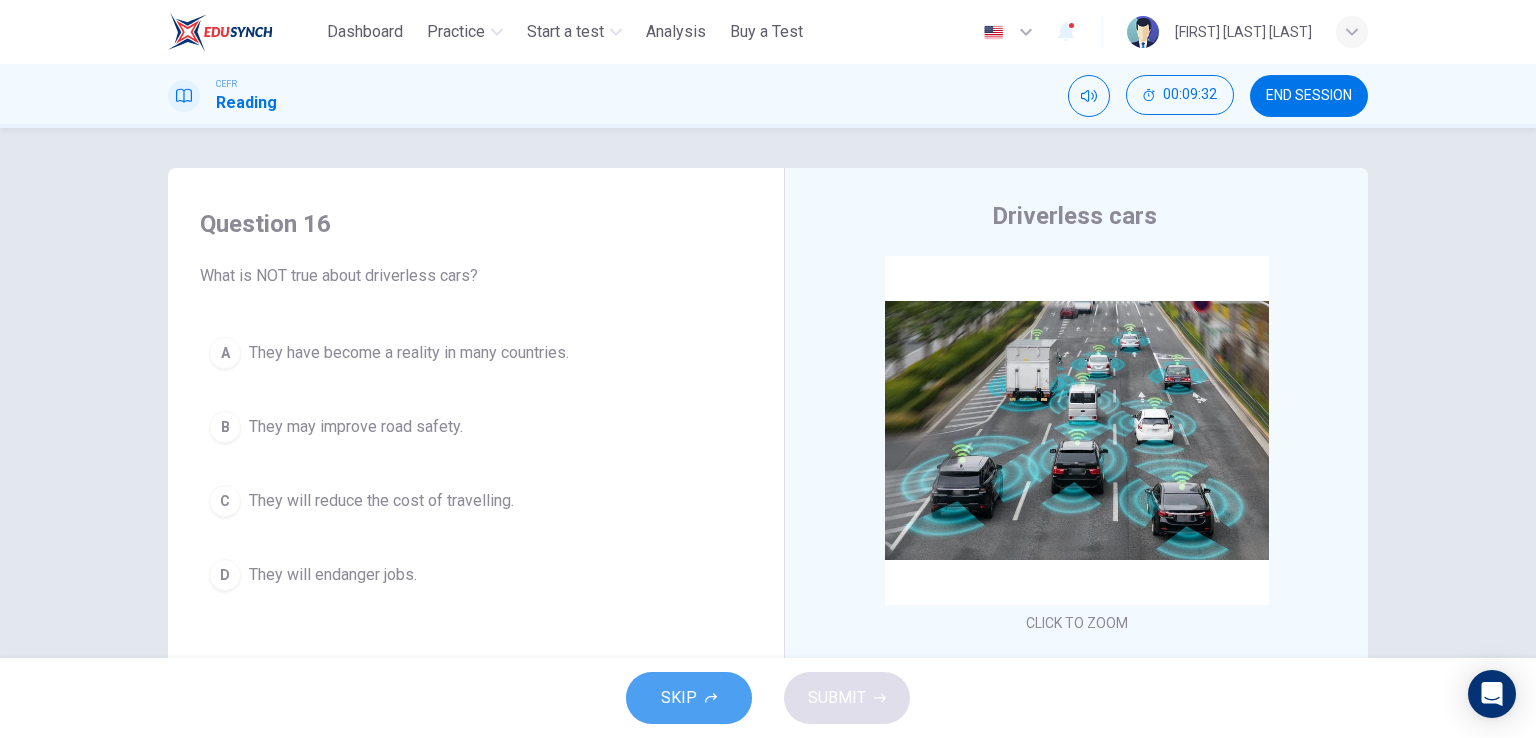 click on "SKIP" at bounding box center (679, 698) 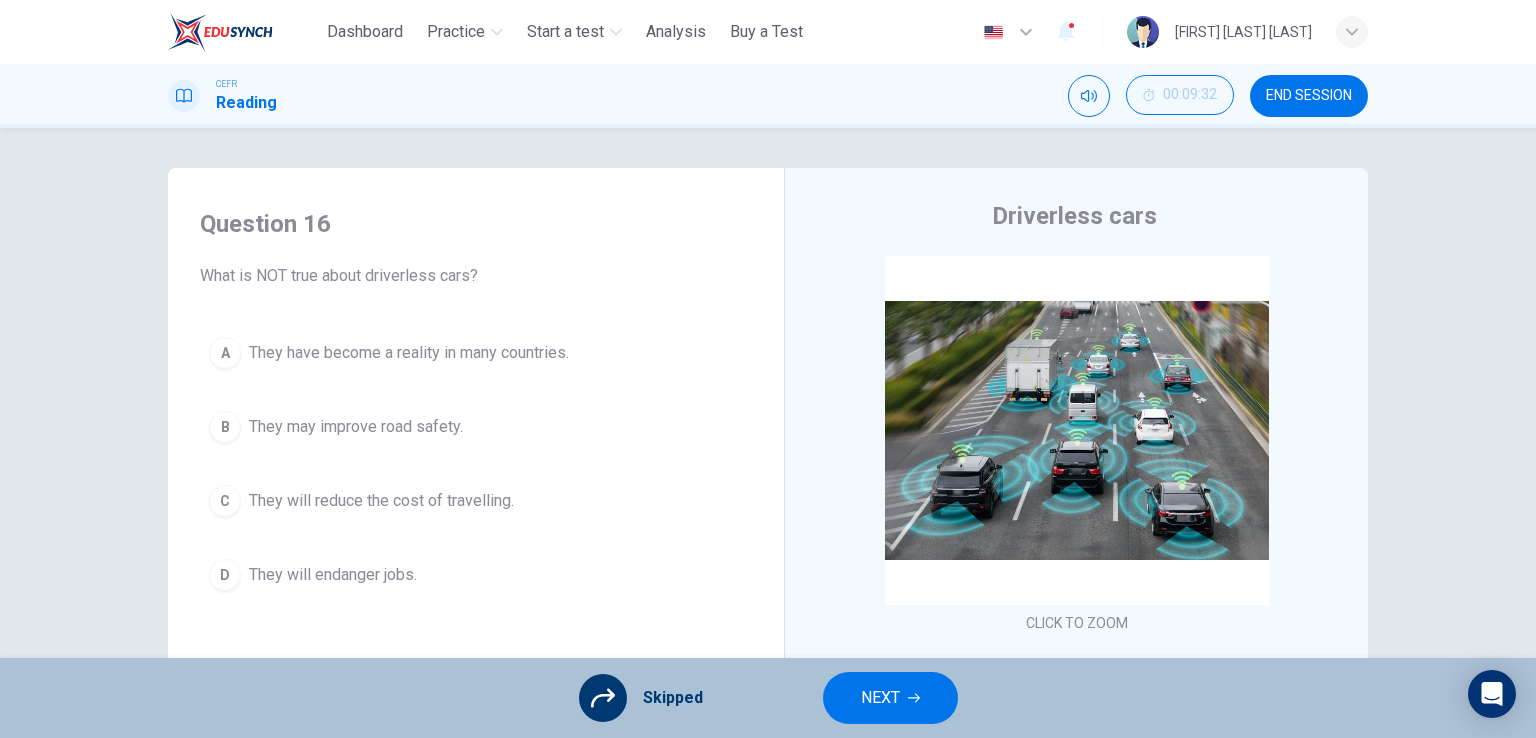 click on "NEXT" at bounding box center [890, 698] 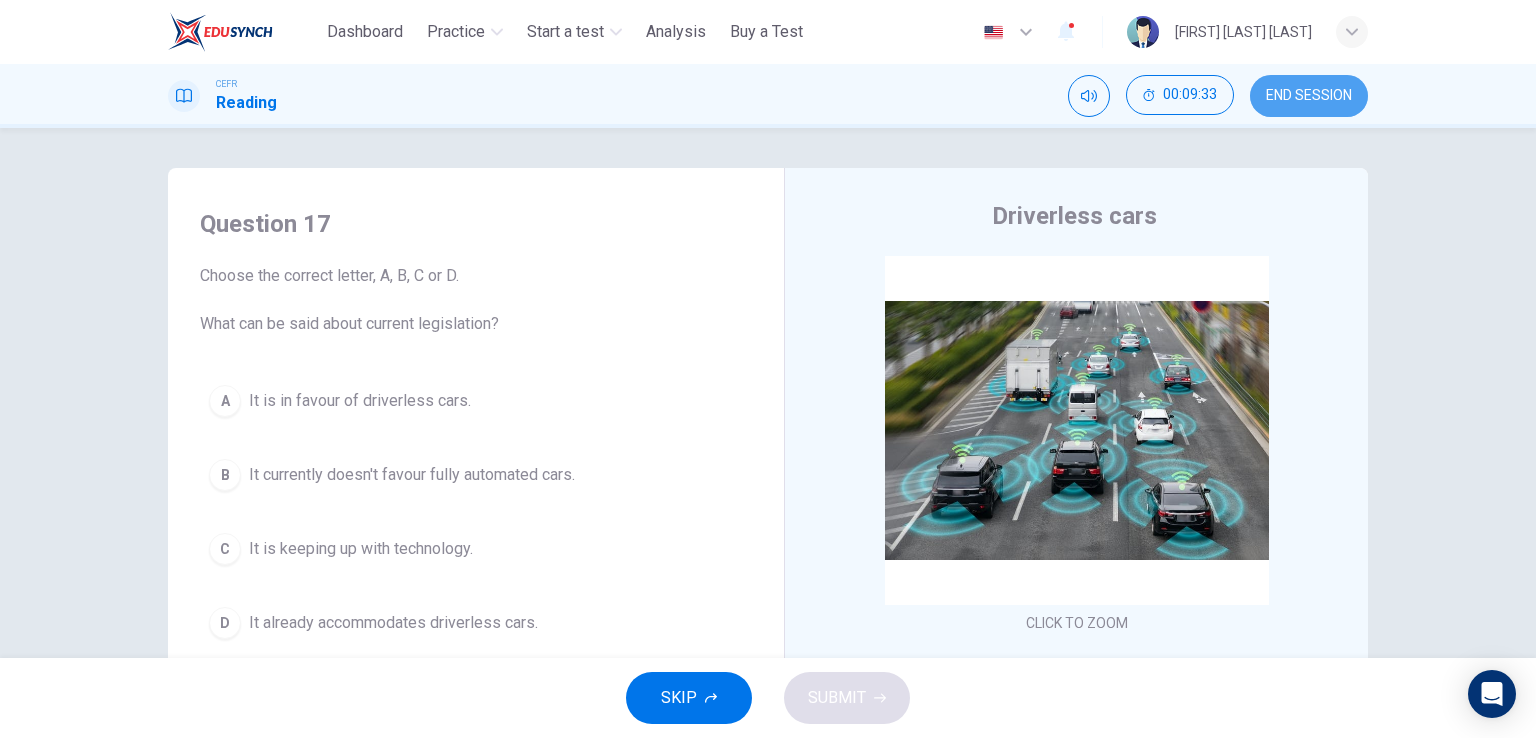 click on "END SESSION" at bounding box center [1309, 96] 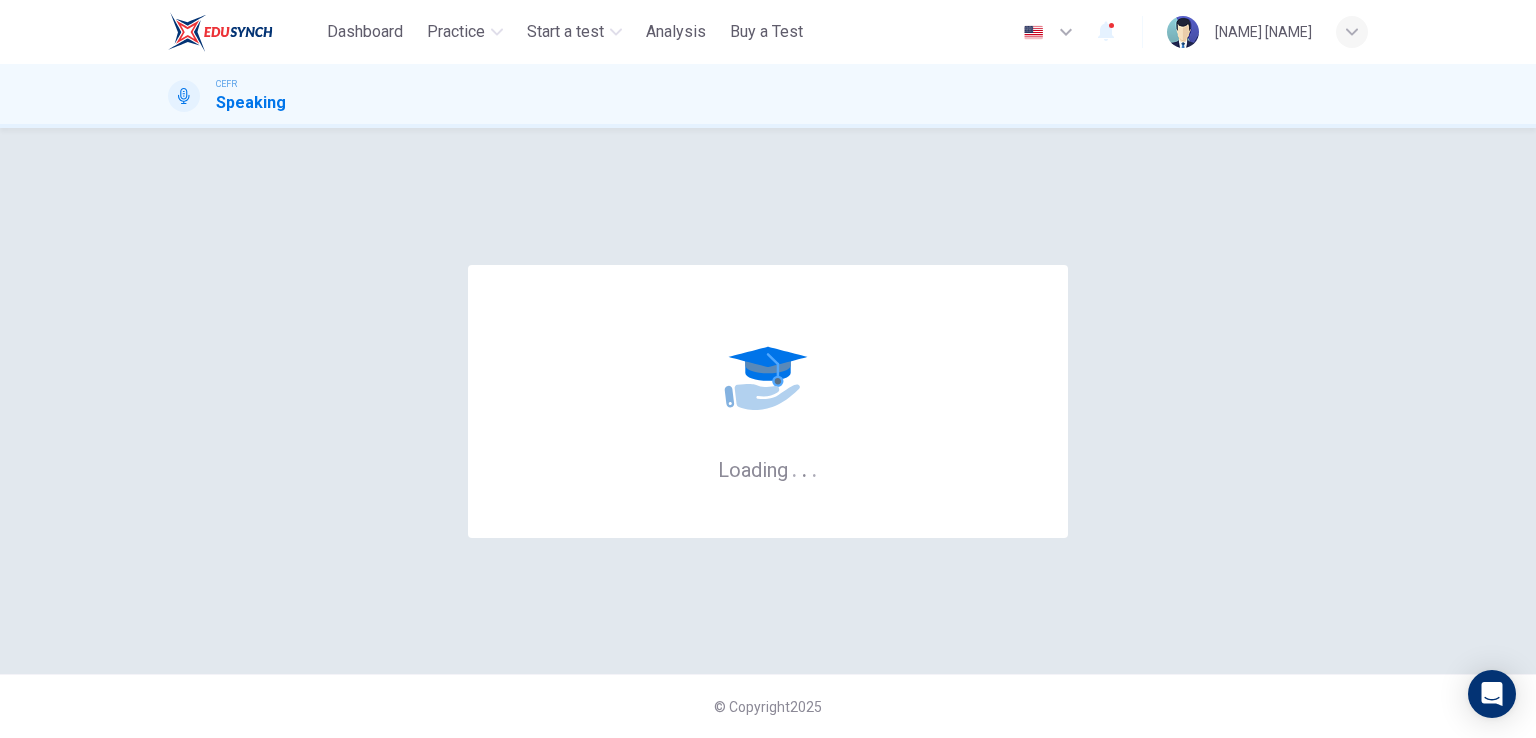 scroll, scrollTop: 0, scrollLeft: 0, axis: both 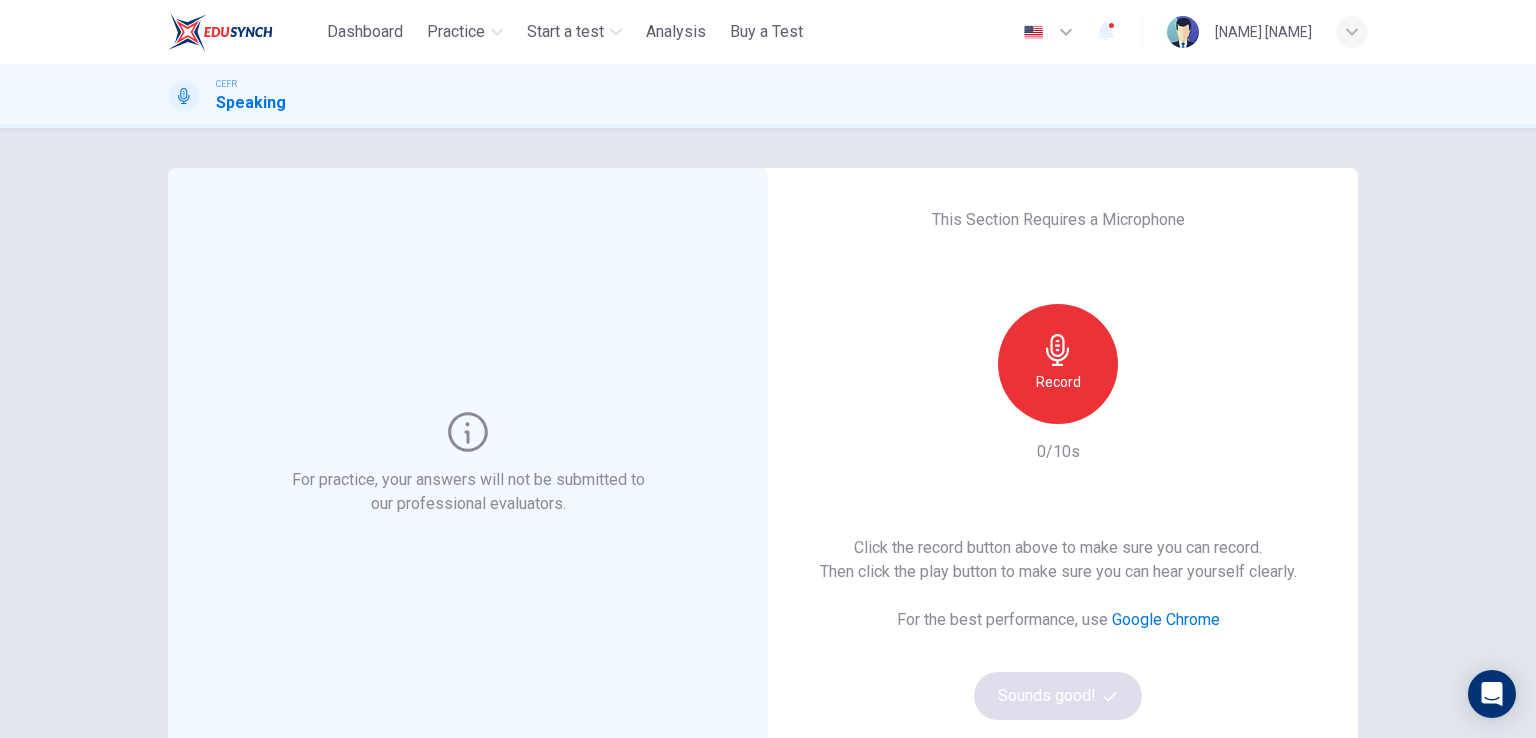 click on "CEFR Speaking" at bounding box center (768, 96) 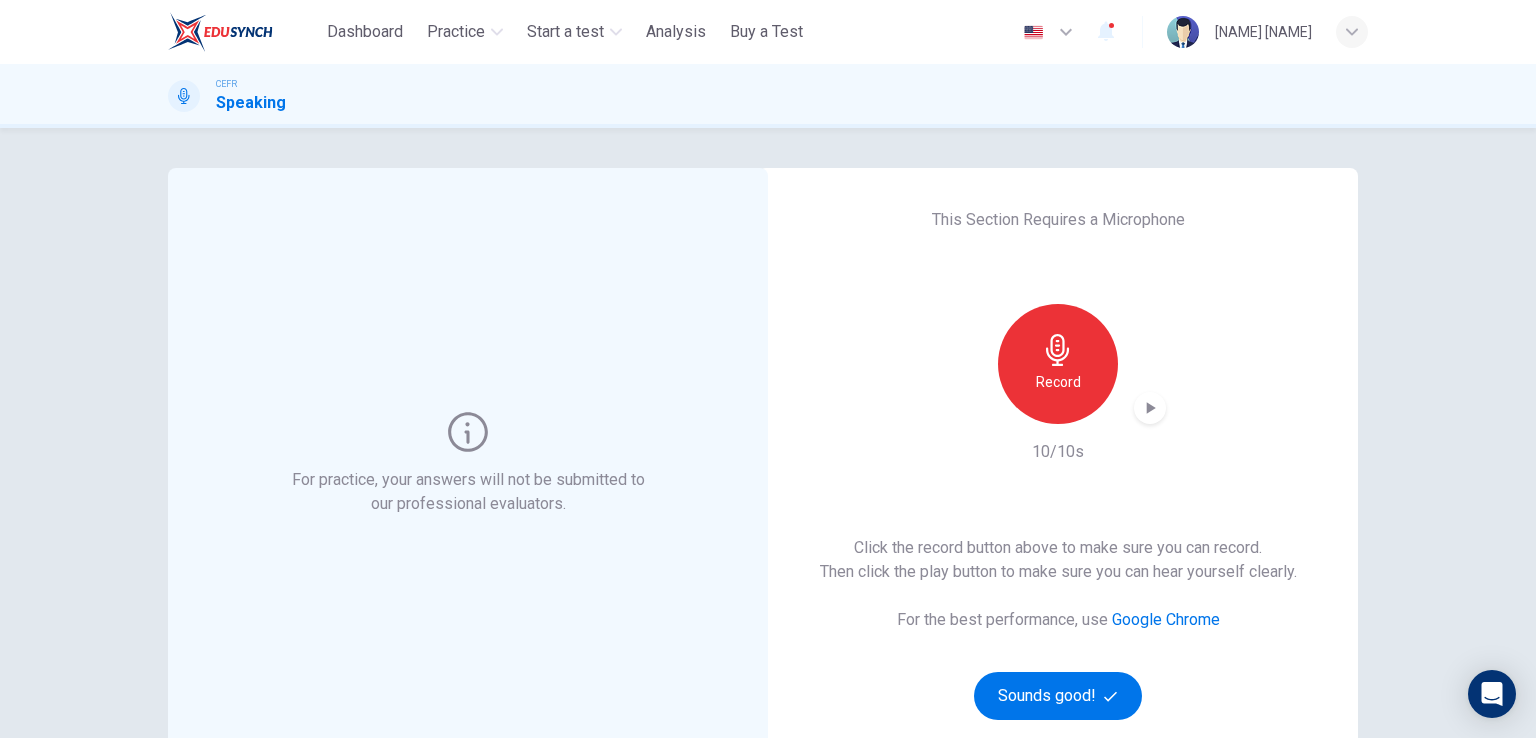 click 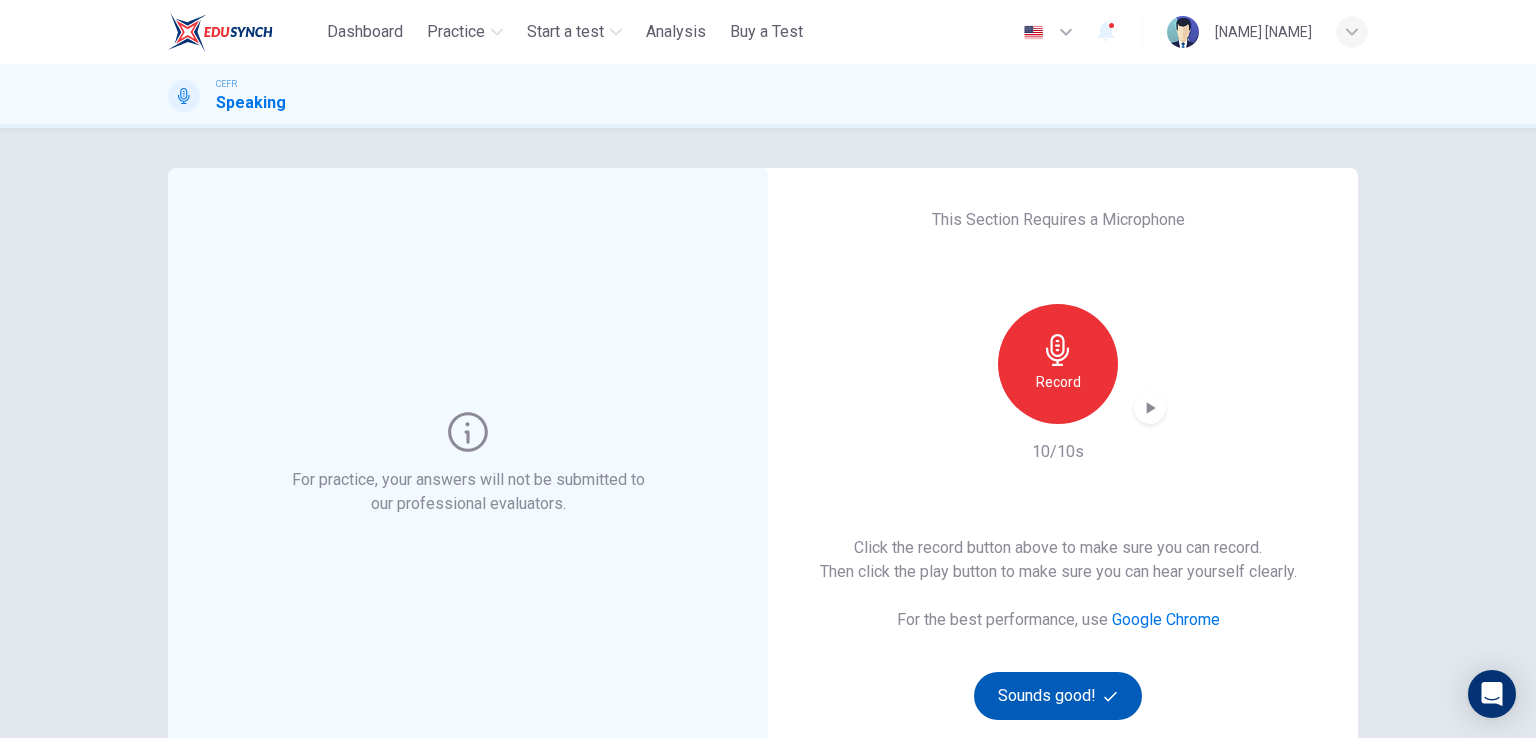 click on "Sounds good!" at bounding box center (1058, 696) 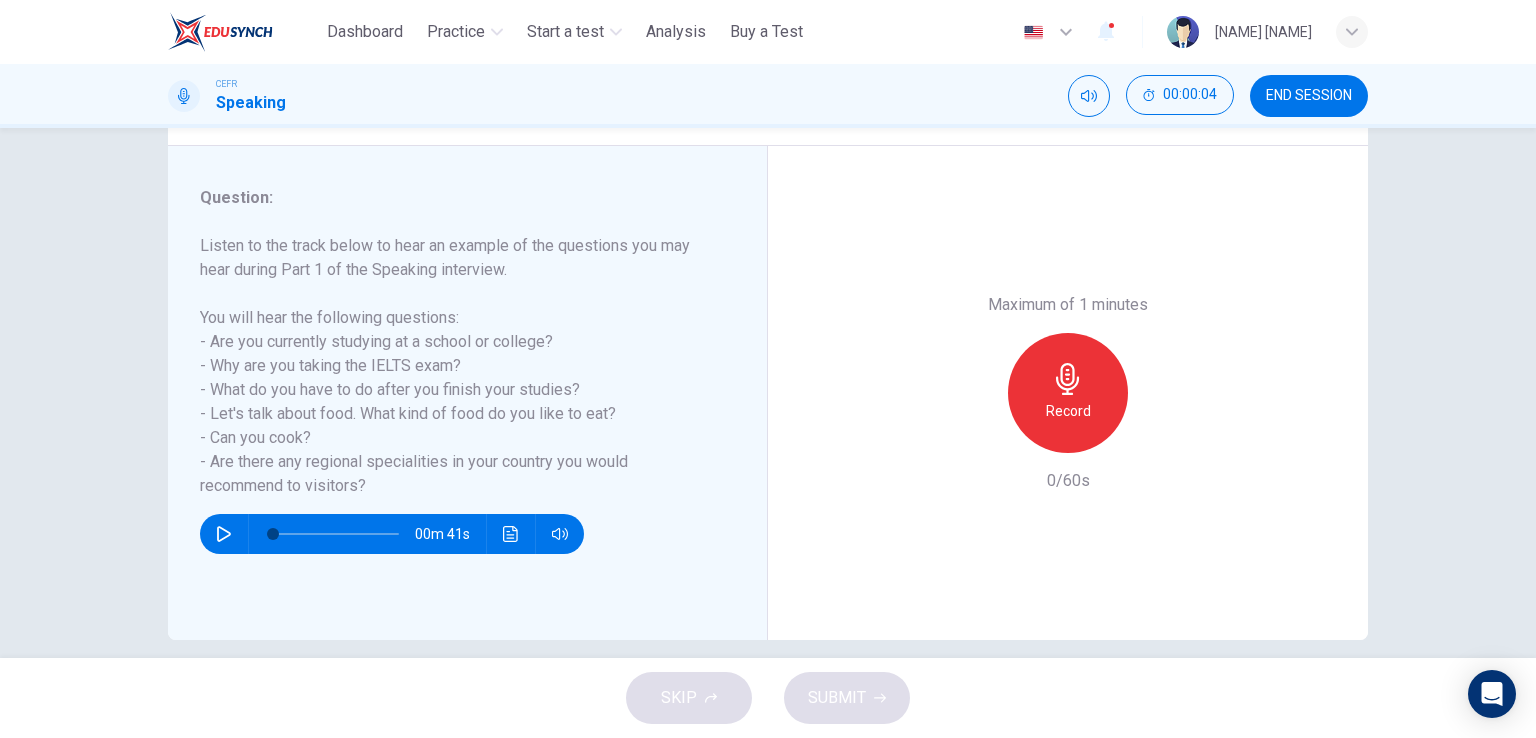 scroll, scrollTop: 245, scrollLeft: 0, axis: vertical 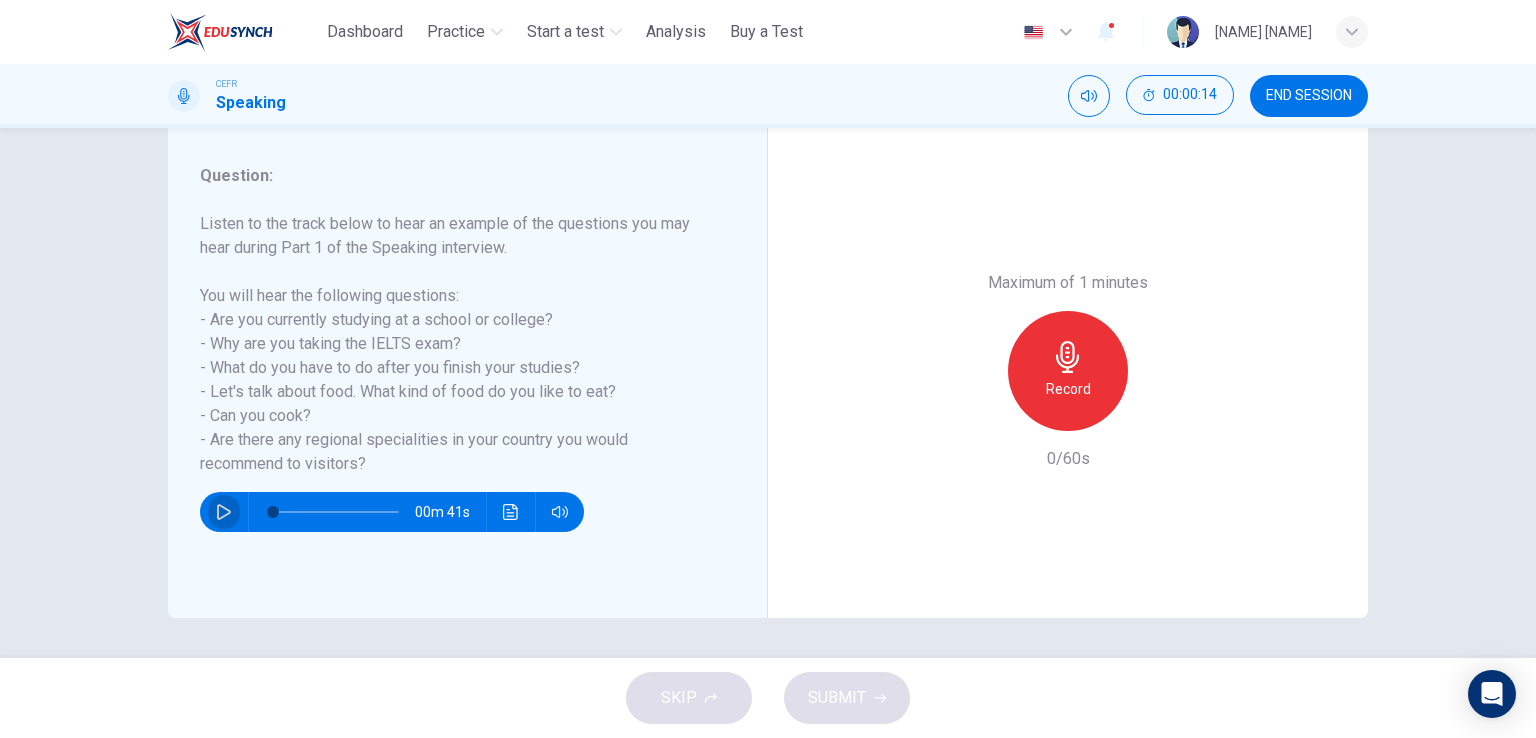 click at bounding box center [224, 512] 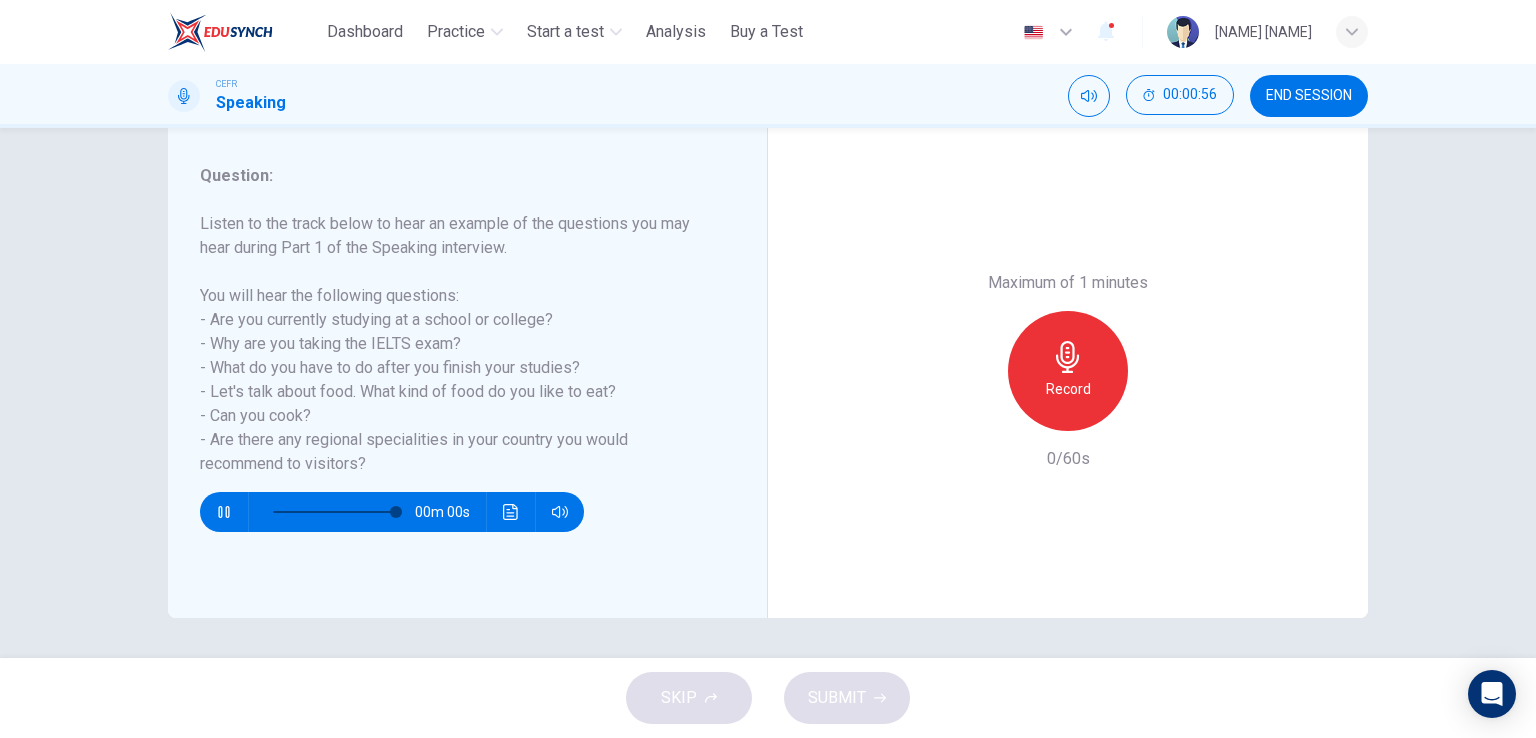 type on "*" 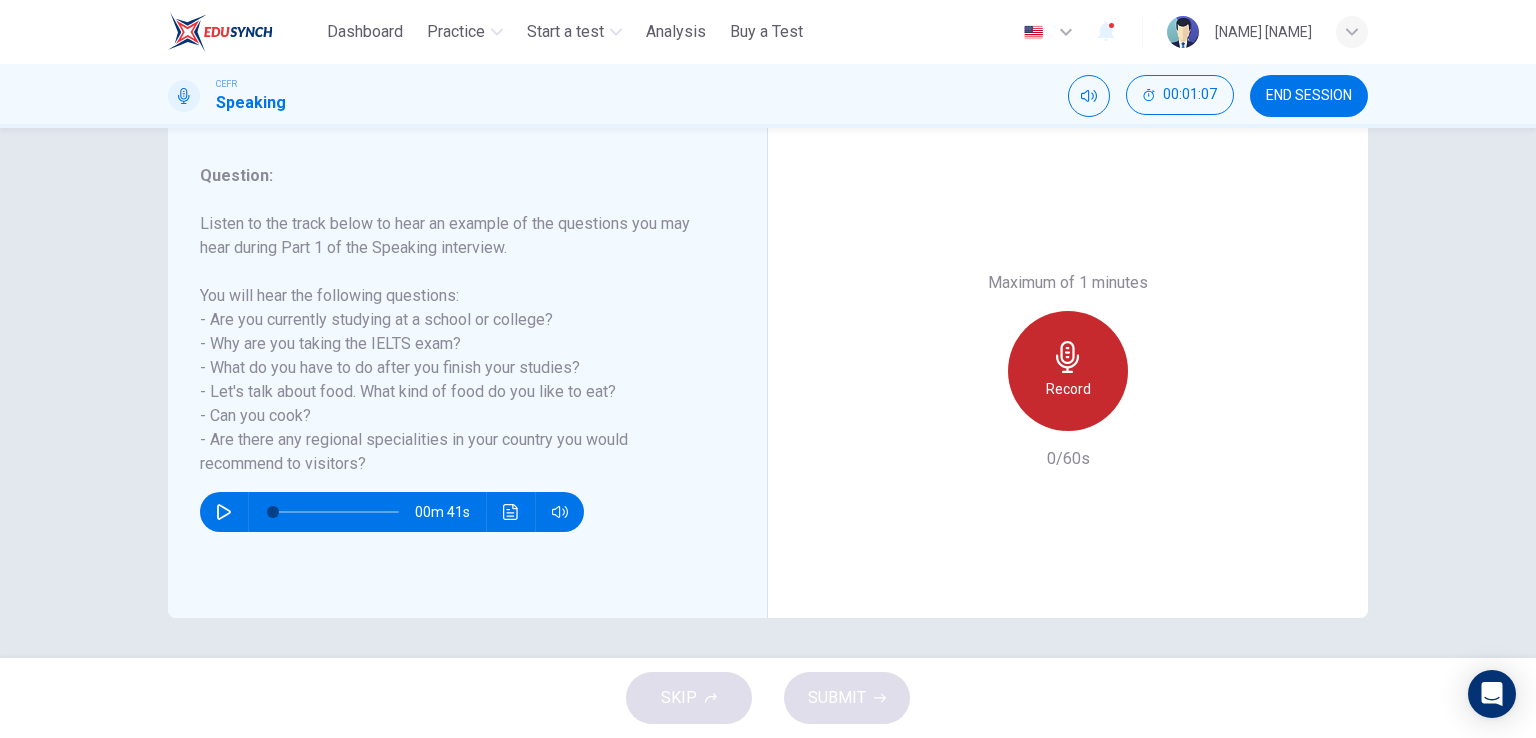 click on "Record" at bounding box center (1068, 371) 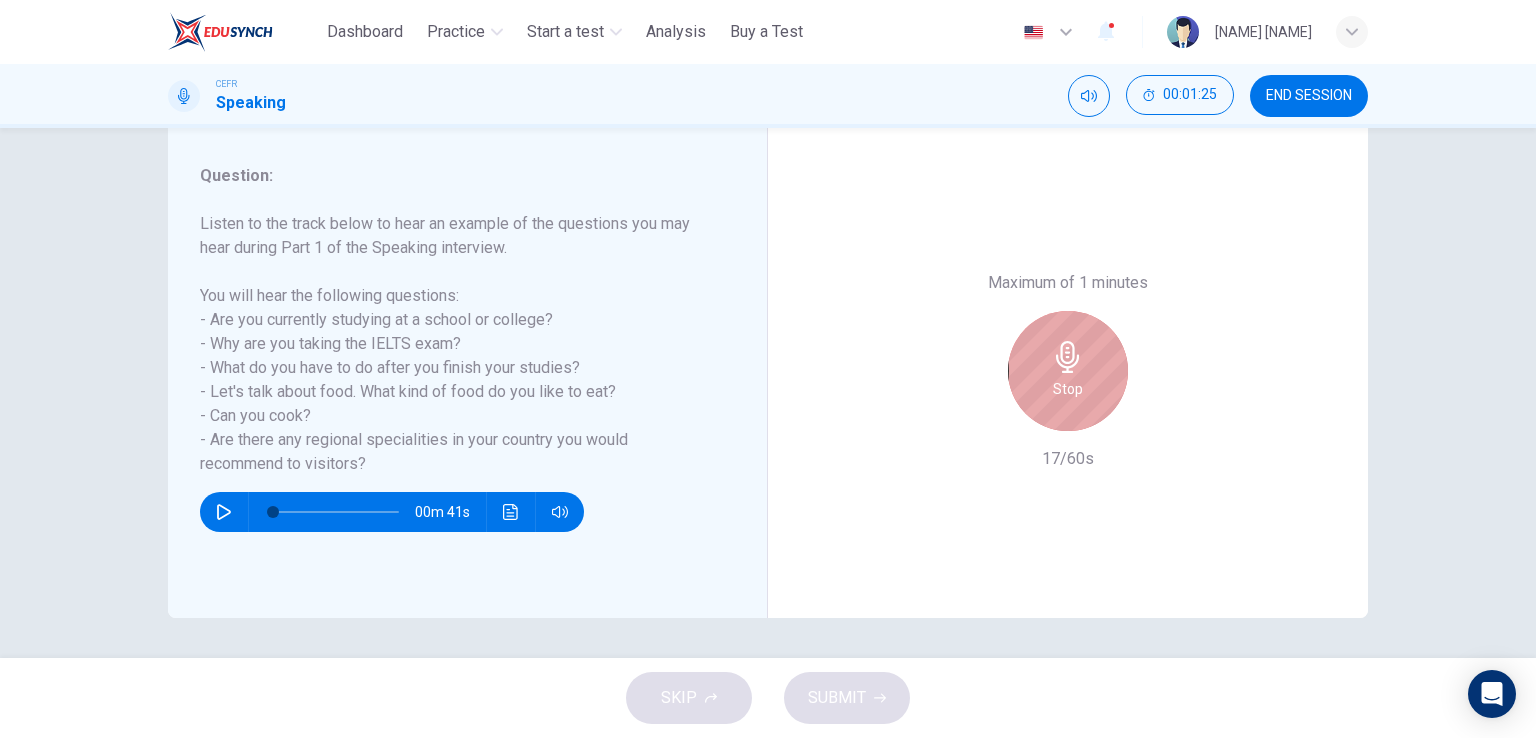 click 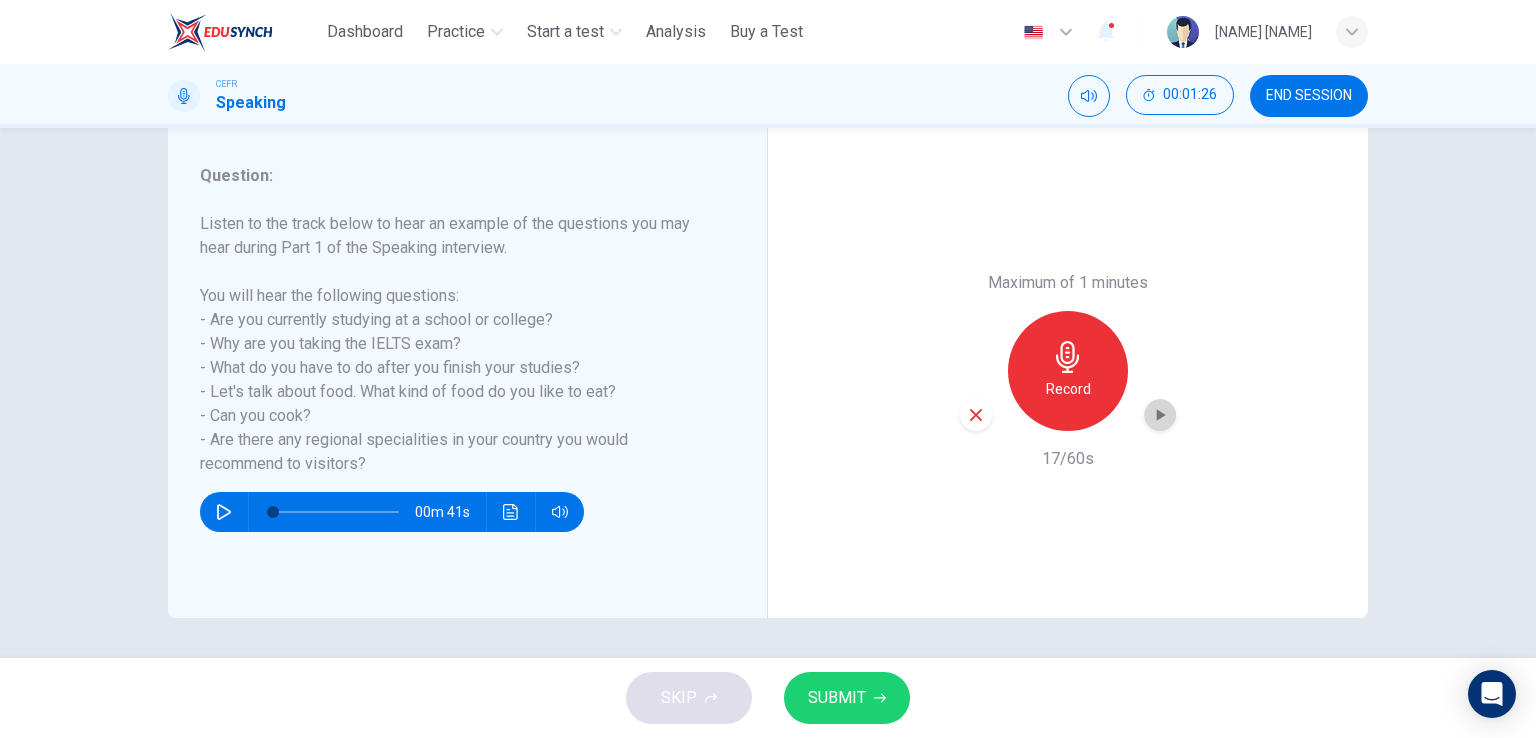 click 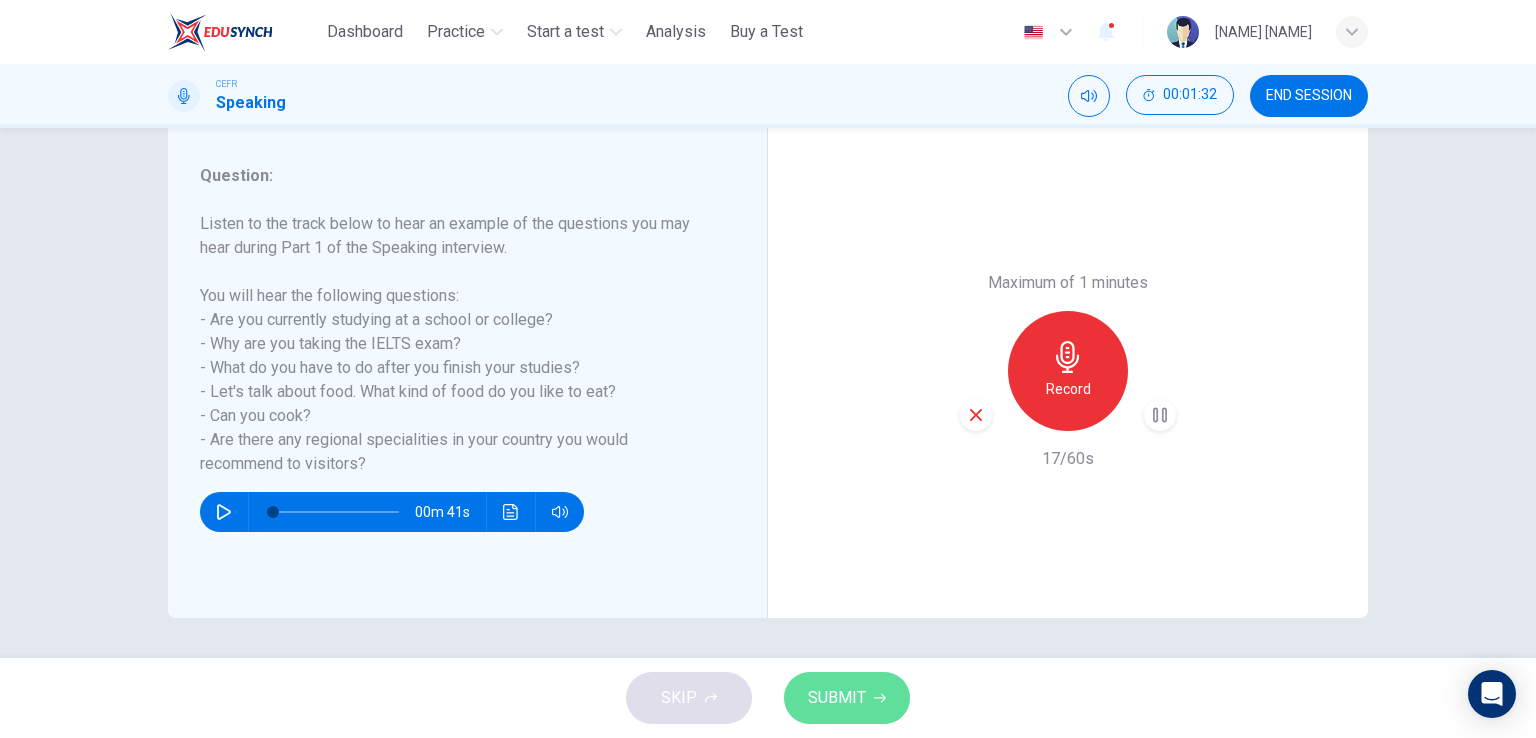 click on "SUBMIT" at bounding box center [847, 698] 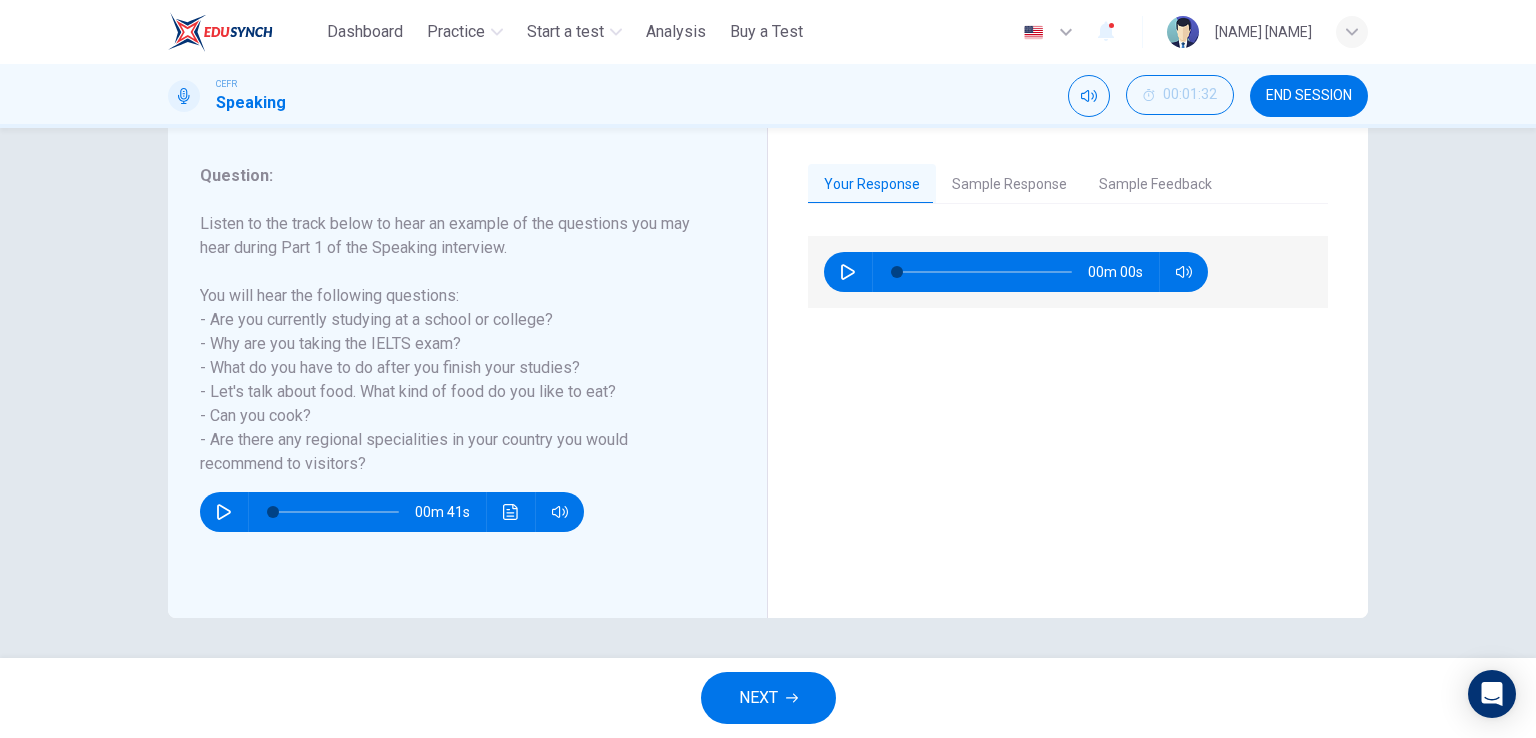 click on "Sample Response" at bounding box center (1009, 185) 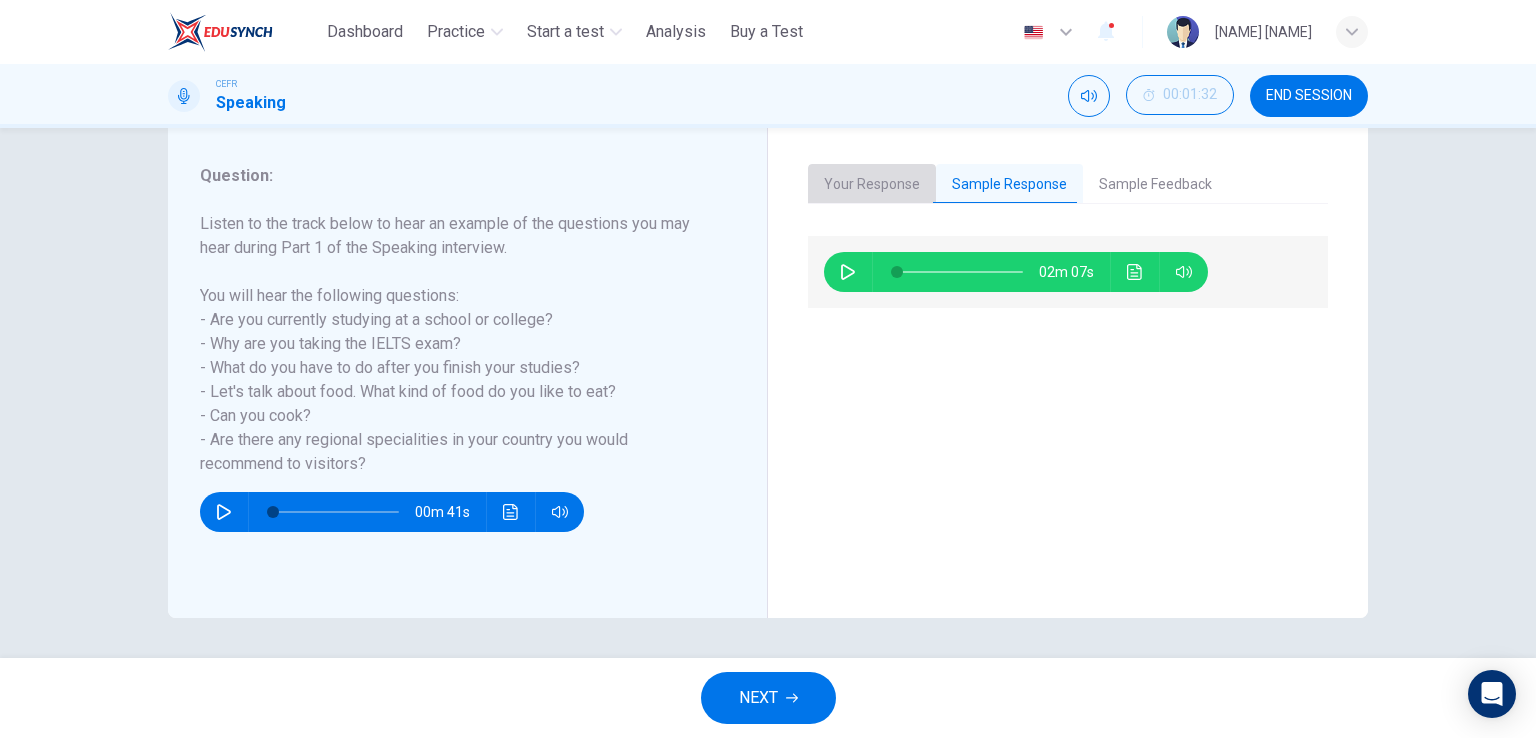 click on "Your Response" at bounding box center (872, 185) 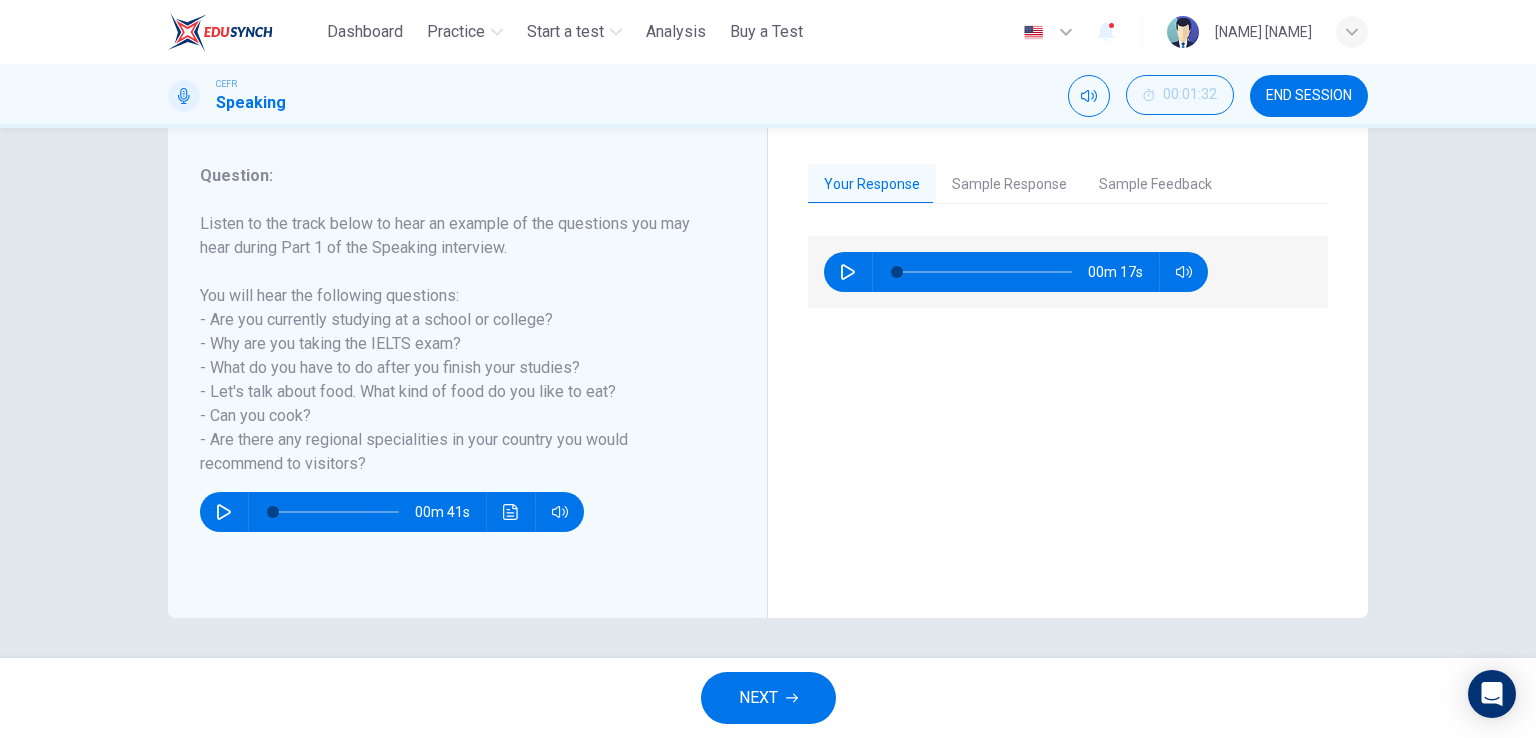 click on "Sample Feedback" at bounding box center [1155, 185] 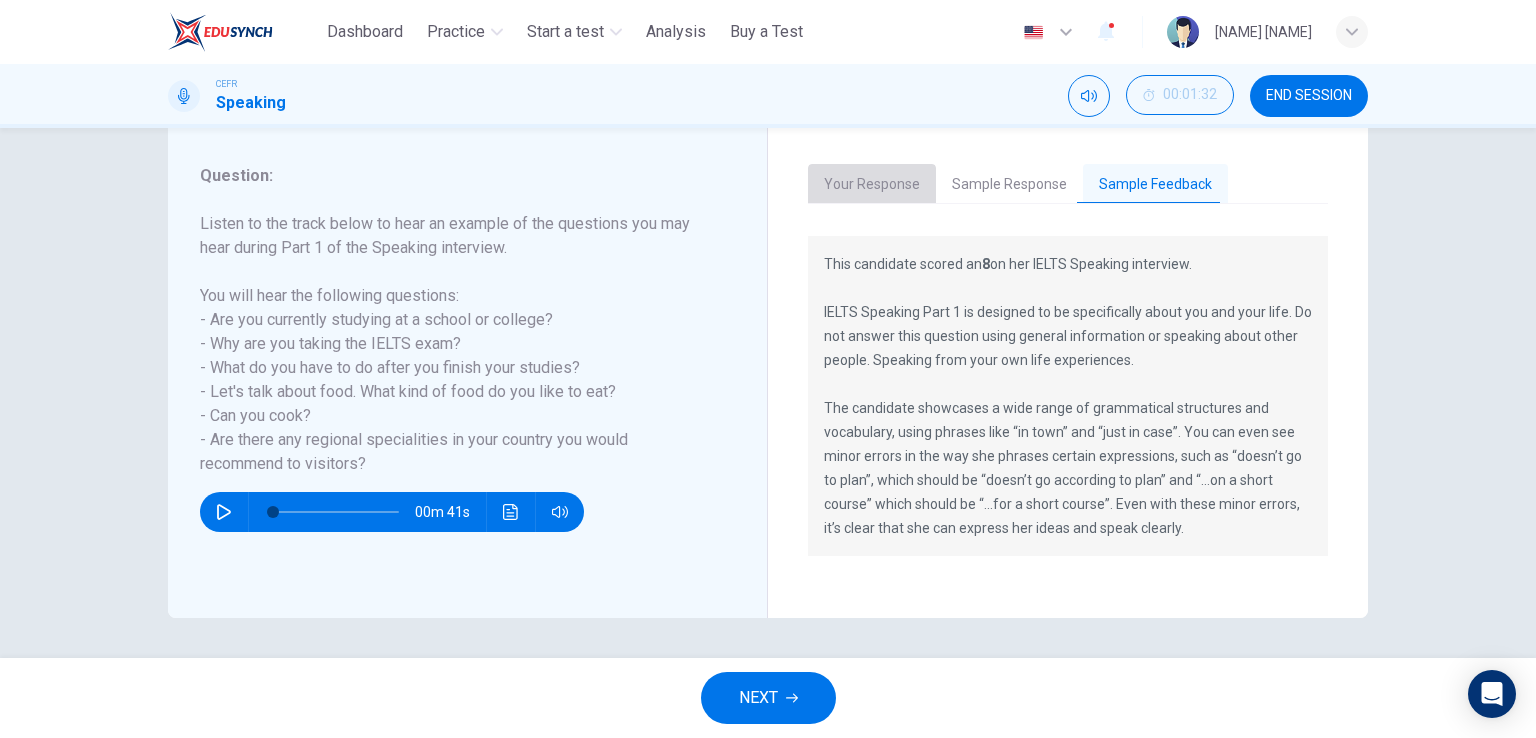 click on "Your Response" at bounding box center (872, 185) 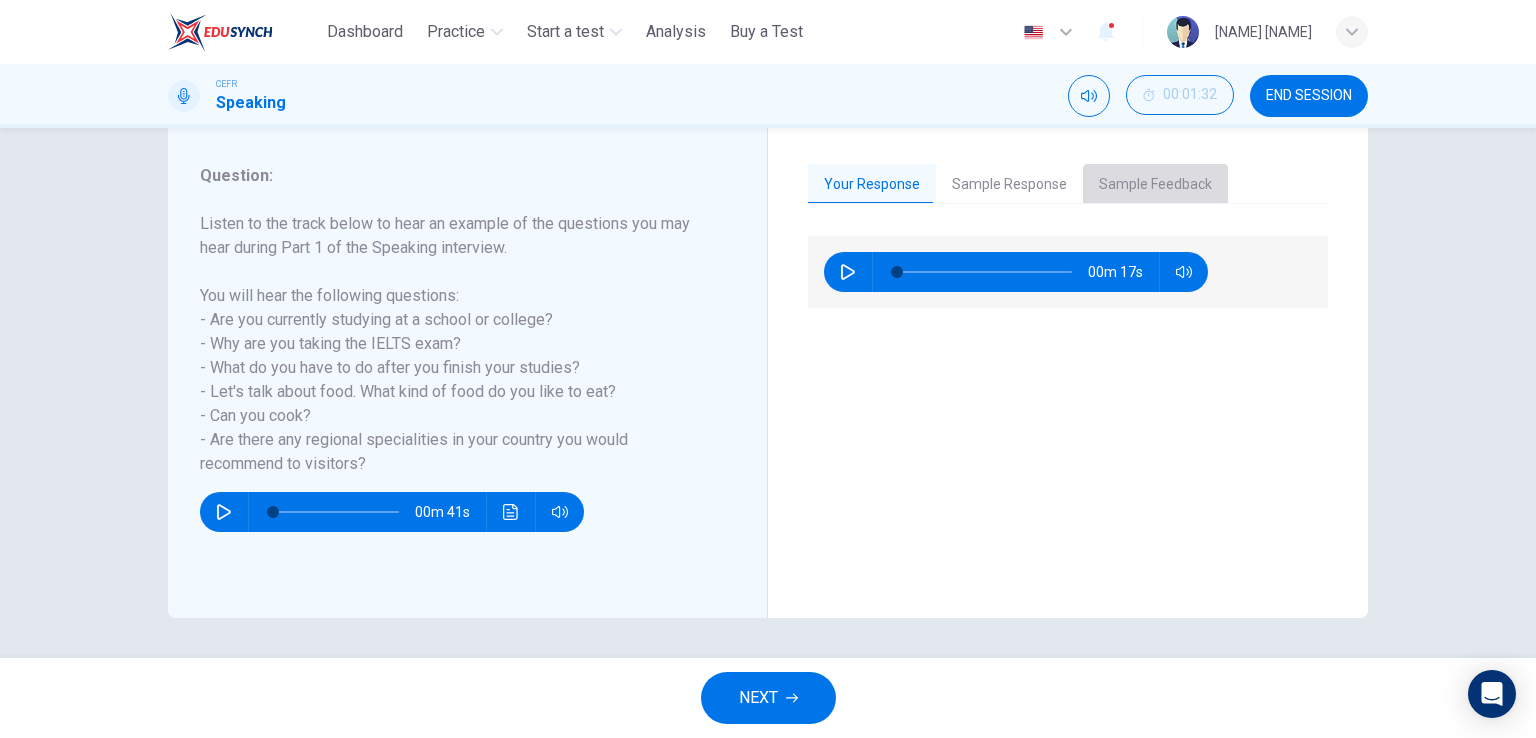 click on "Sample Feedback" at bounding box center [1155, 185] 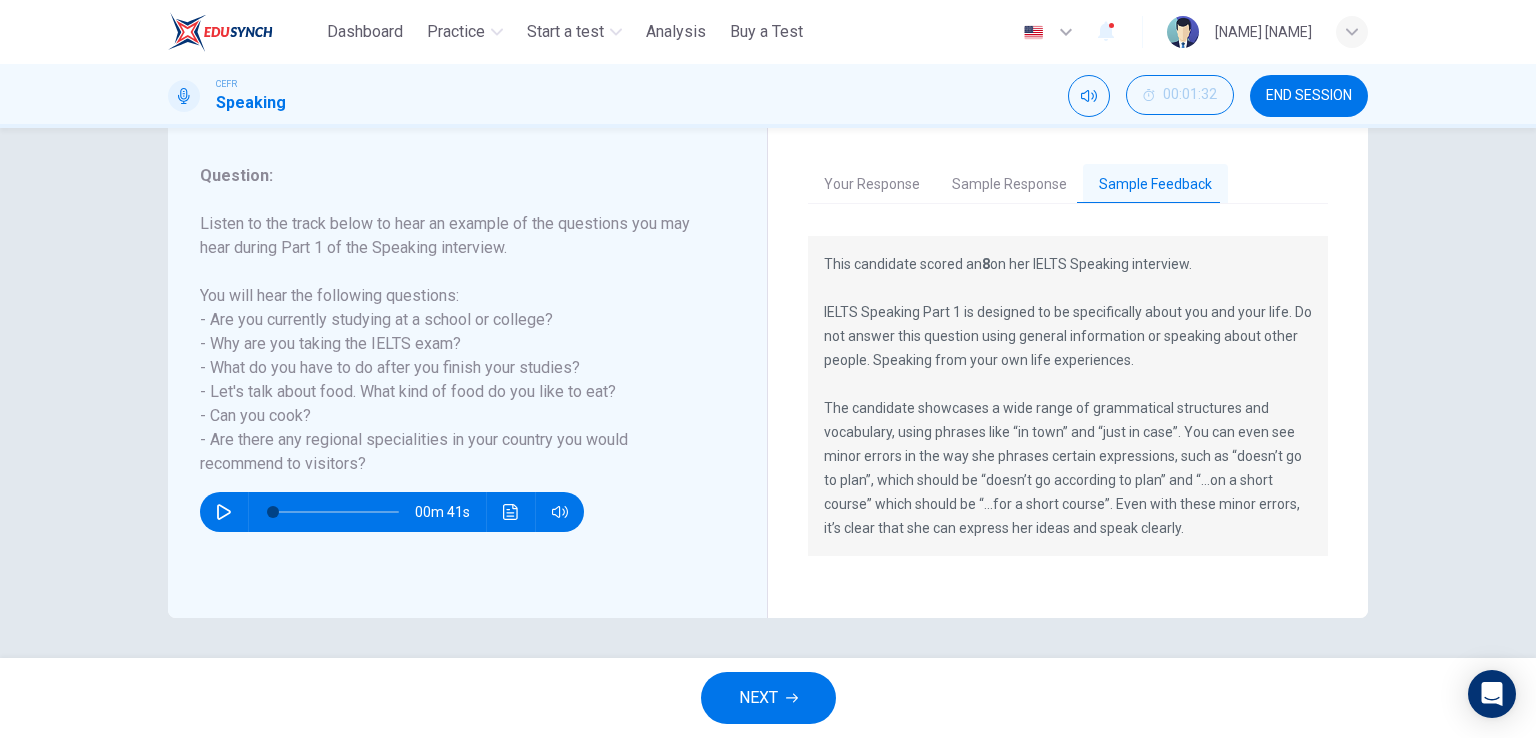 click on "Your Response" at bounding box center (872, 185) 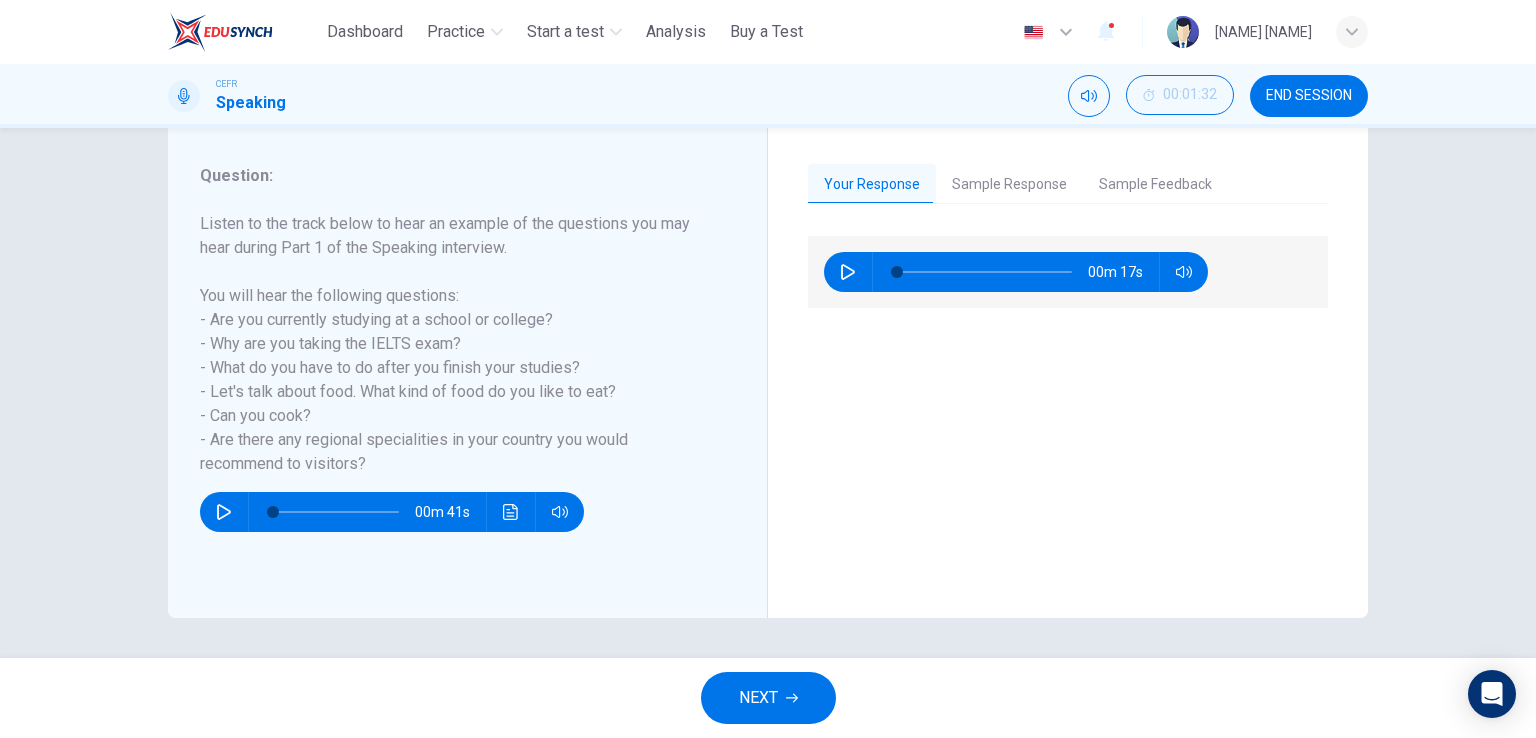 click 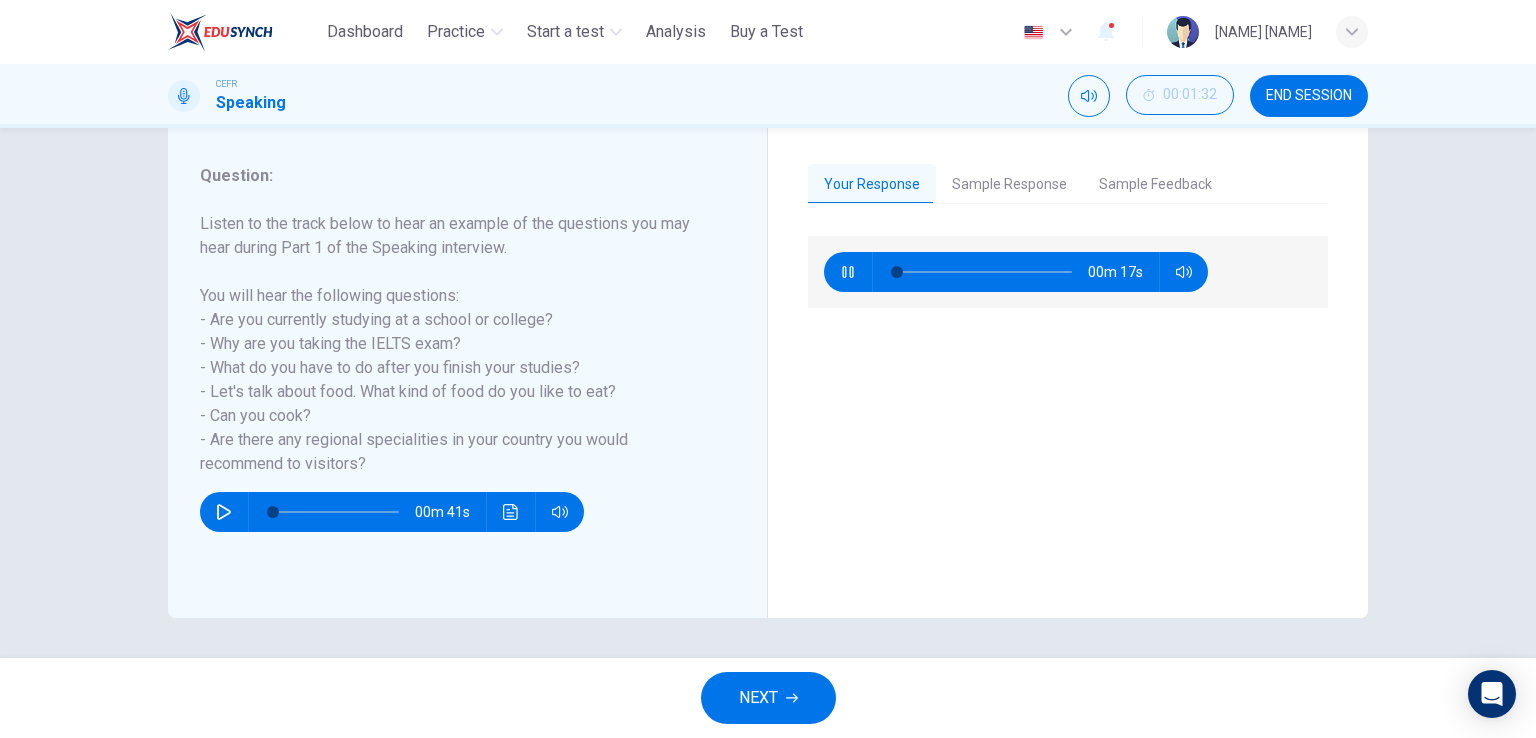 type on "*" 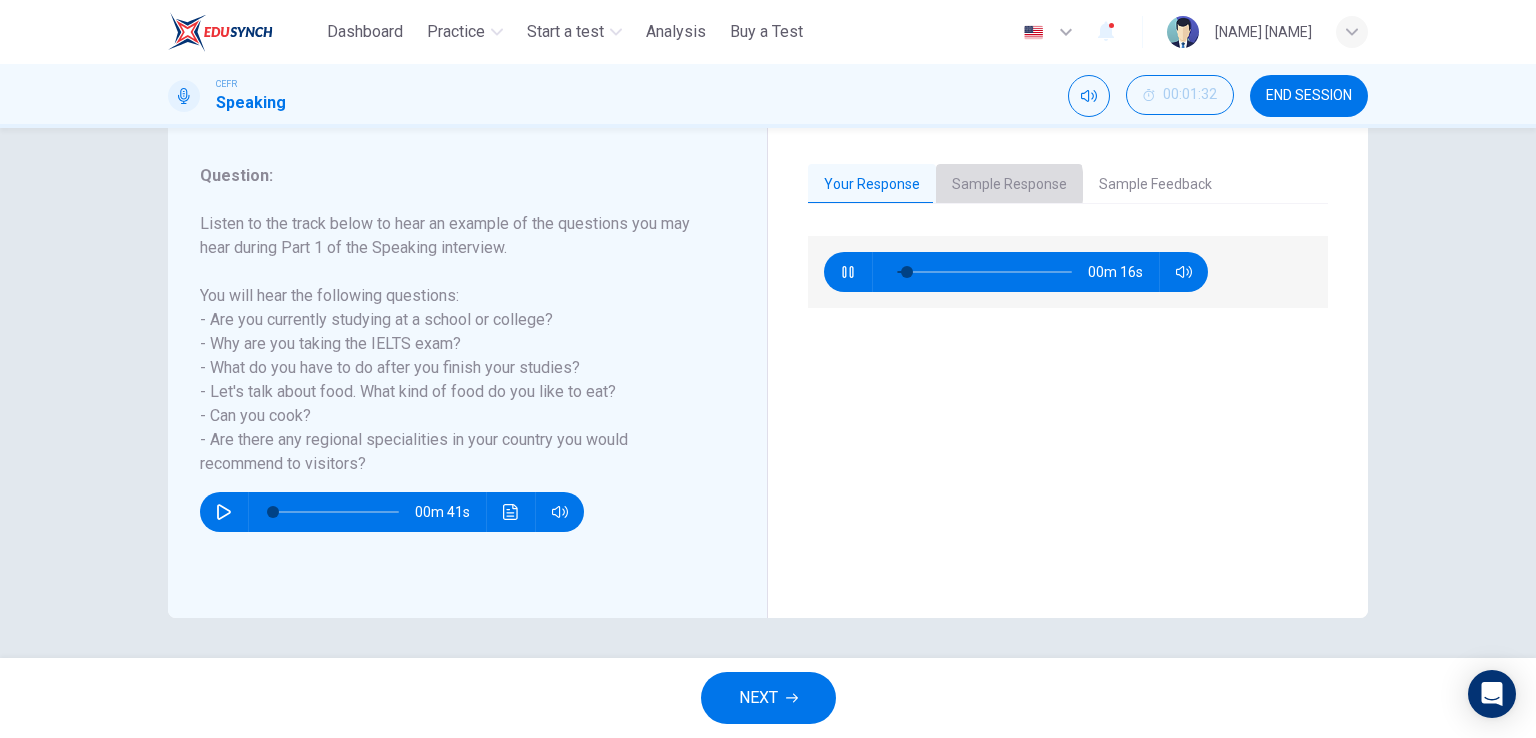 click on "Sample Response" at bounding box center [1009, 185] 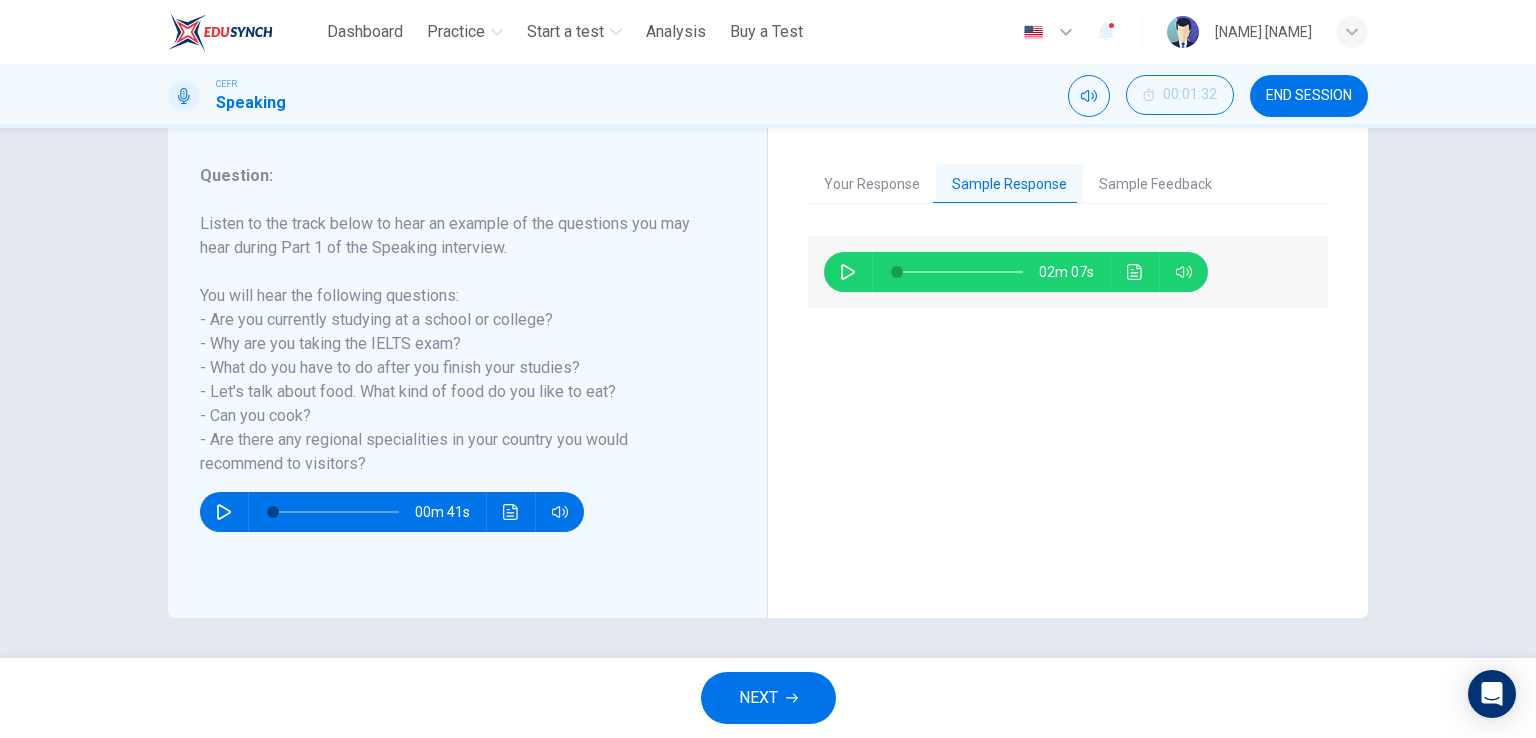click 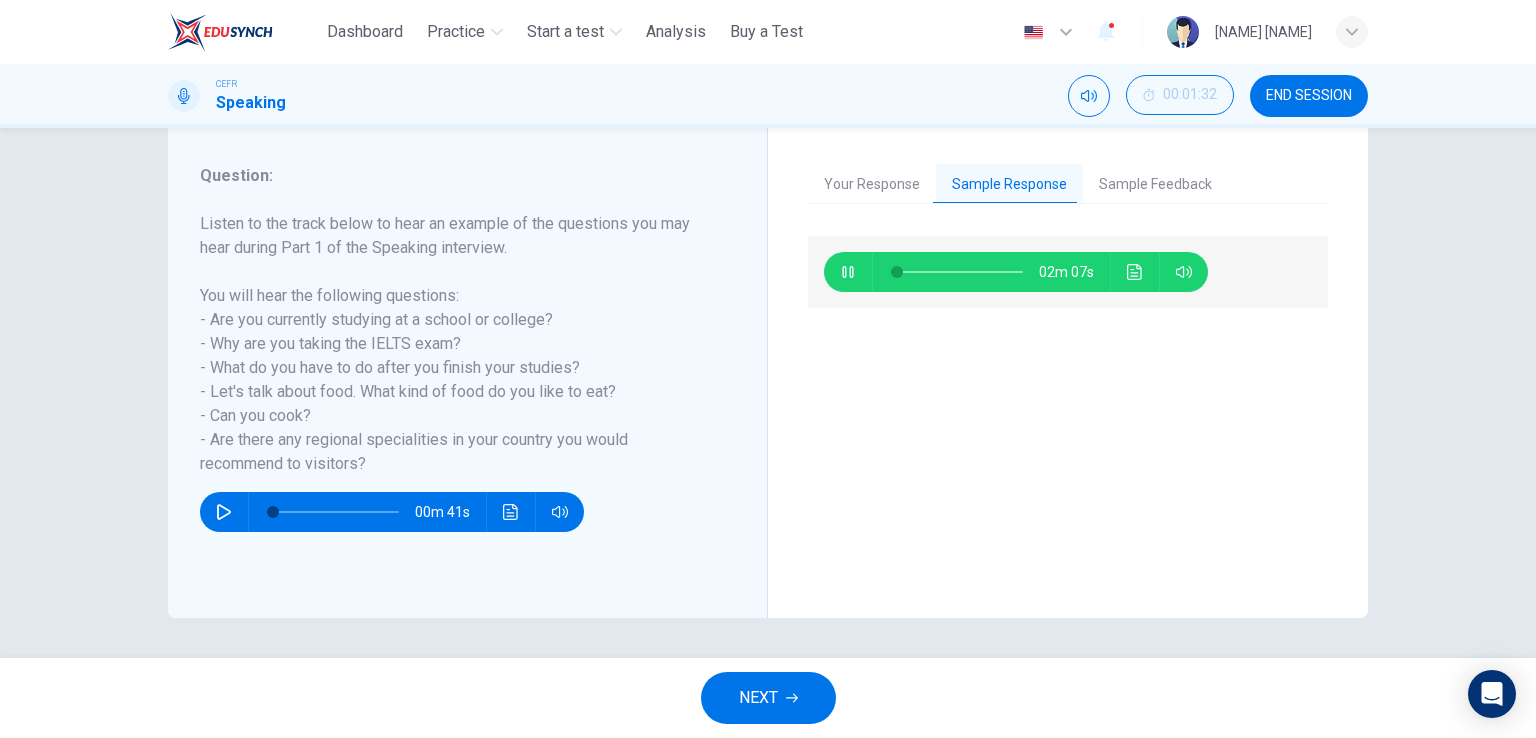 type on "*" 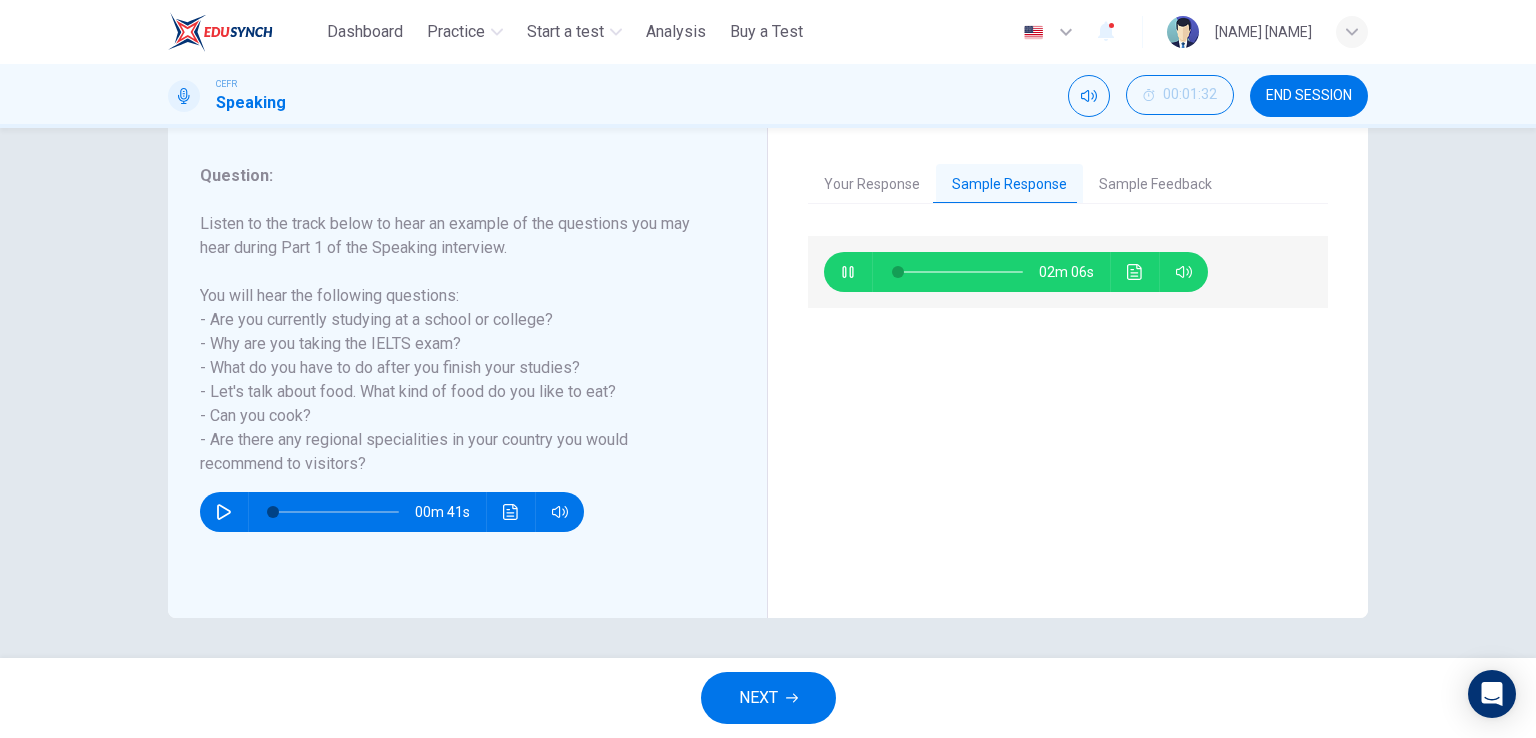 click on "Your Response" at bounding box center (872, 185) 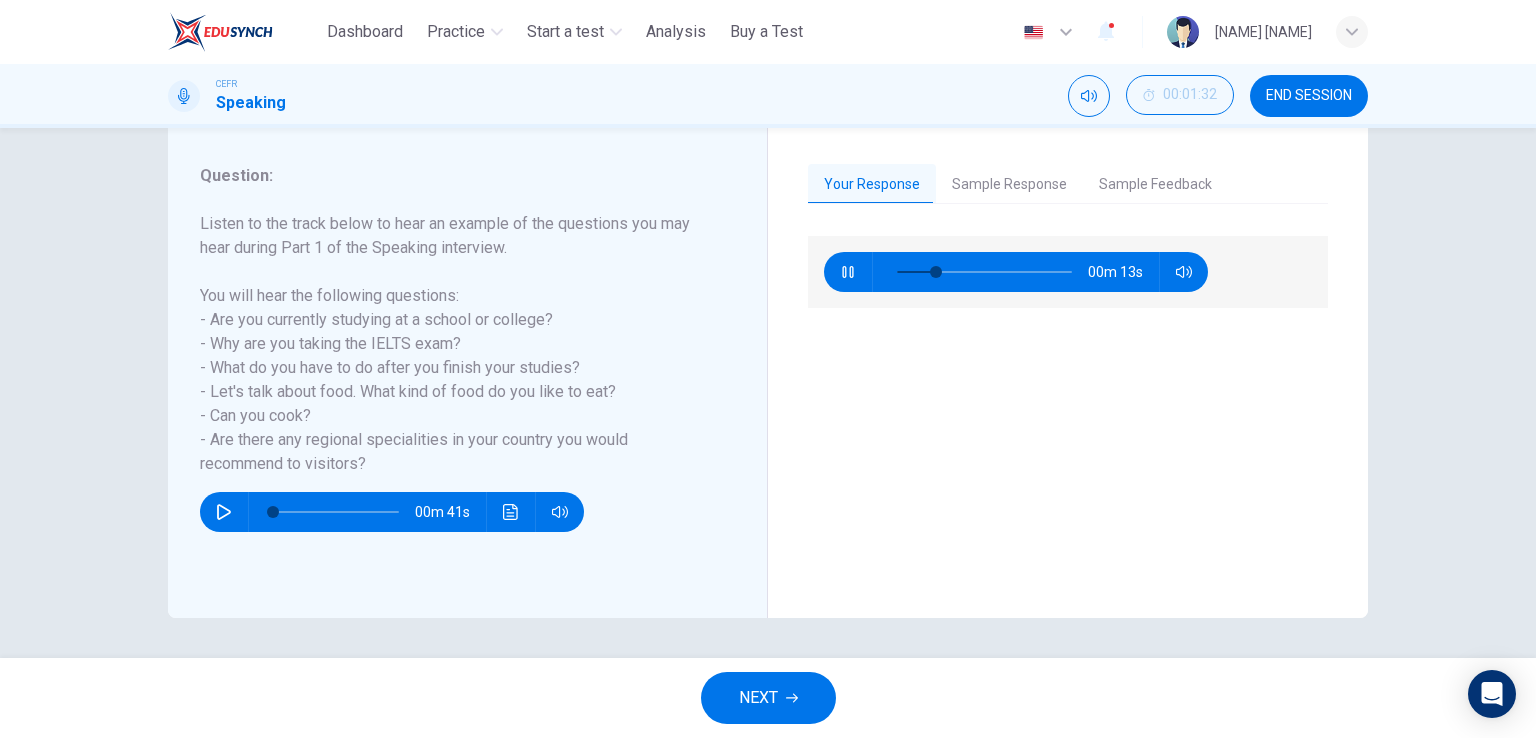 type on "*" 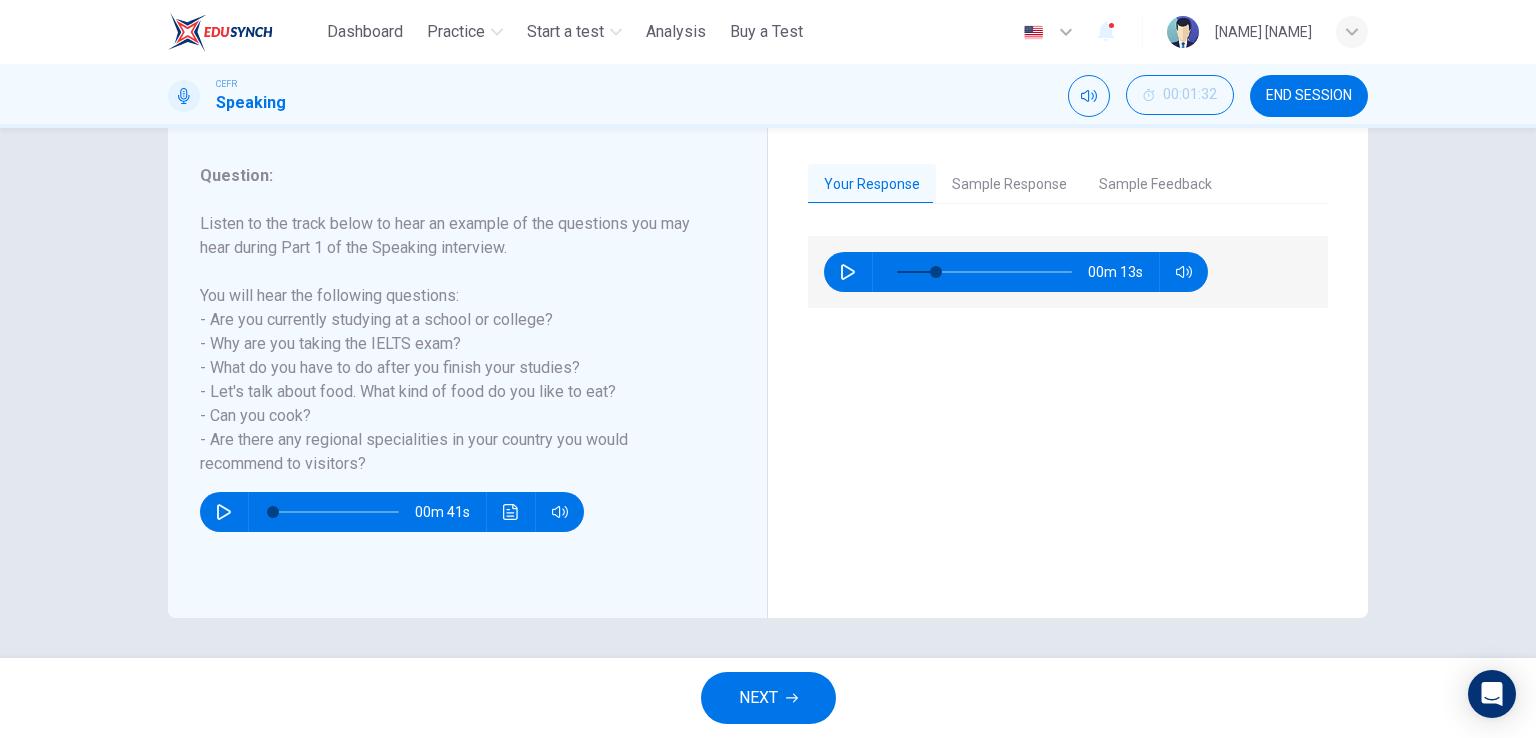click on "Your Response Sample Response Sample Feedback 00m 13s 02m 04s This candidate scored an  8  on her IELTS Speaking interview.
IELTS Speaking Part 1 is designed to be specifically about you and your life. Do not answer this question using general information or speaking about other people. Speaking from your own life experiences.
The candidate showcases a wide range of grammatical structures and vocabulary, using phrases like “in town” and “just in case”. You can even see minor errors in the way she phrases certain expressions, such as “doesn’t go to plan”, which should be “doesn’t go according to plan” and “...on a short course” which should be “...for a short course”. Even with these minor errors, it’s clear that she can express her ideas and speak clearly." at bounding box center (1068, 371) 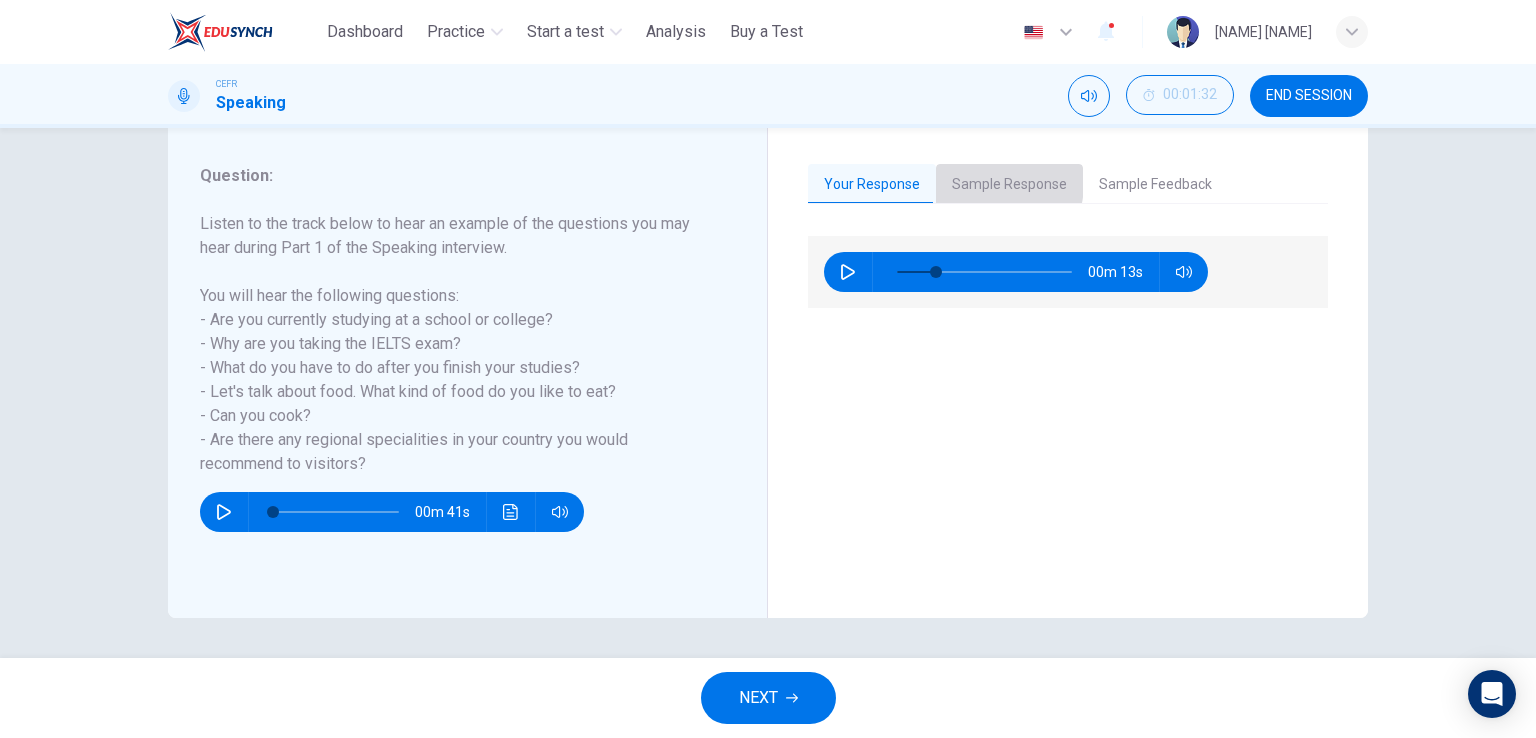 click on "Sample Response" at bounding box center [1009, 185] 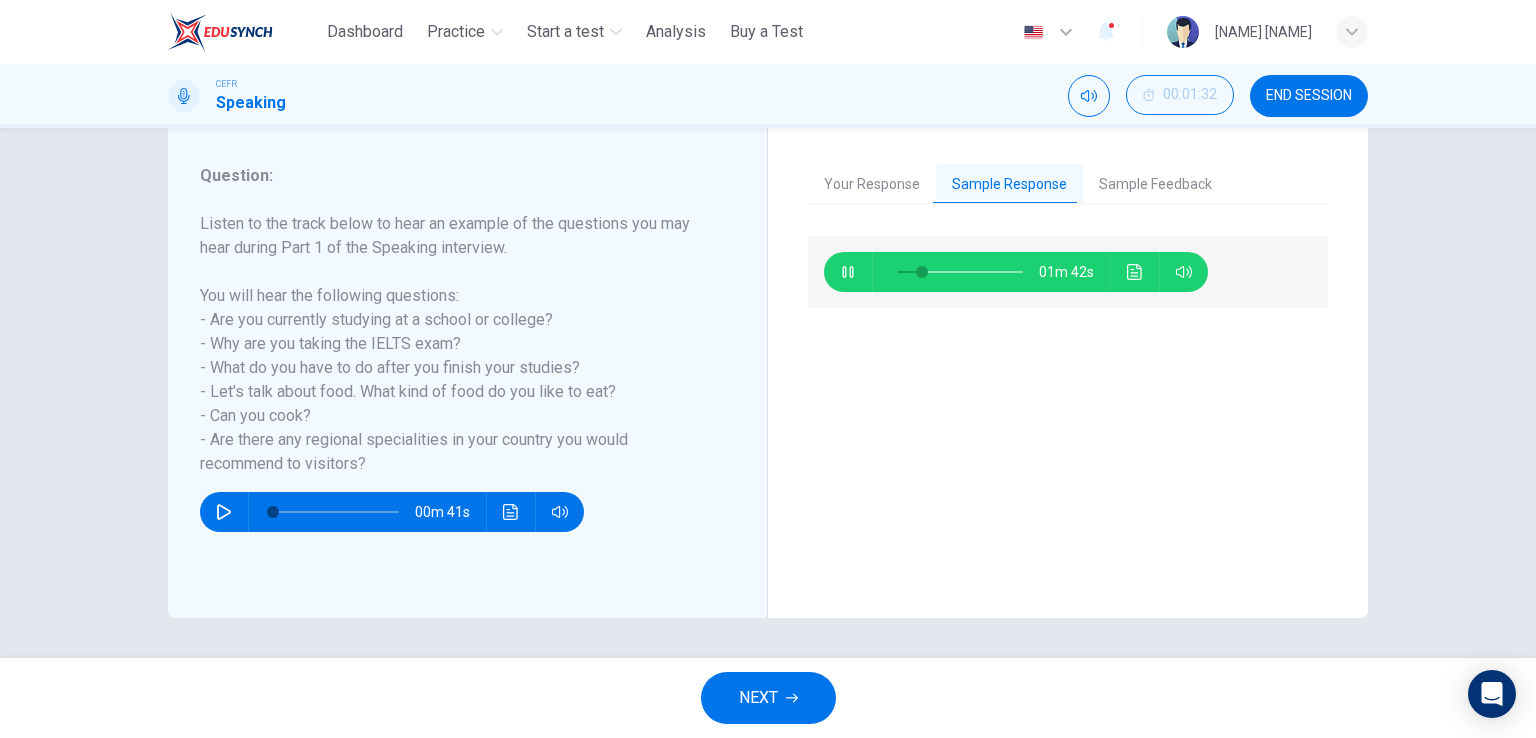 type on "**" 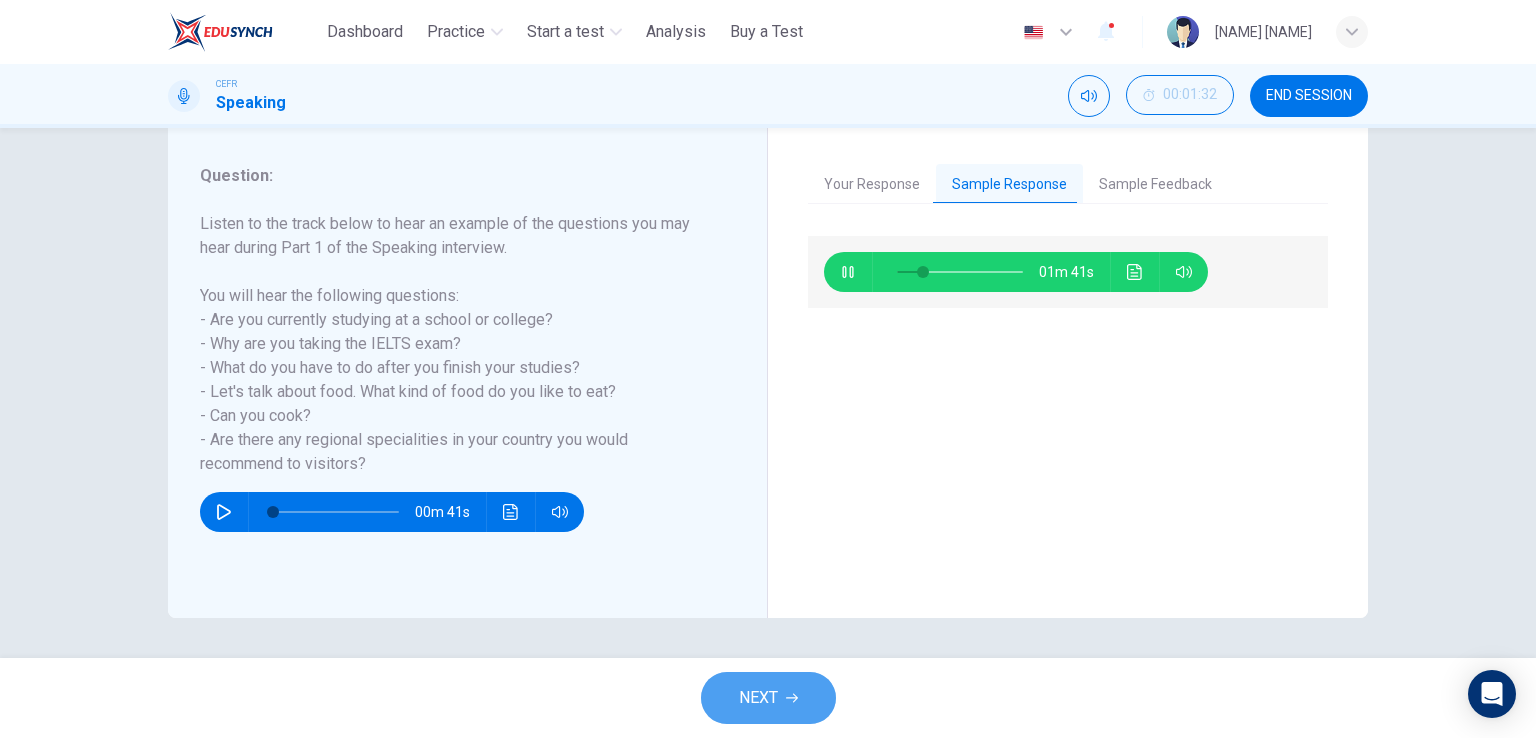 click on "NEXT" at bounding box center (758, 698) 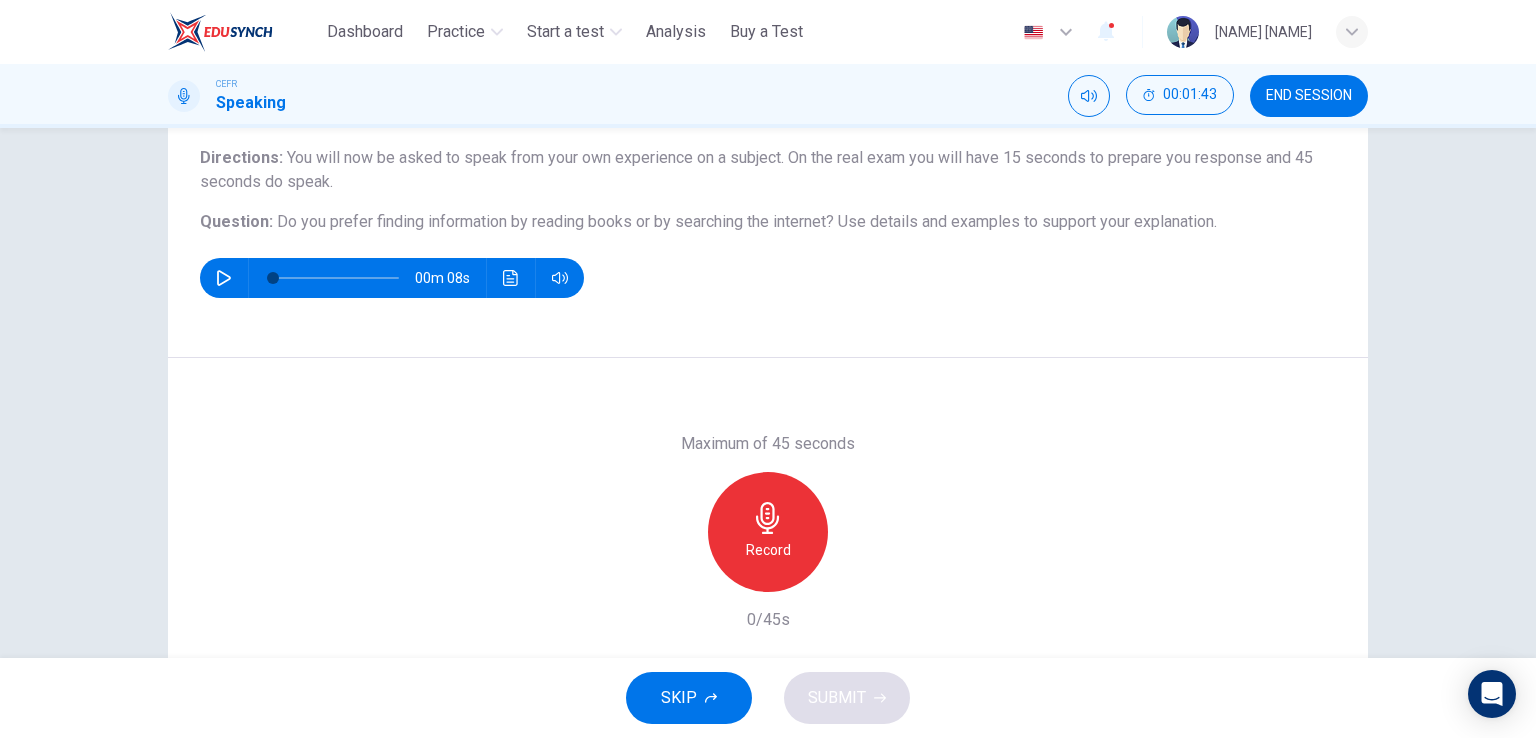 scroll, scrollTop: 160, scrollLeft: 0, axis: vertical 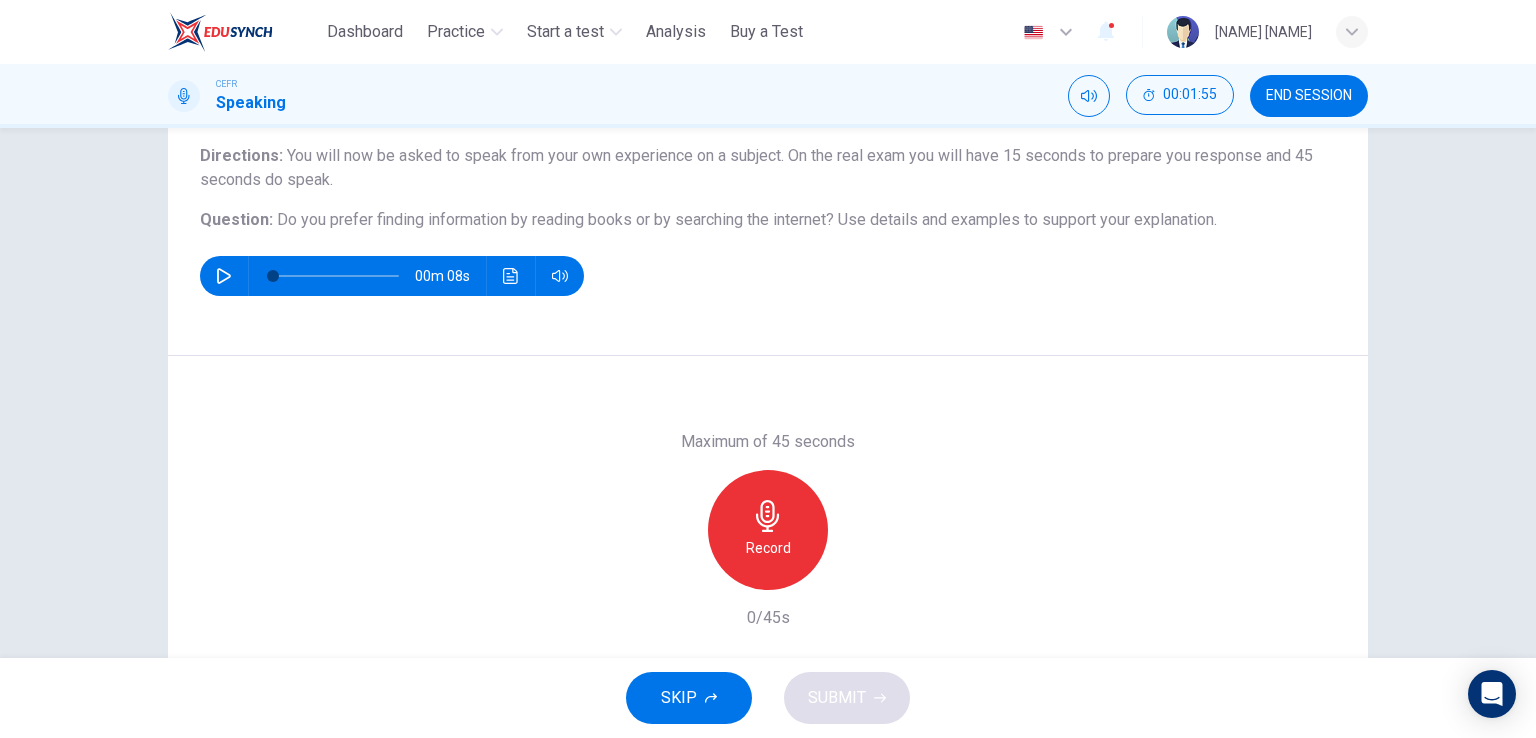 click on "Question   2 Question Type :   Independent 1 Directions :   You will now be asked to speak from your own experience on a subject. On the real exam you will have 15 seconds to prepare you response and 45 seconds do speak. Question :   Do you prefer finding information by reading books or by searching the internet?    Use details and examples to support your explanation. 00m 08s" at bounding box center (768, 182) 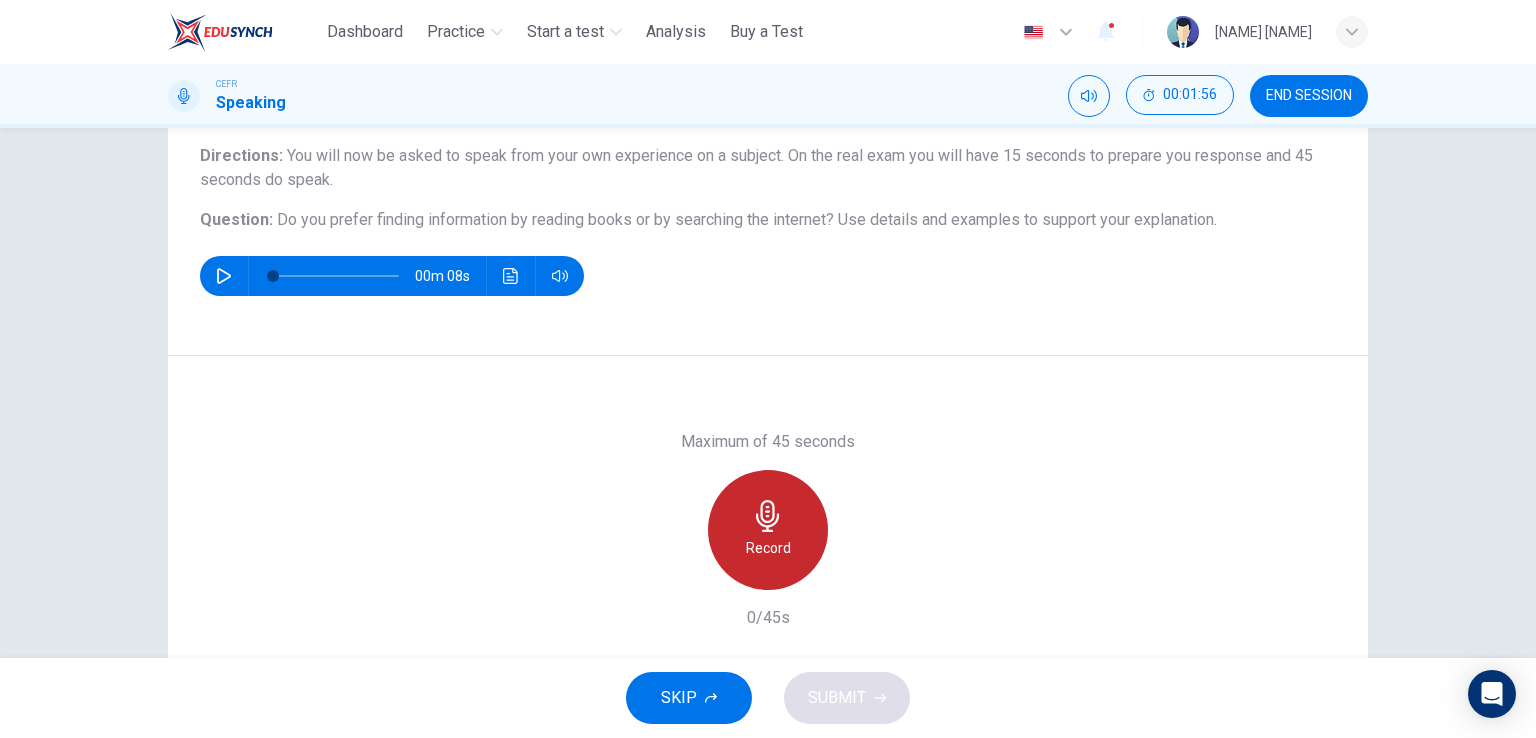 click 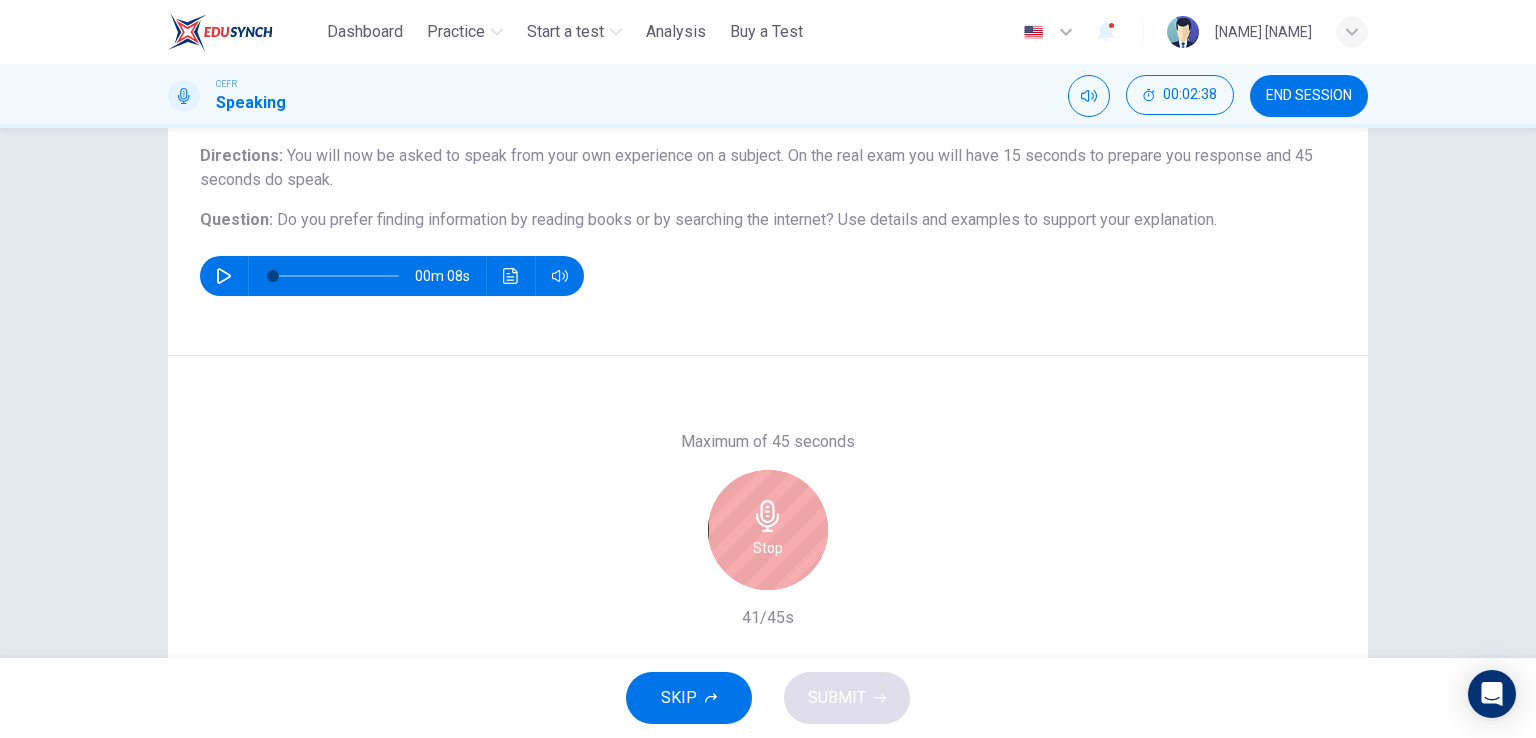 click 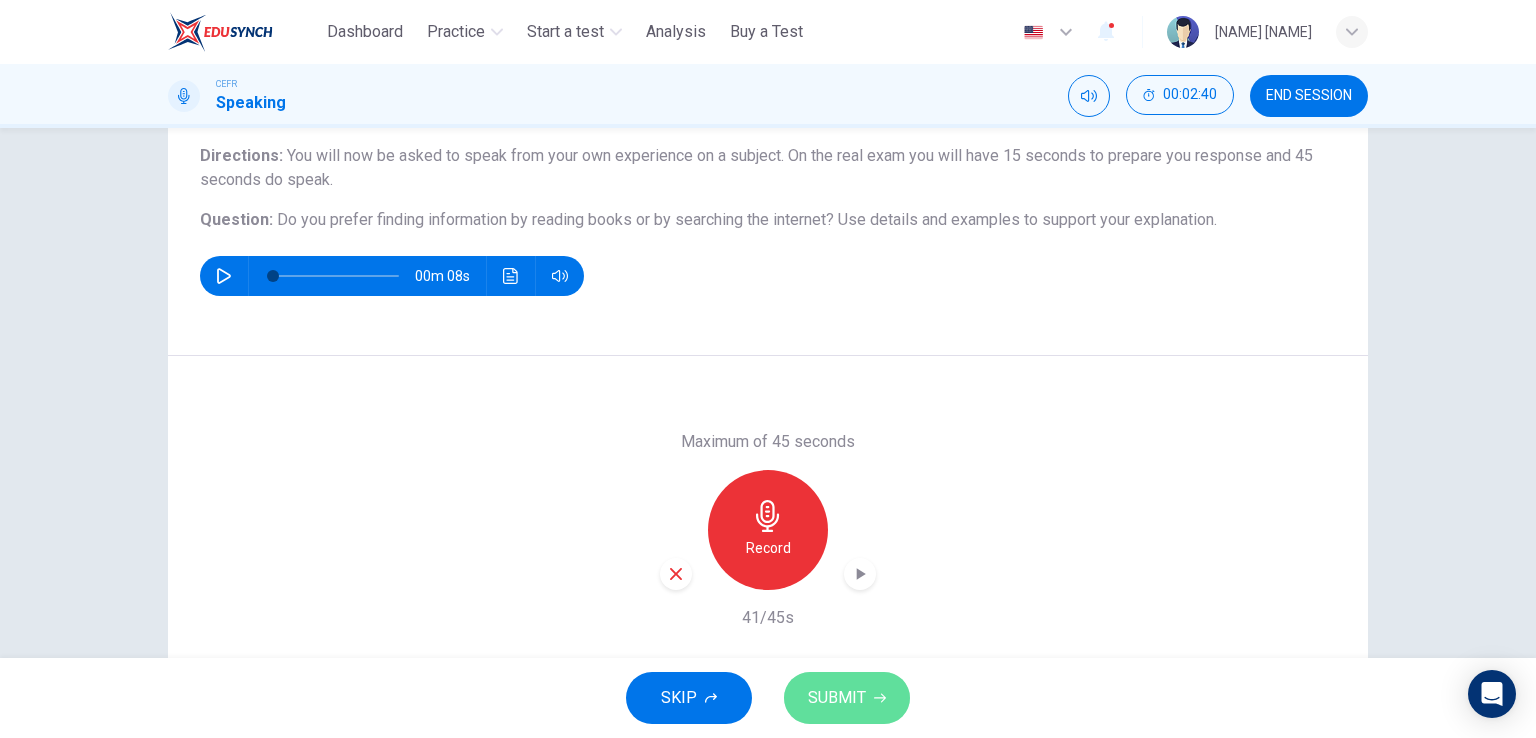 click on "SUBMIT" at bounding box center (837, 698) 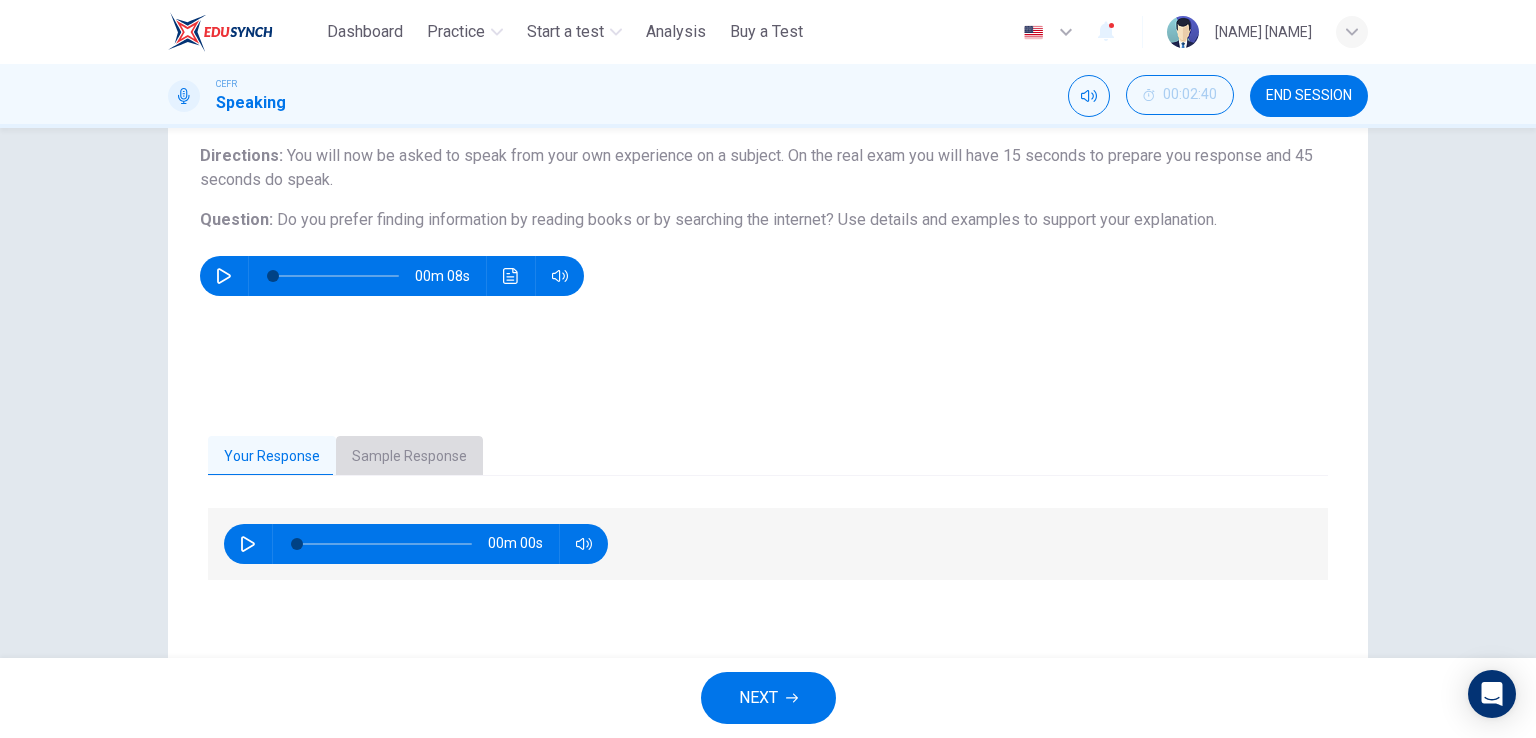 click on "Sample Response" at bounding box center (409, 457) 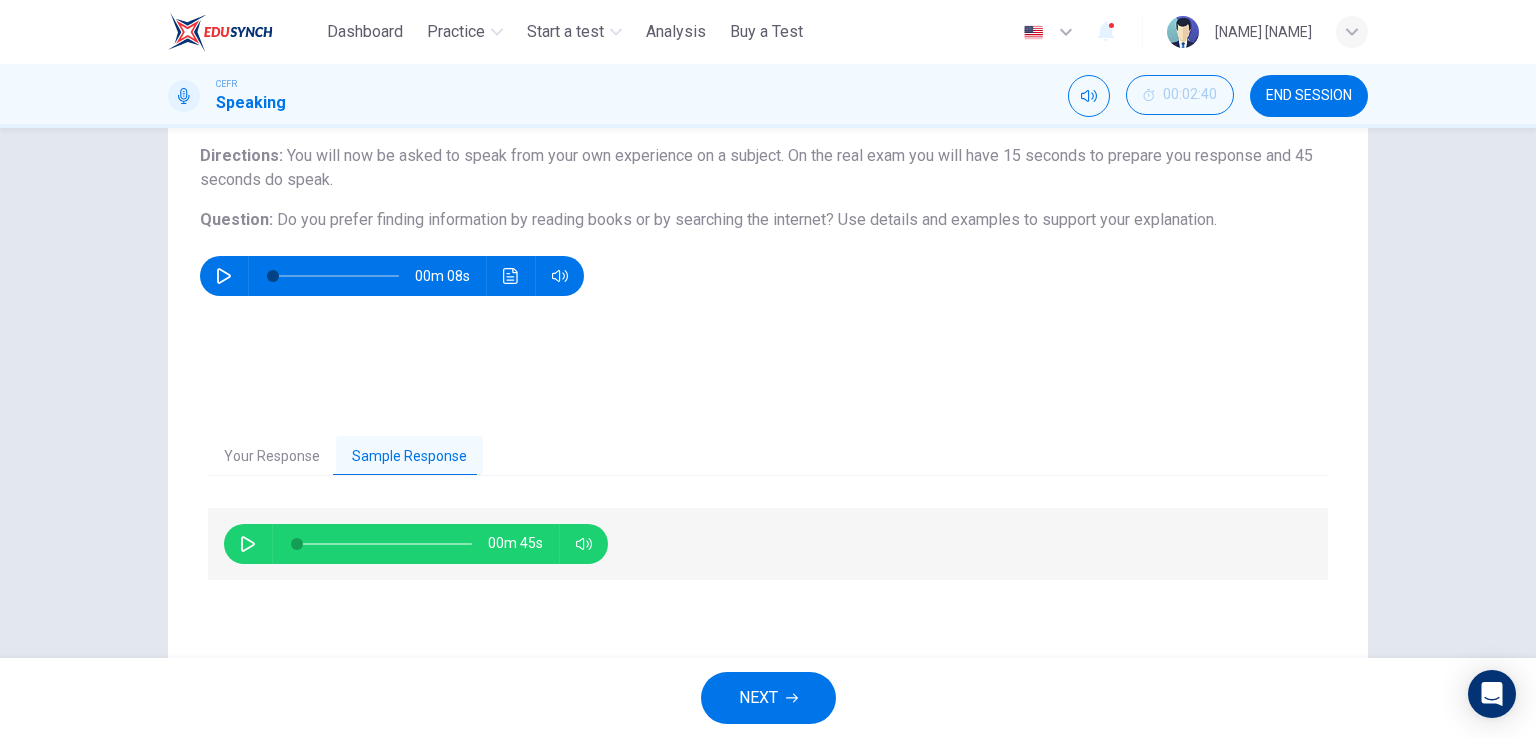 click at bounding box center (248, 544) 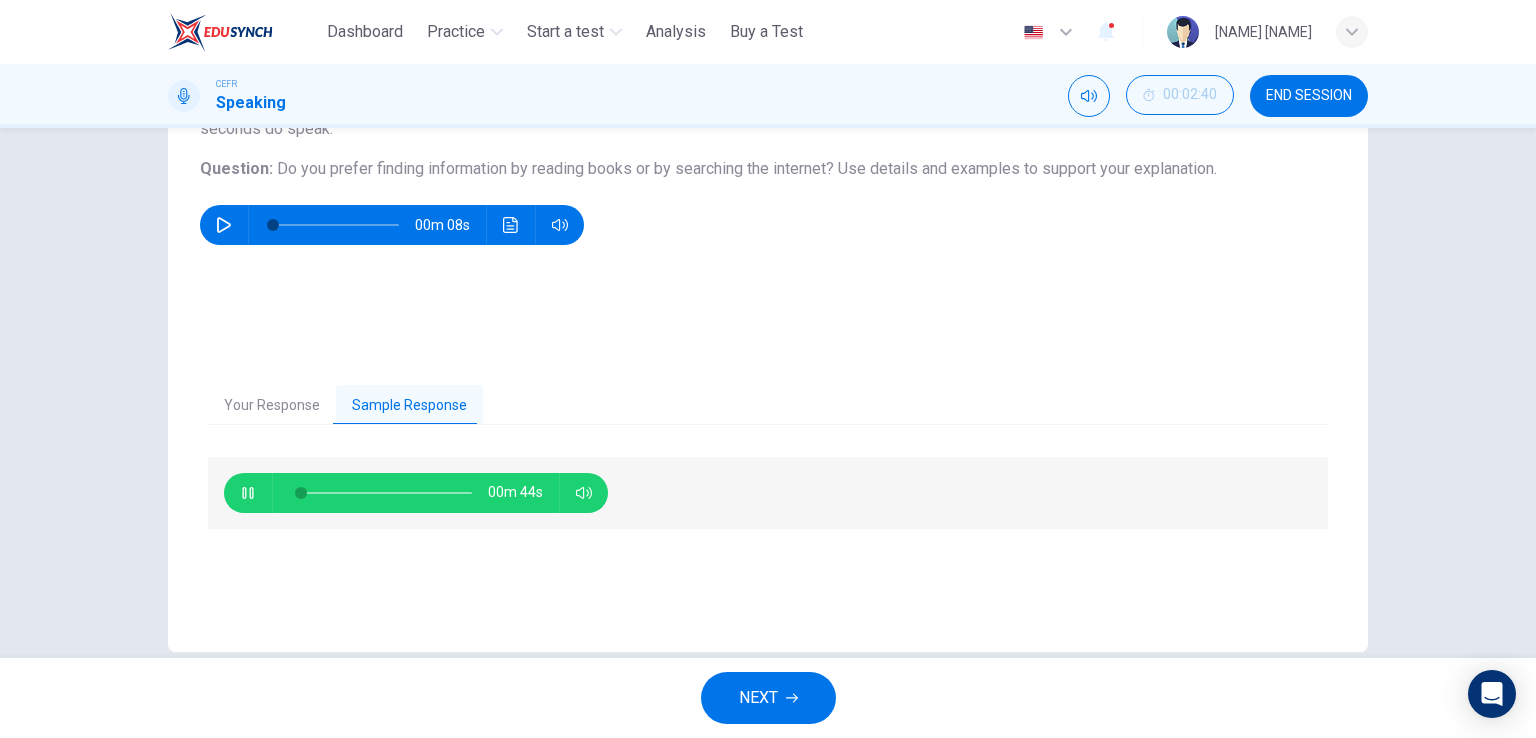 scroll, scrollTop: 212, scrollLeft: 0, axis: vertical 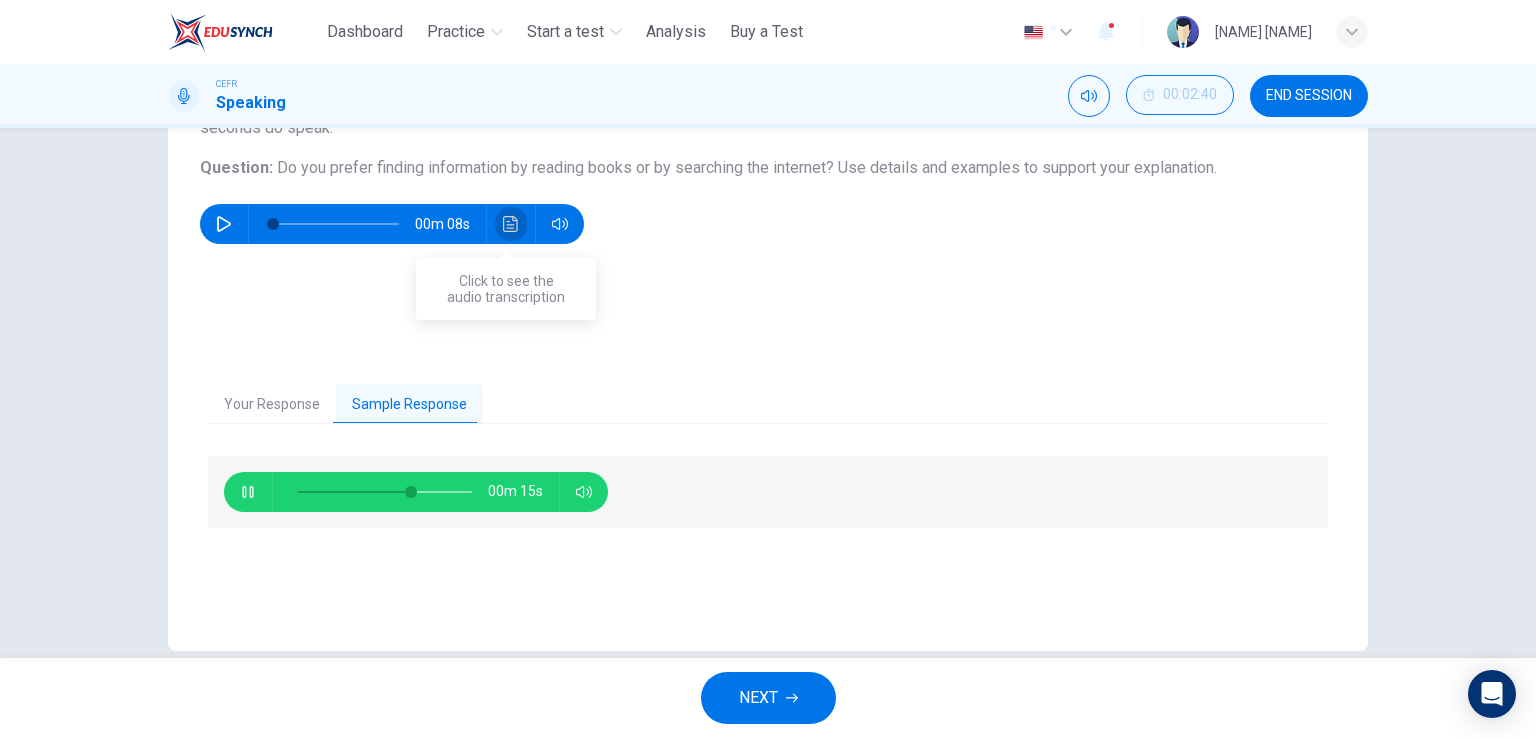 click 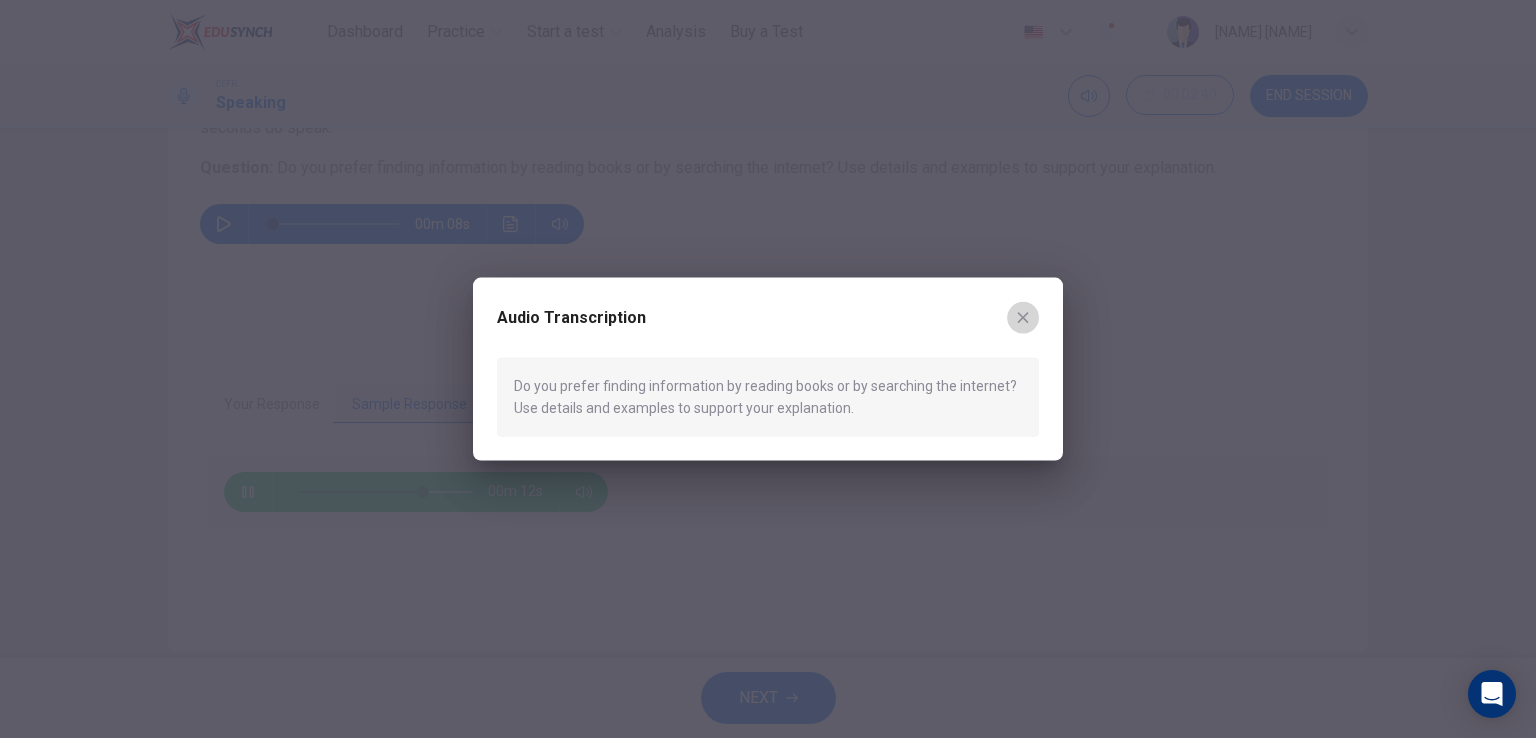 click 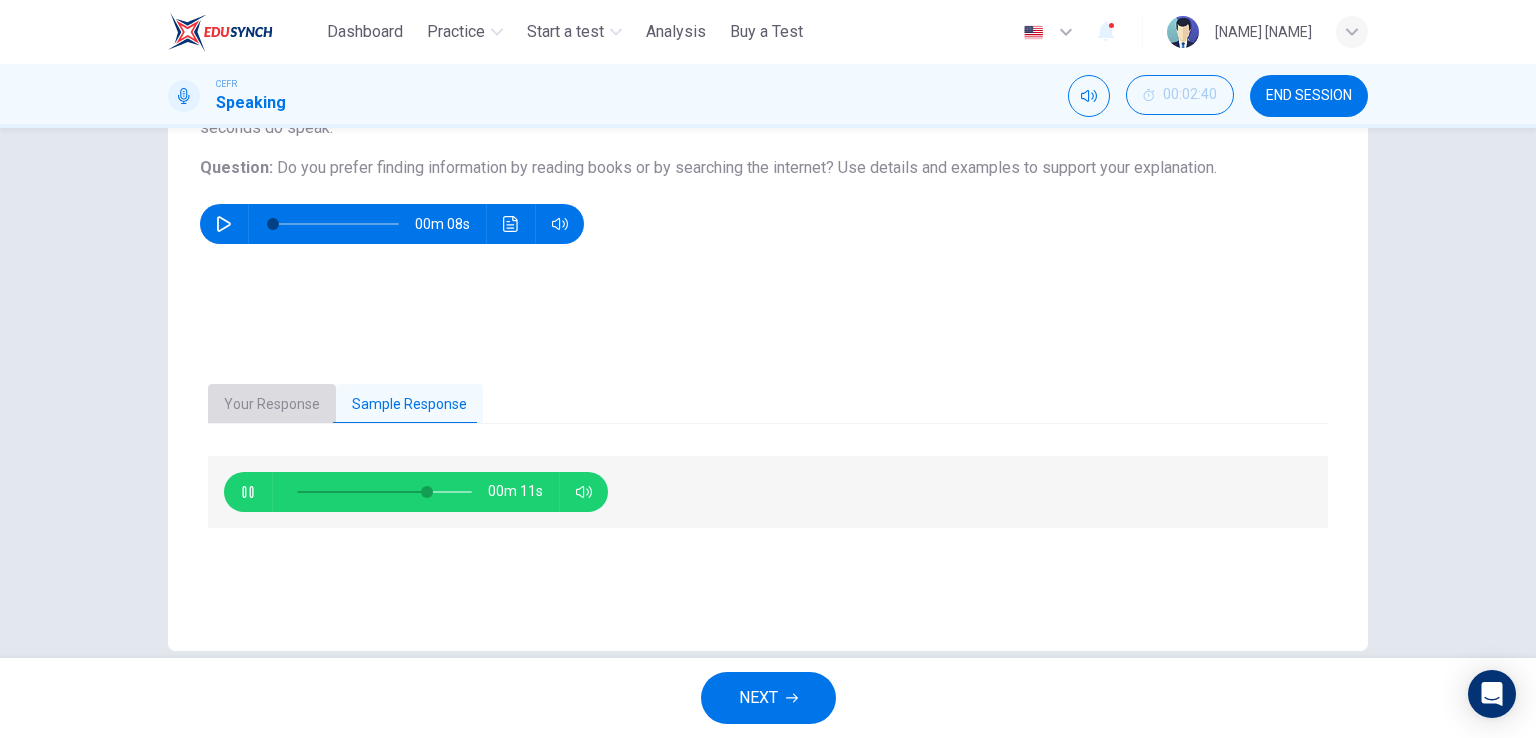 click on "Your Response" at bounding box center [272, 405] 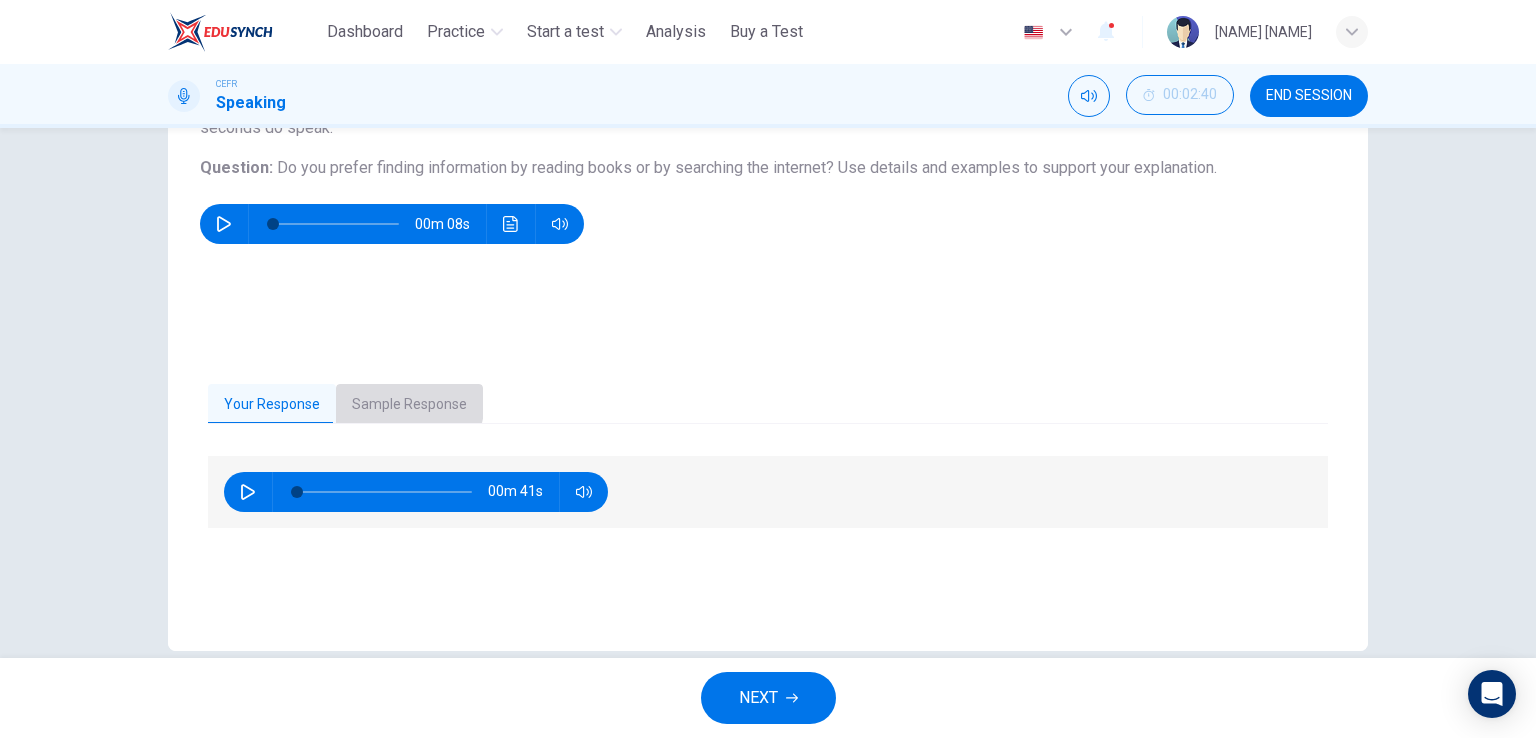 click on "Sample Response" at bounding box center (409, 405) 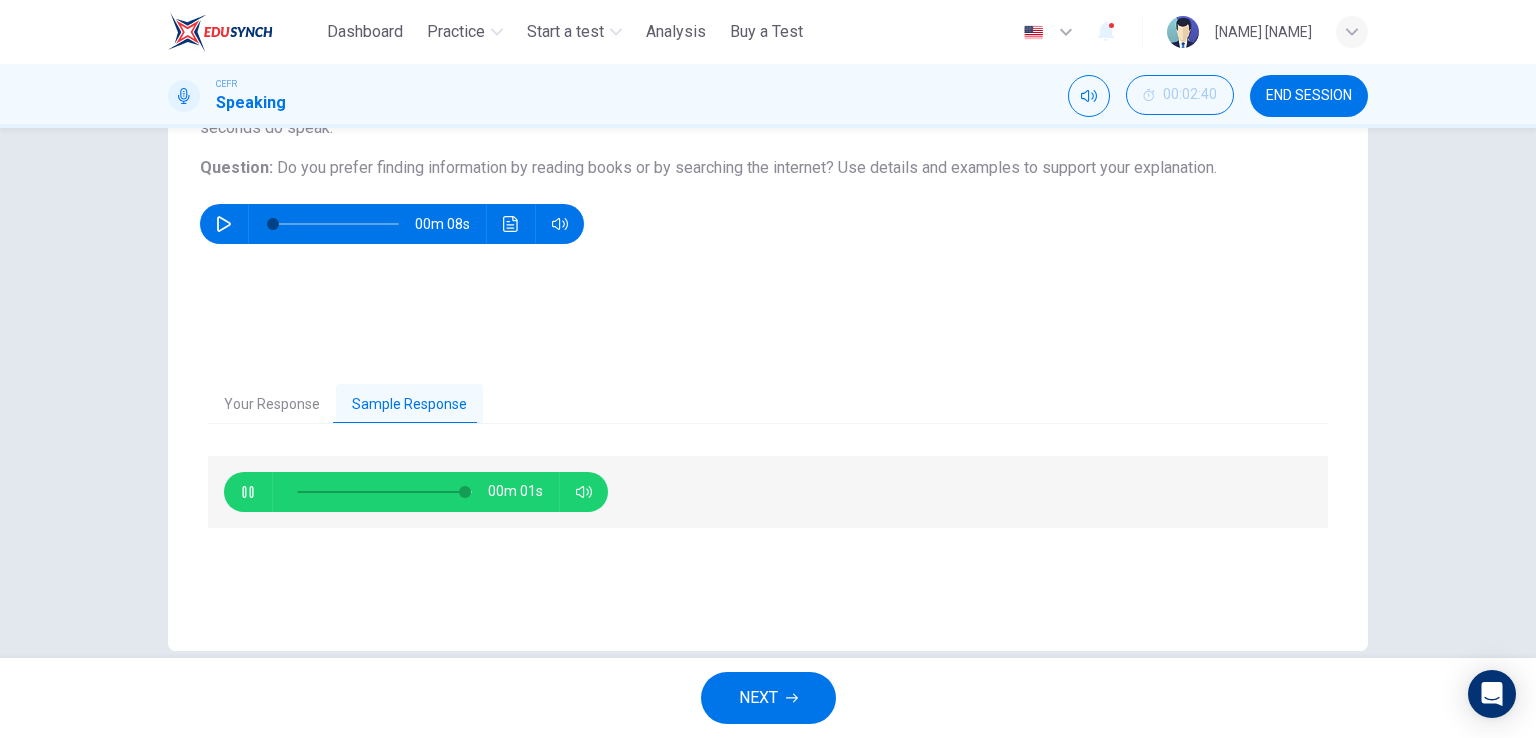 type on "**" 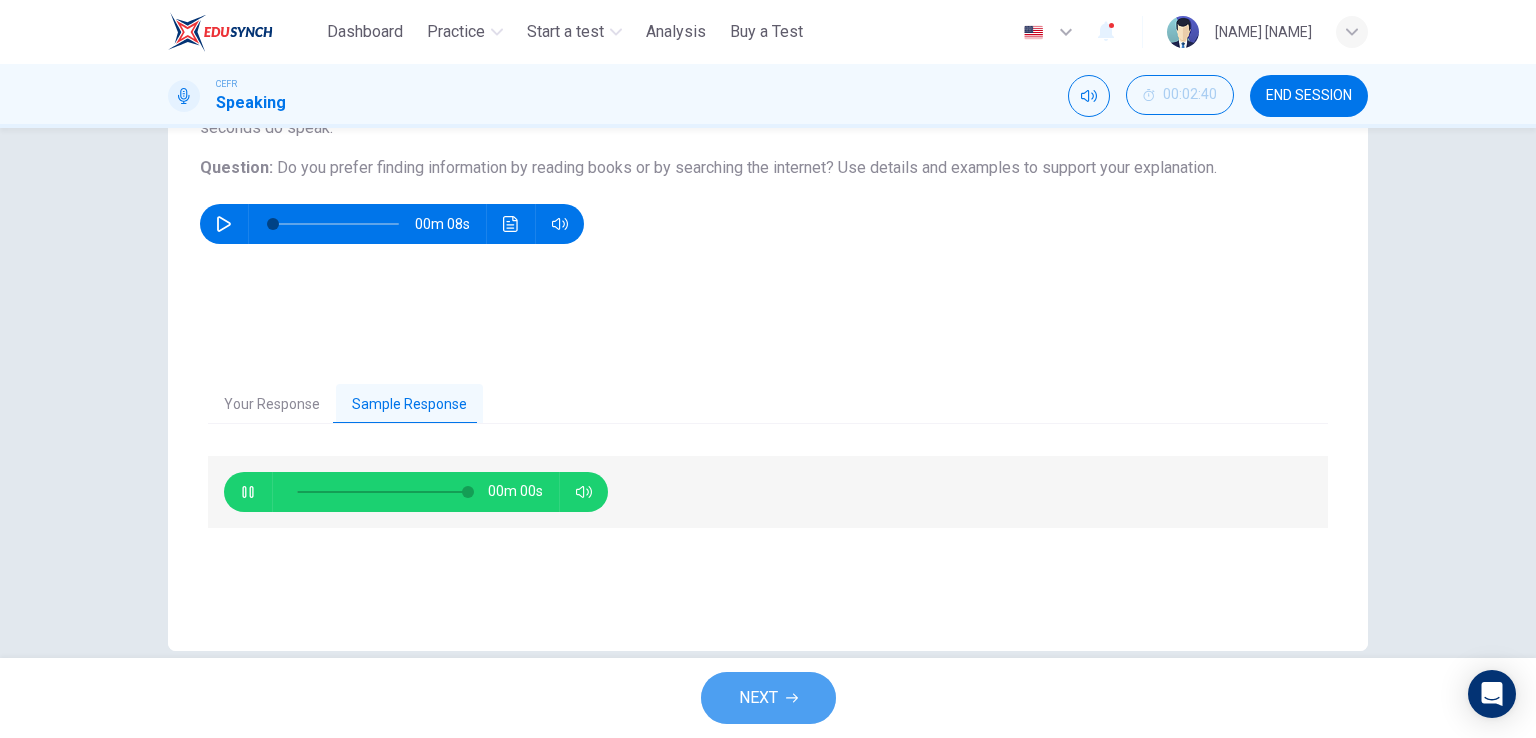 click on "NEXT" at bounding box center [768, 698] 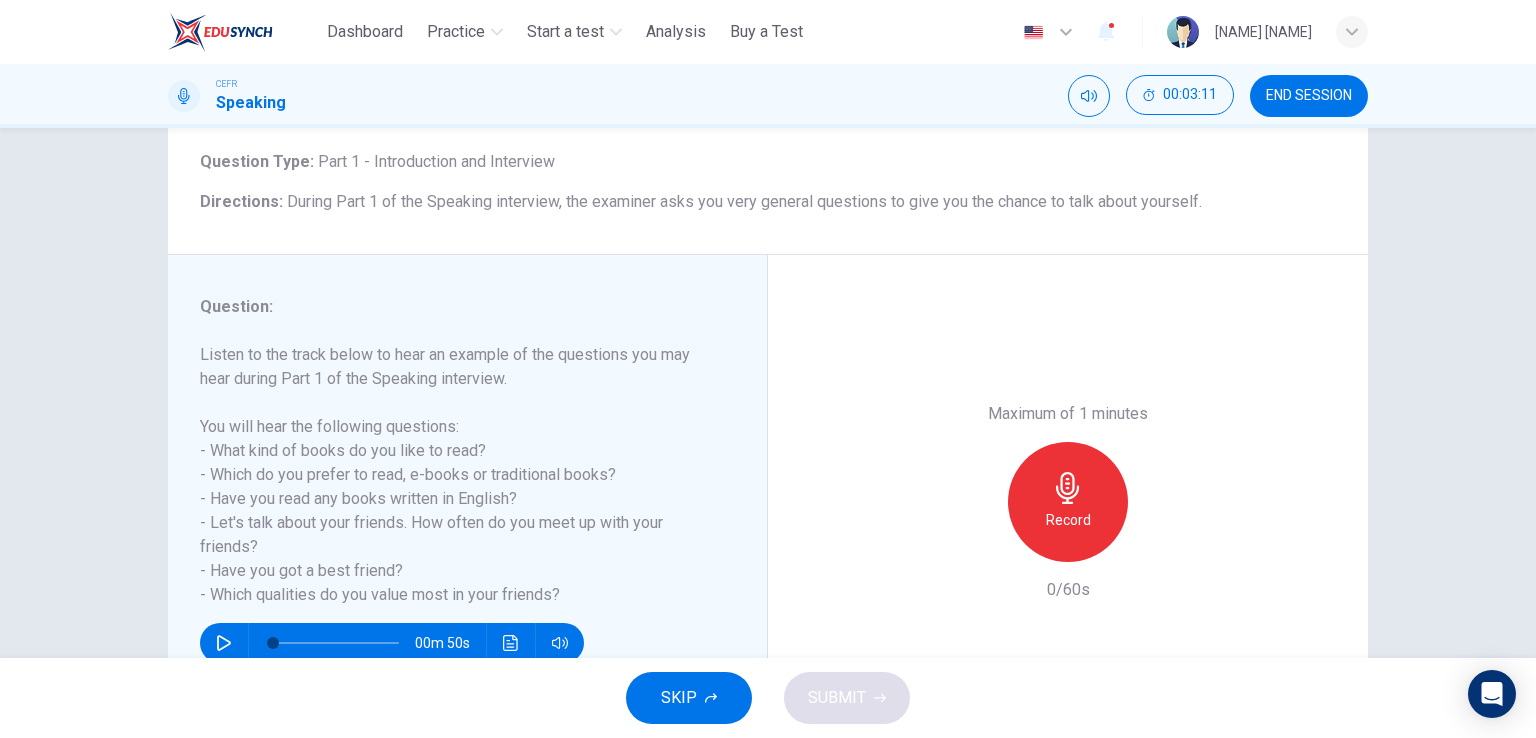 scroll, scrollTop: 113, scrollLeft: 0, axis: vertical 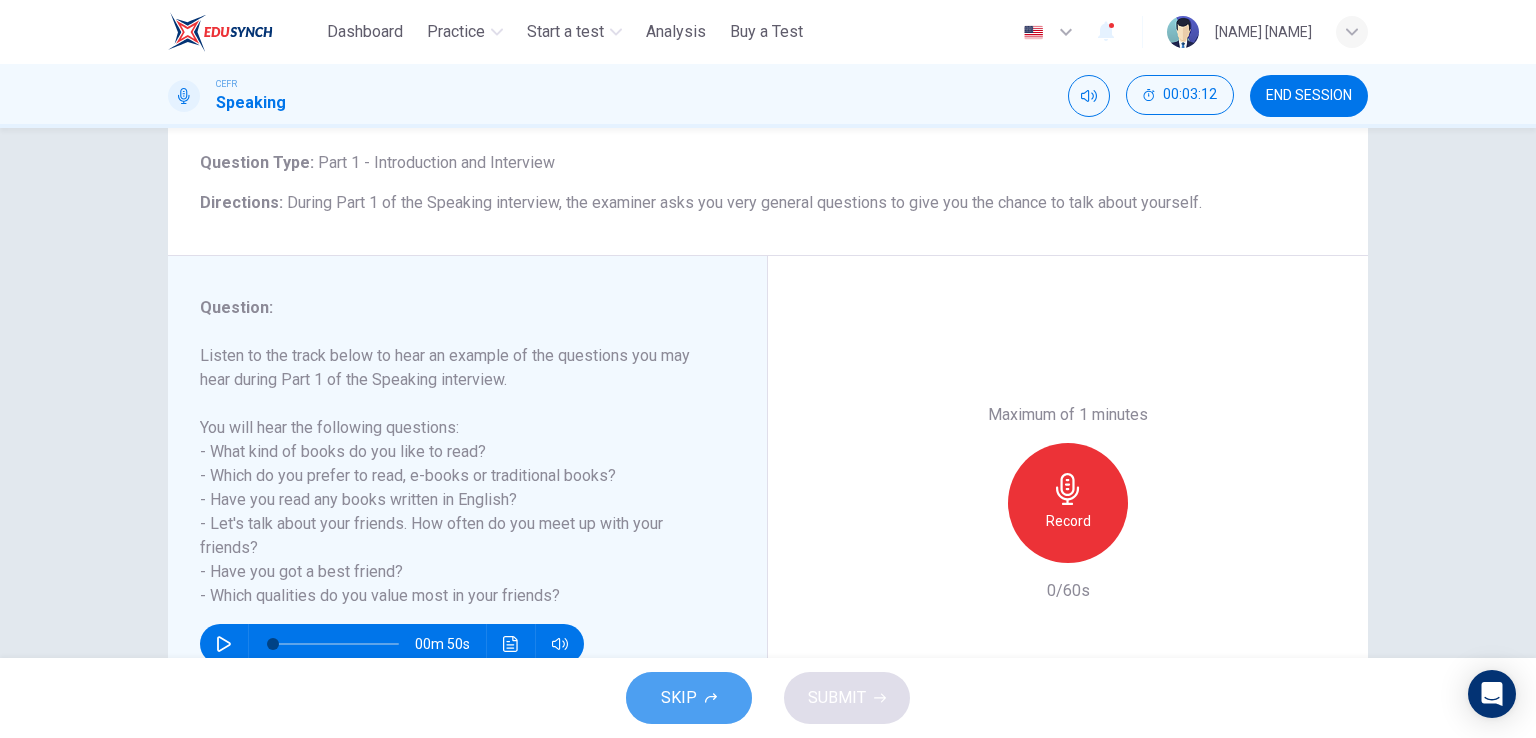 click on "SKIP" at bounding box center [679, 698] 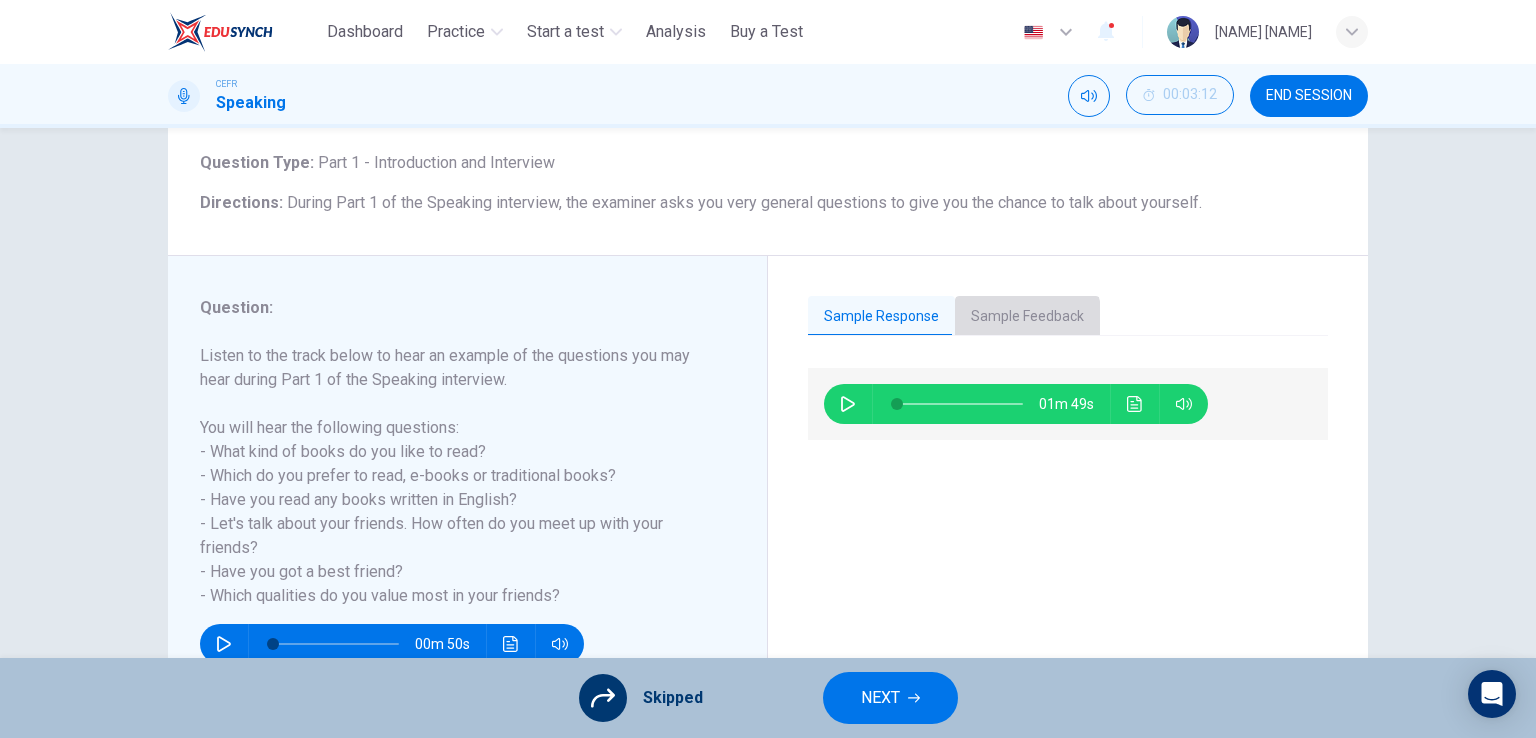 click on "Sample Feedback" at bounding box center [1027, 317] 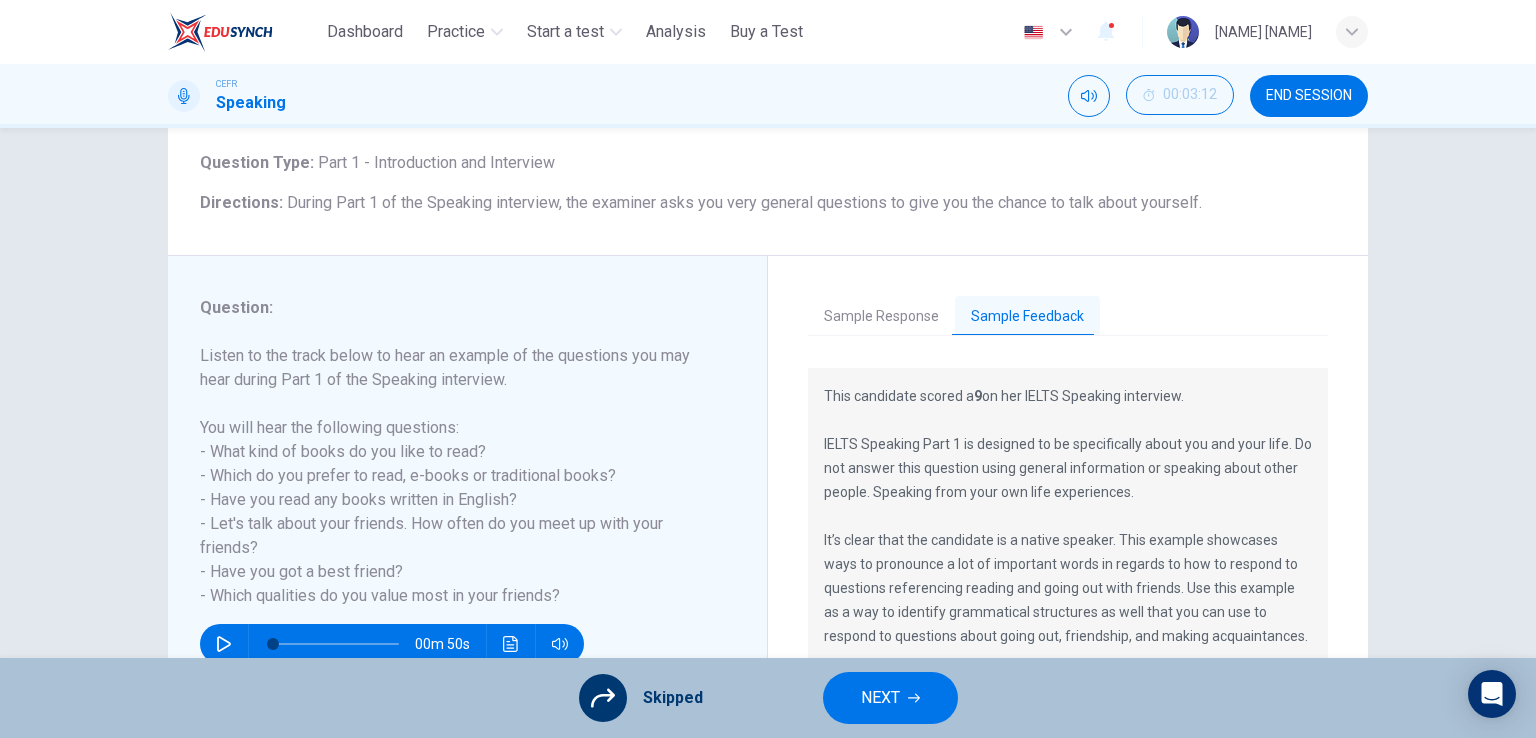 scroll, scrollTop: 245, scrollLeft: 0, axis: vertical 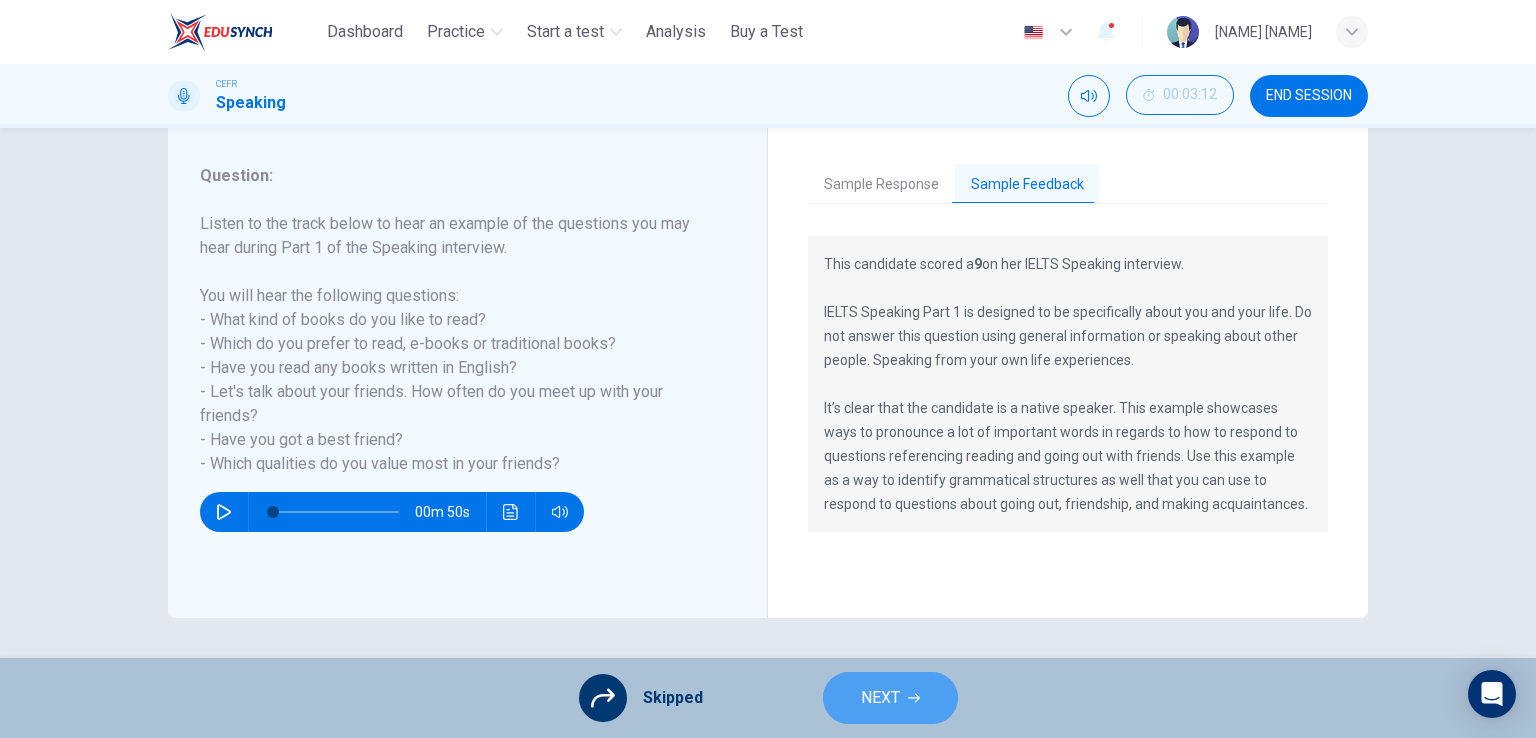 click on "NEXT" at bounding box center [880, 698] 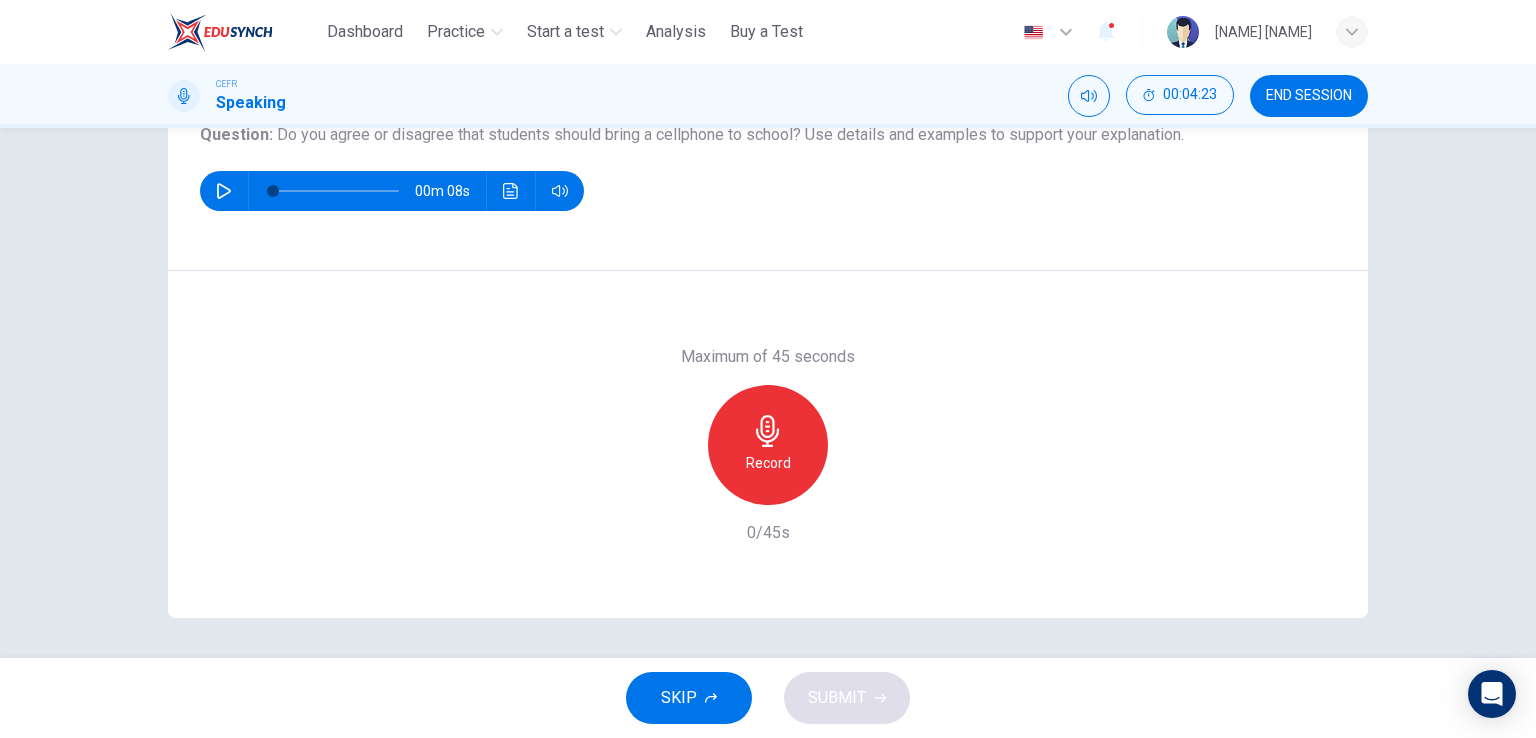 scroll, scrollTop: 136, scrollLeft: 0, axis: vertical 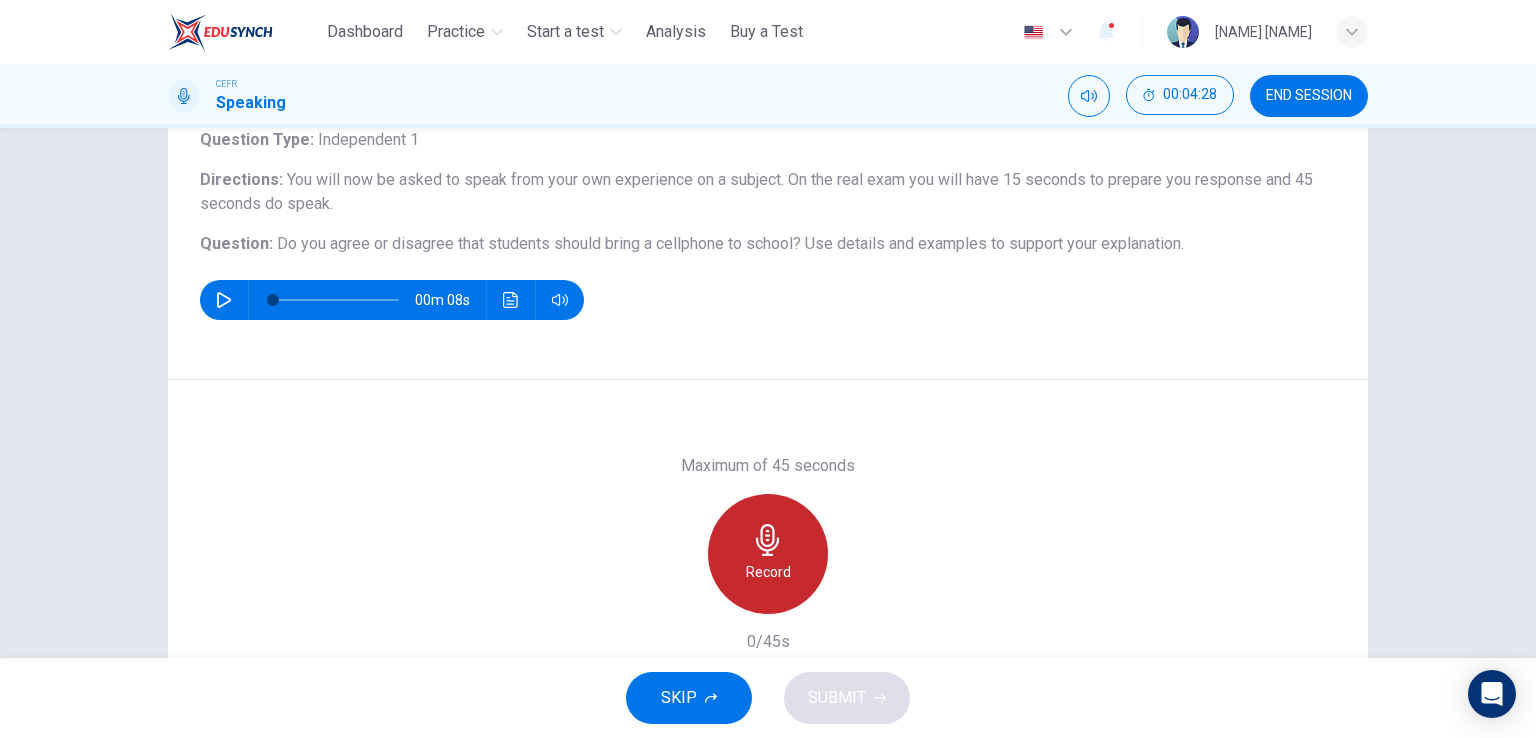 click 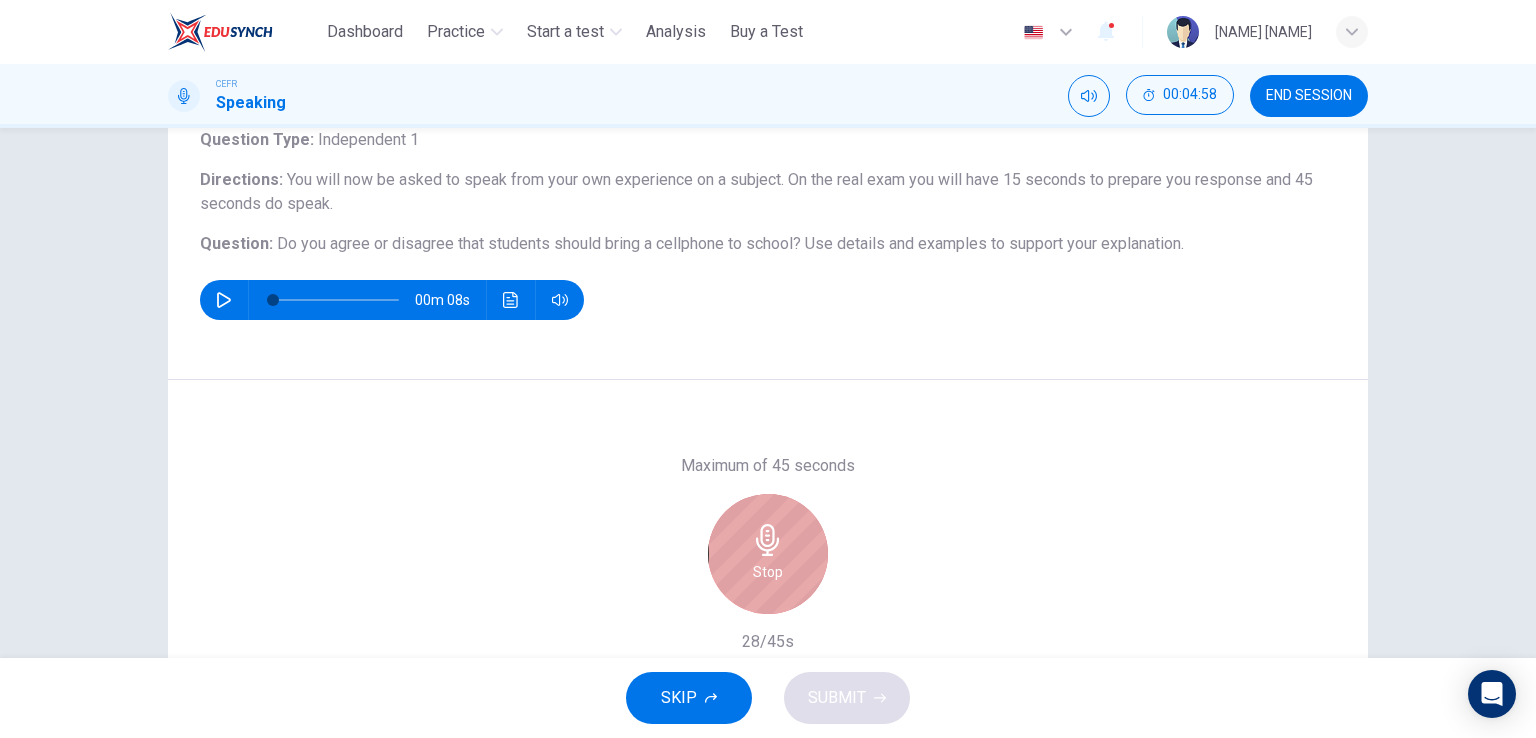 click on "Stop" at bounding box center (768, 554) 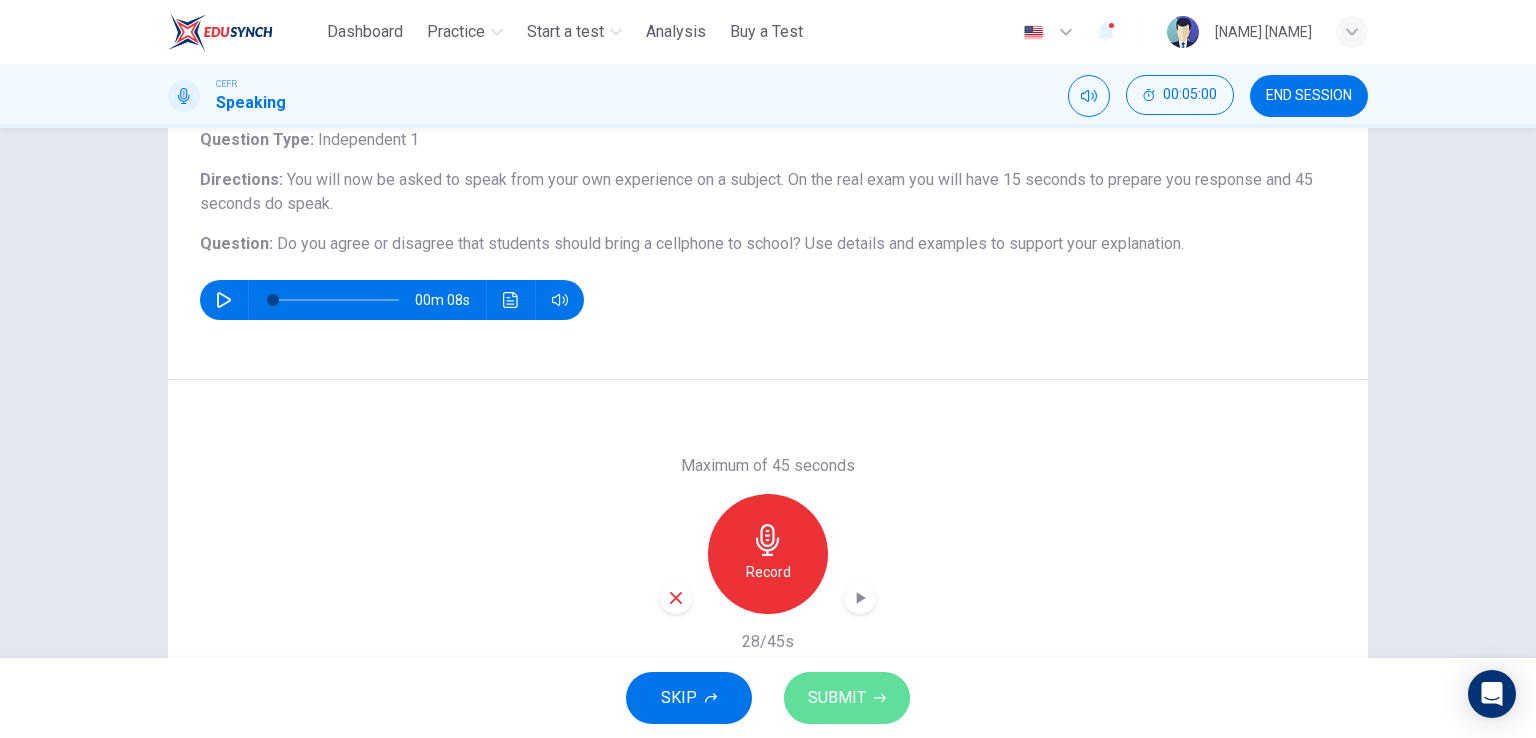 click on "SUBMIT" at bounding box center (837, 698) 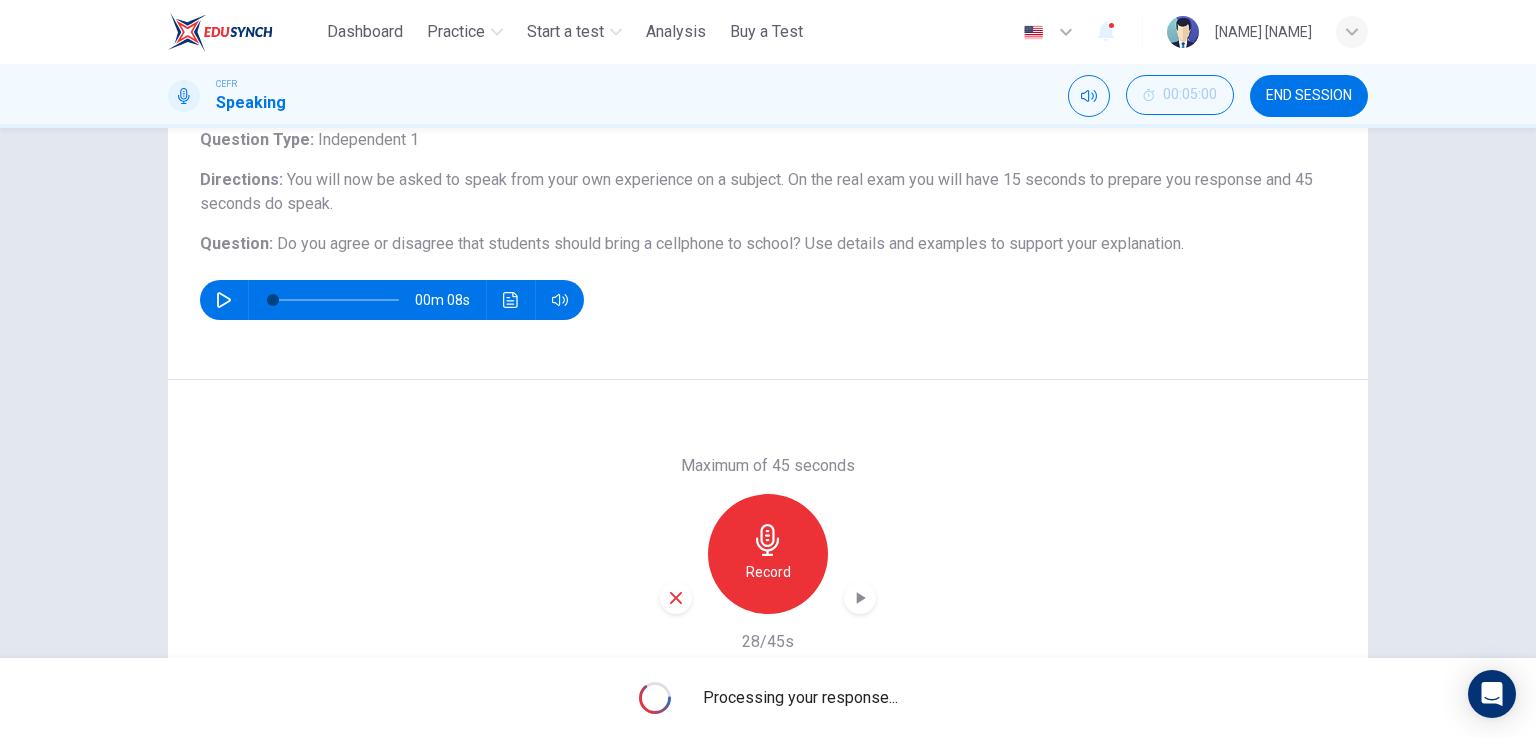 drag, startPoint x: 293, startPoint y: 249, endPoint x: 737, endPoint y: 255, distance: 444.04053 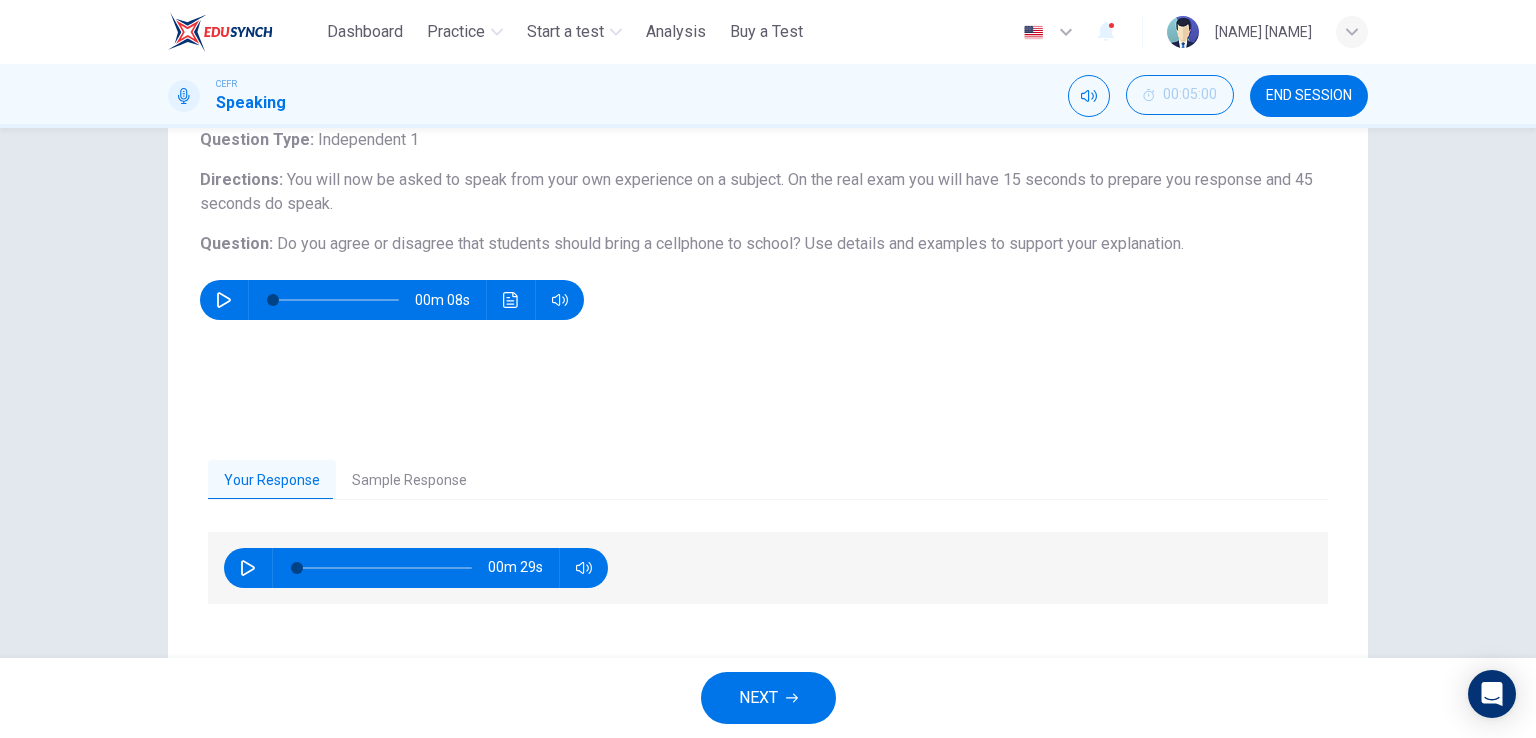 click on "Sample Response" at bounding box center [409, 481] 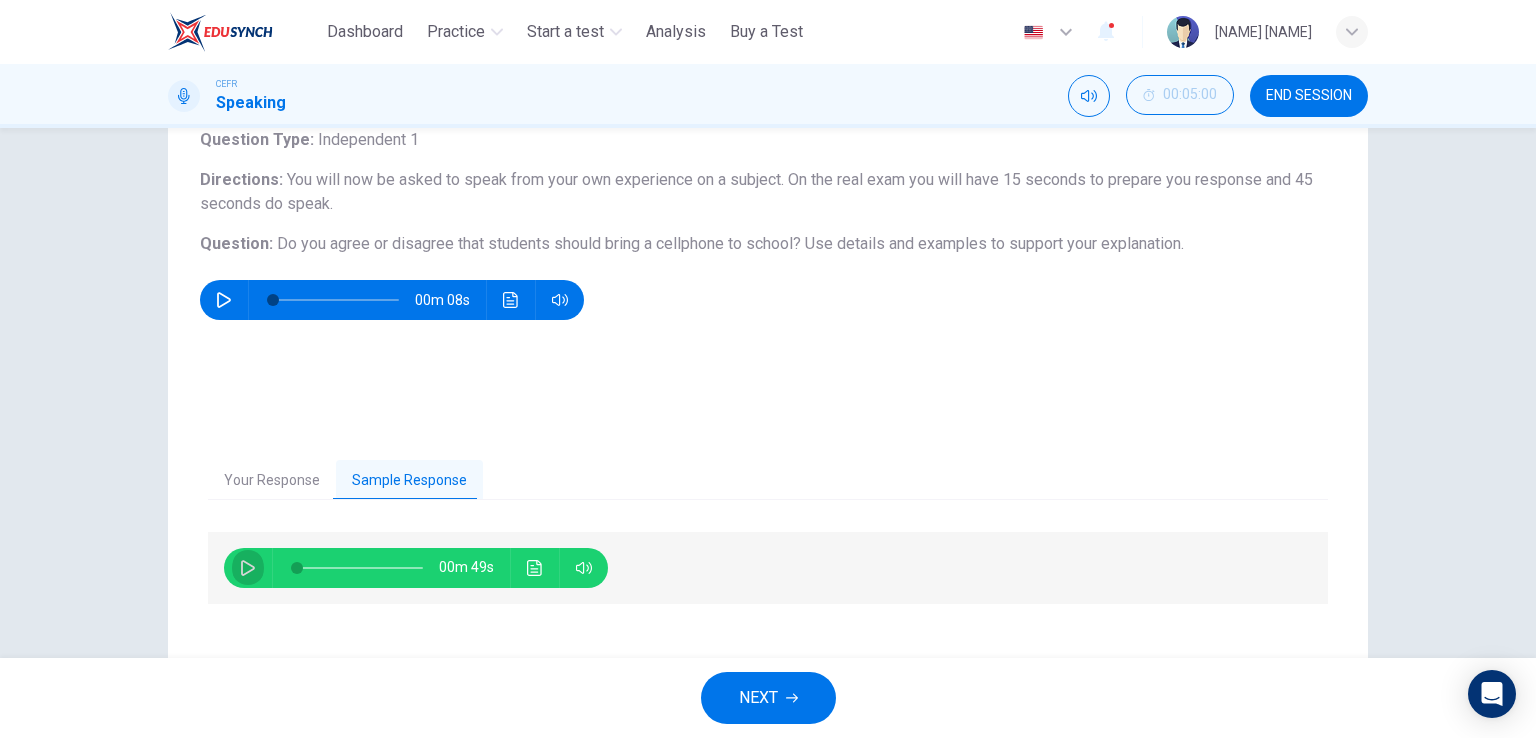 click at bounding box center [248, 568] 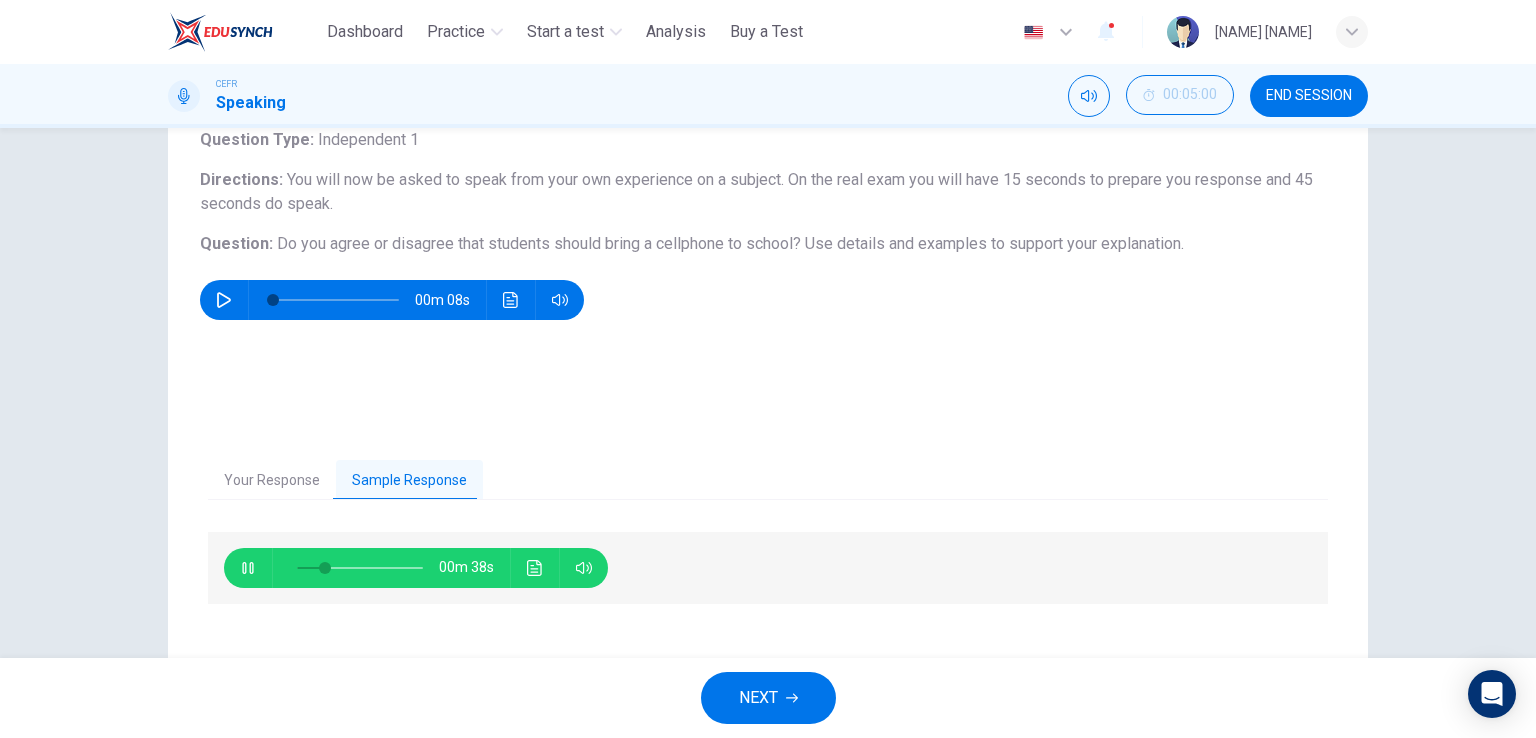 scroll, scrollTop: 245, scrollLeft: 0, axis: vertical 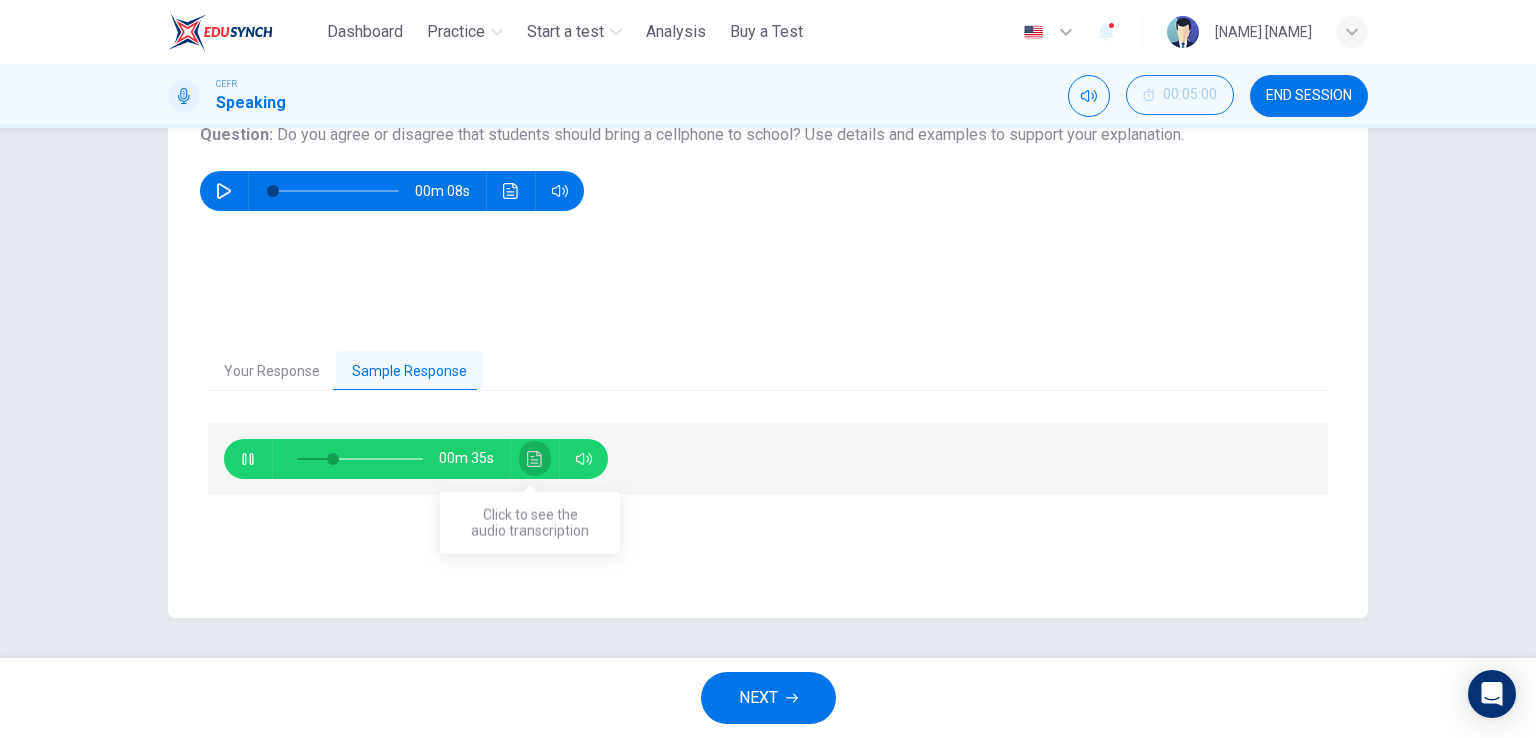 click at bounding box center (535, 459) 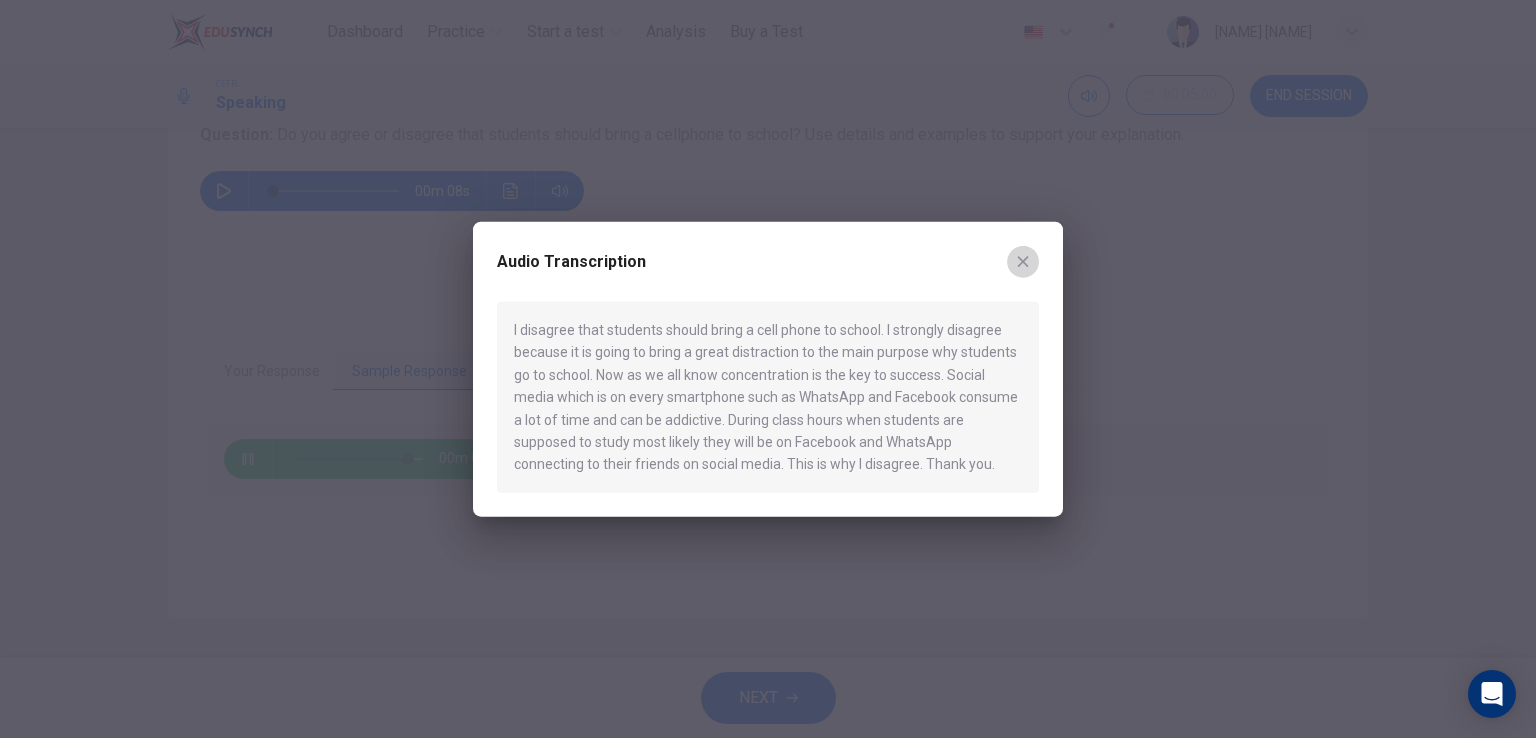click 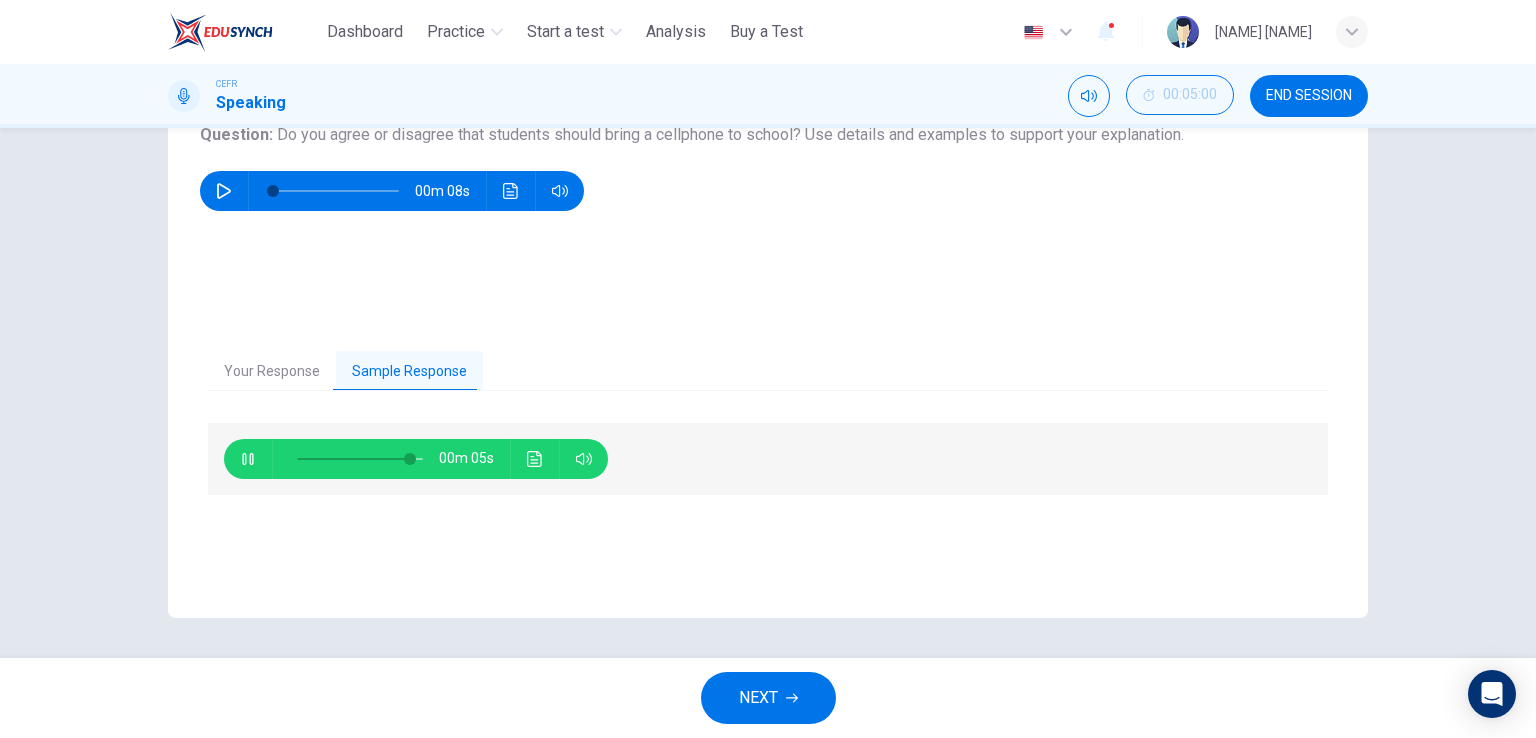 type on "**" 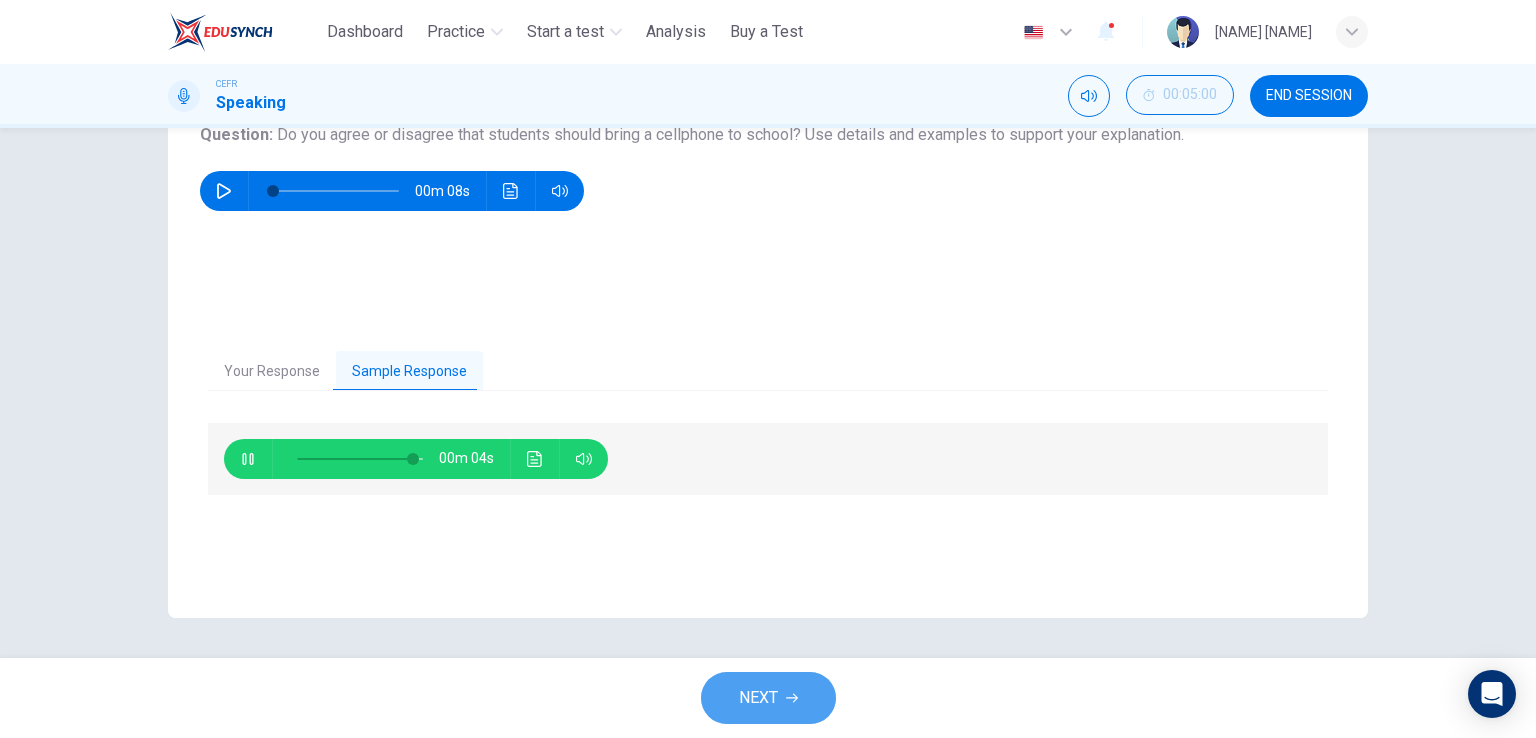 click on "NEXT" at bounding box center [758, 698] 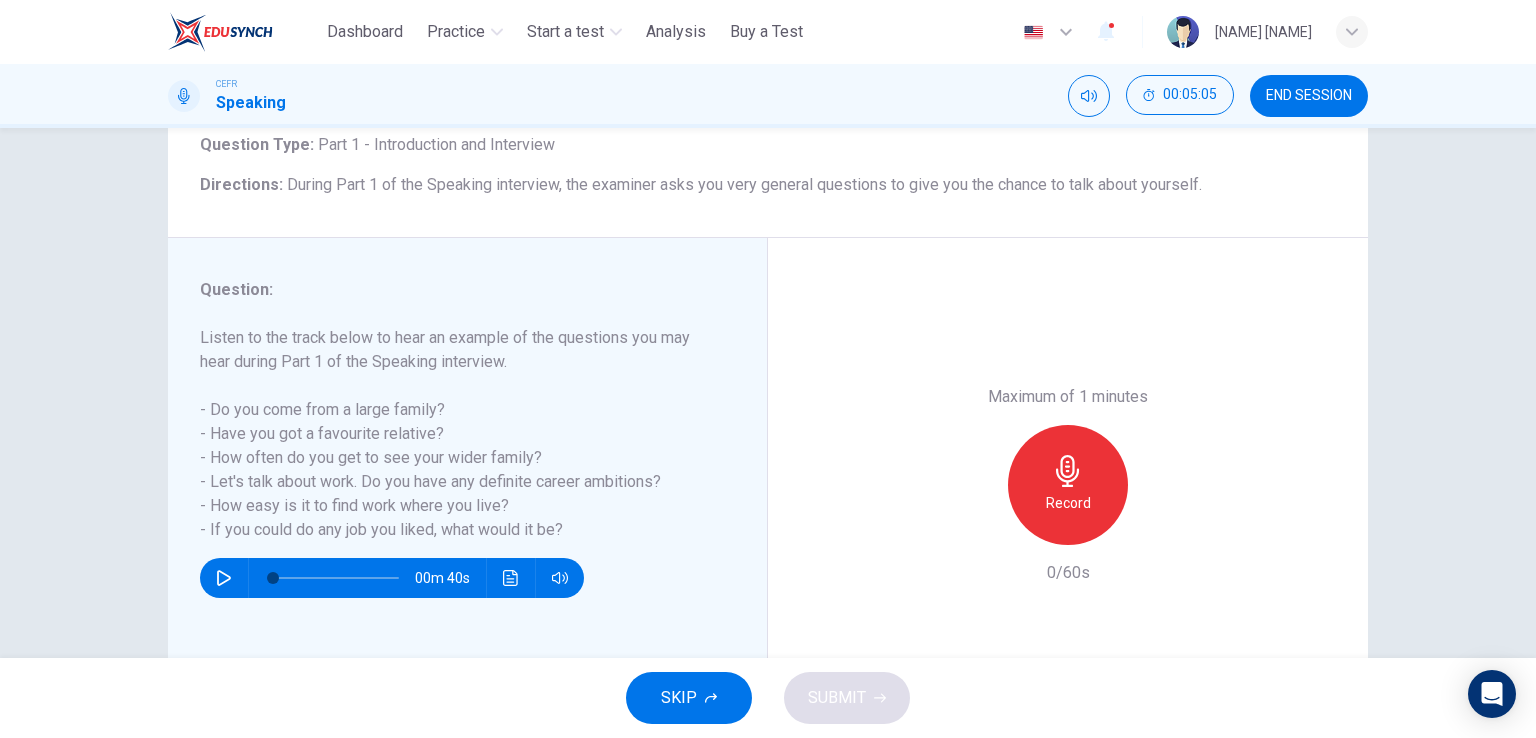 scroll, scrollTop: 130, scrollLeft: 0, axis: vertical 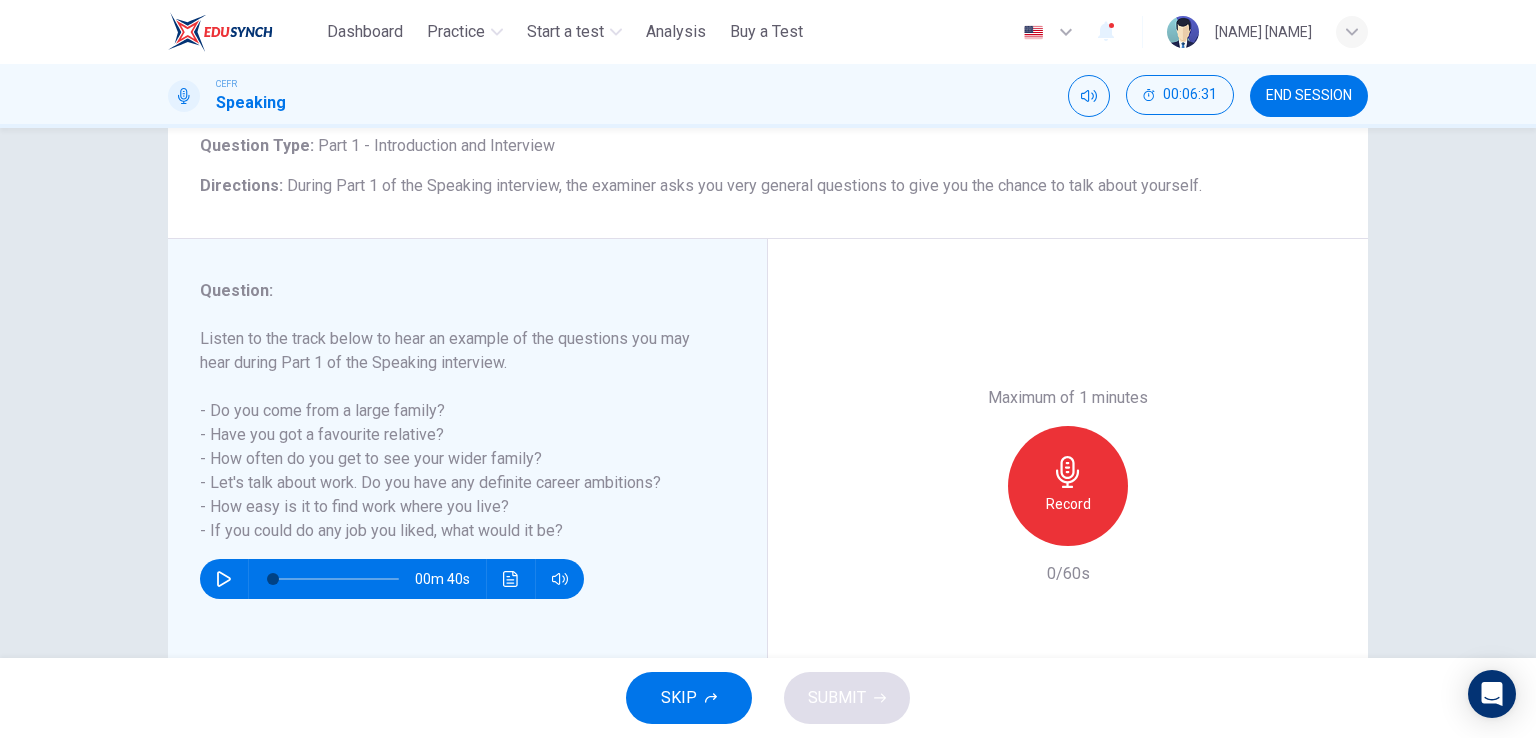 click on "SKIP SUBMIT" at bounding box center [768, 698] 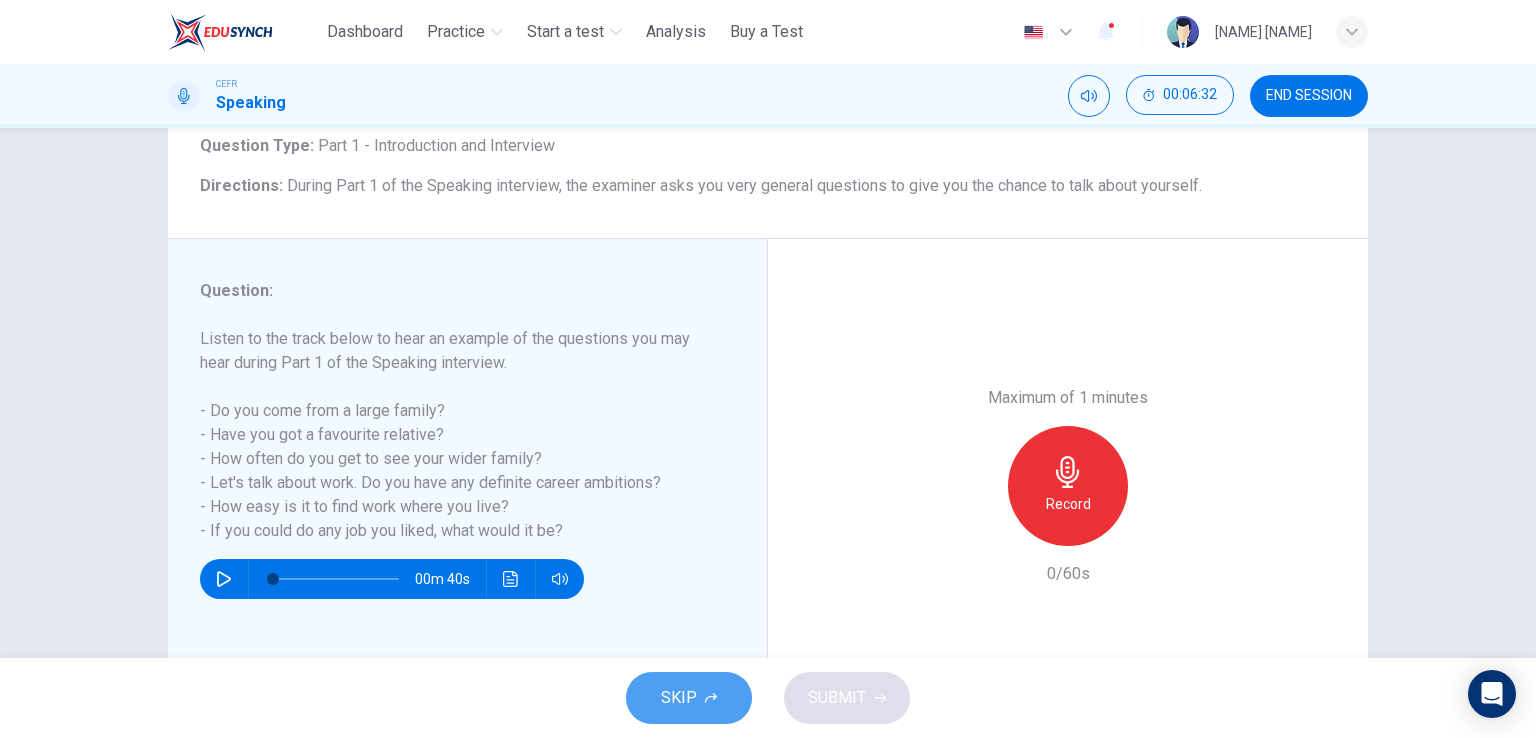 click on "SKIP" at bounding box center [689, 698] 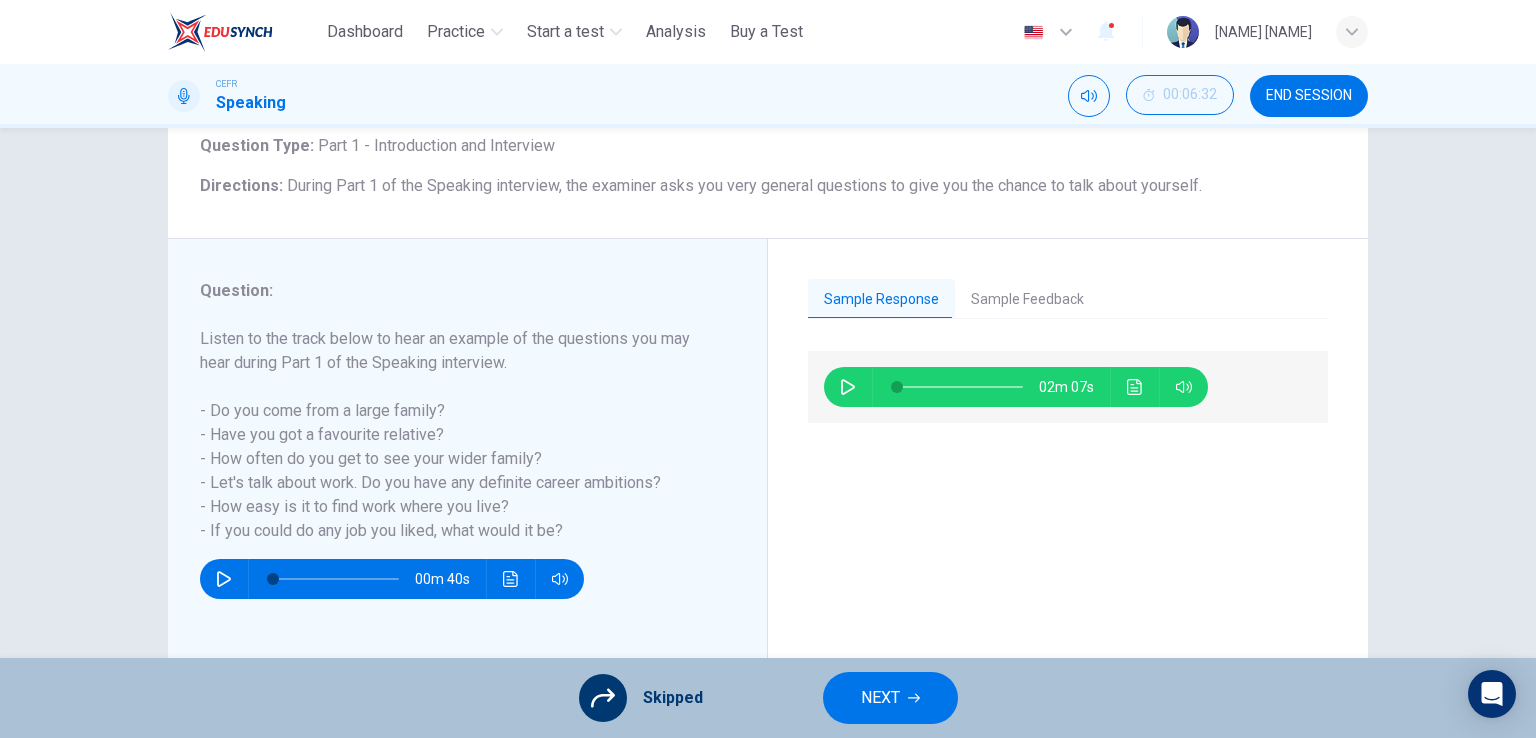 click on "Sample Feedback" at bounding box center (1027, 300) 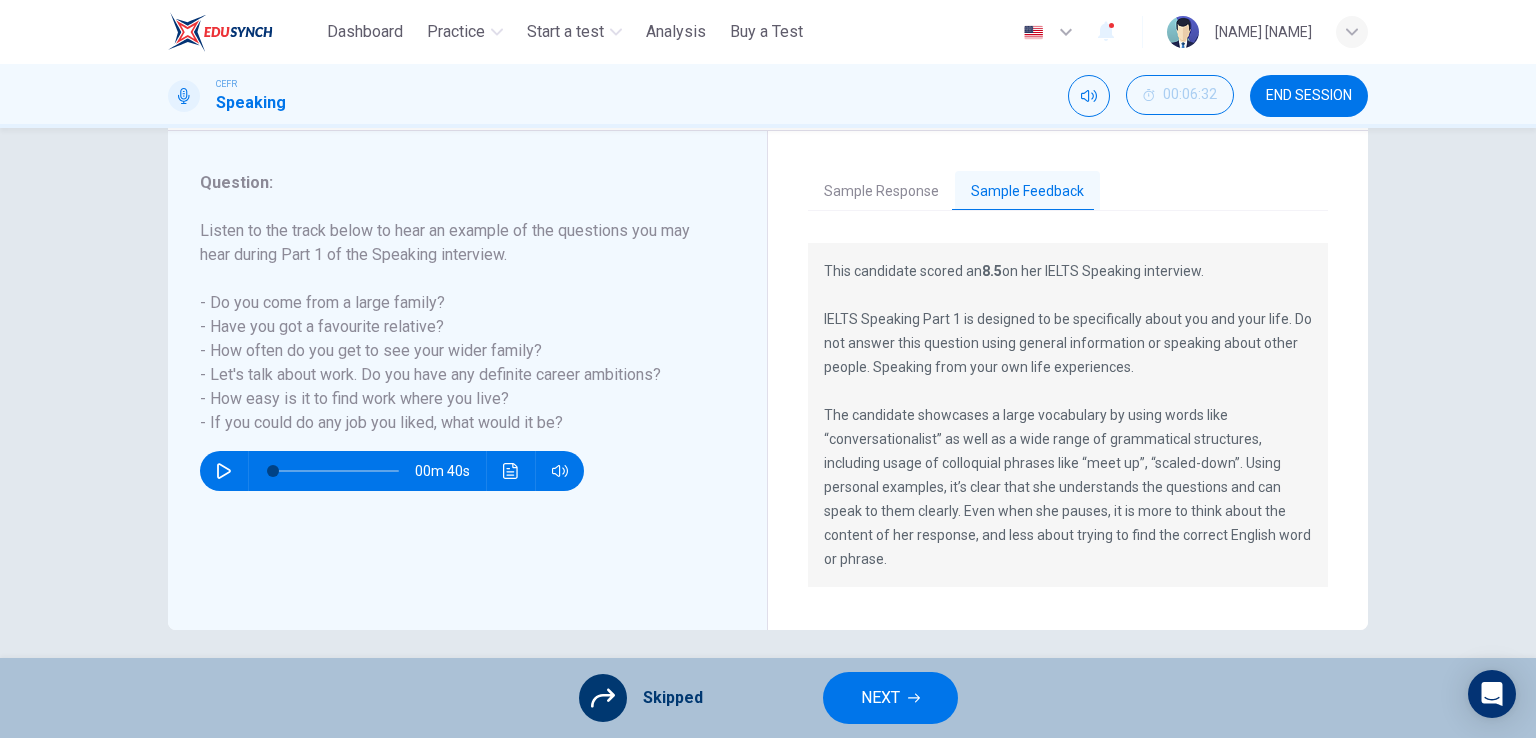 scroll, scrollTop: 240, scrollLeft: 0, axis: vertical 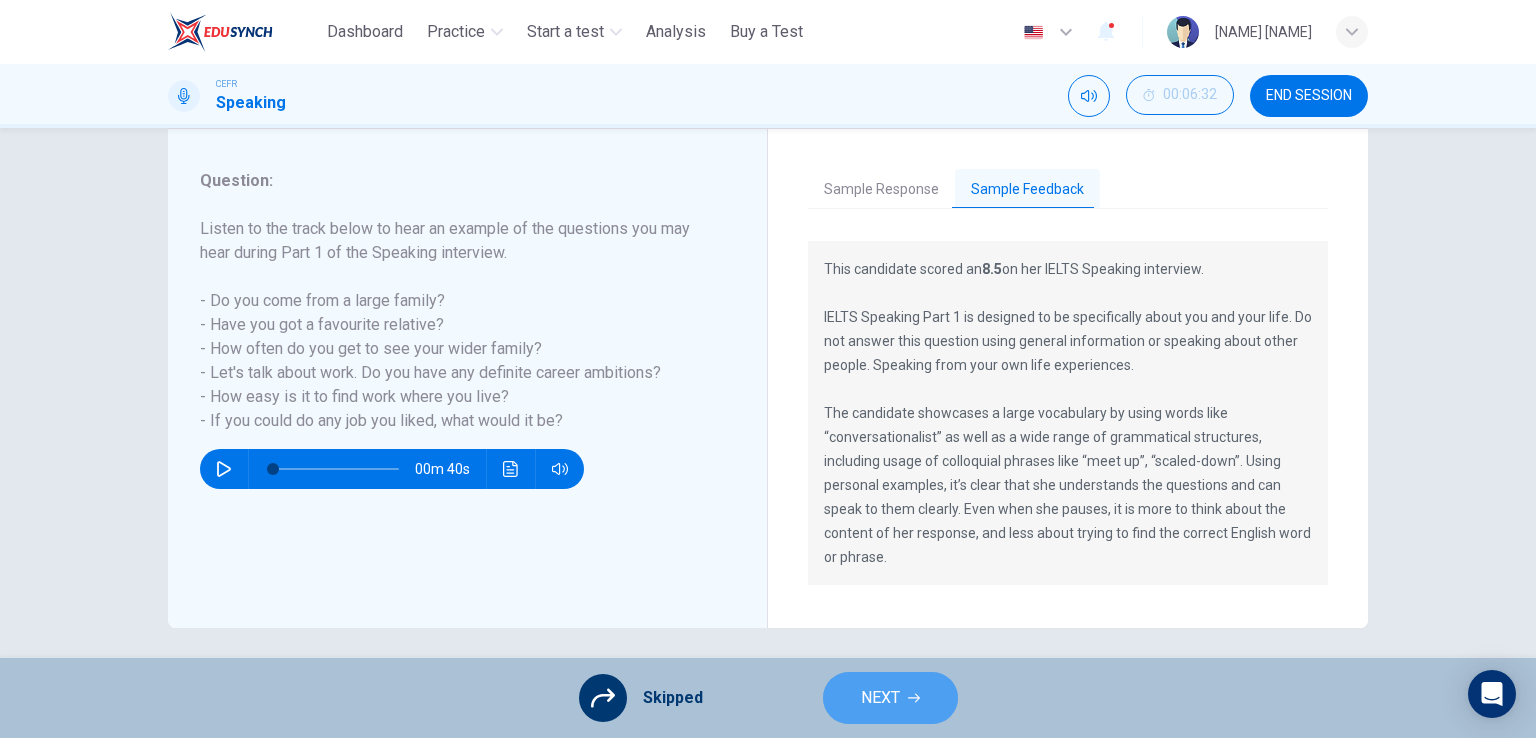 click on "NEXT" at bounding box center (890, 698) 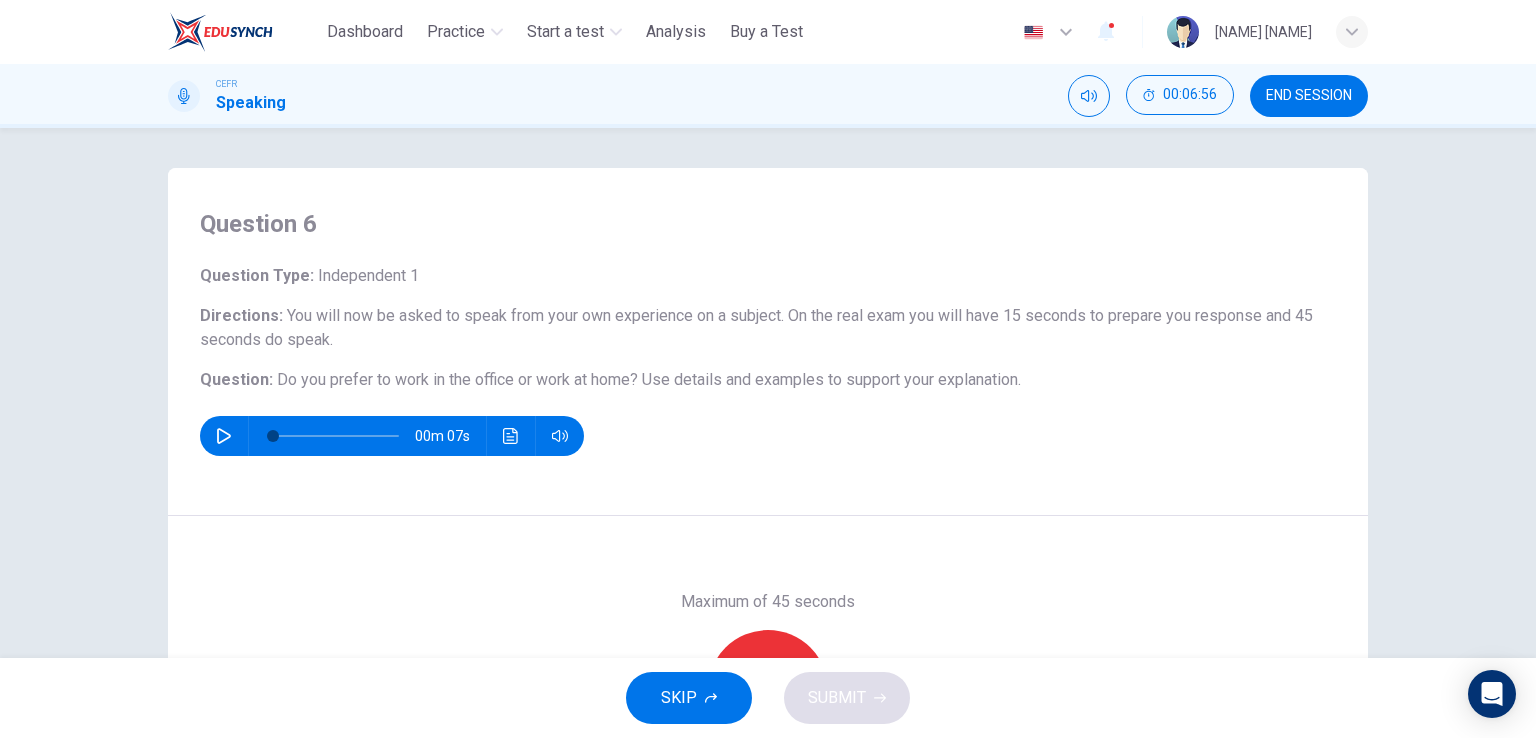 scroll, scrollTop: 245, scrollLeft: 0, axis: vertical 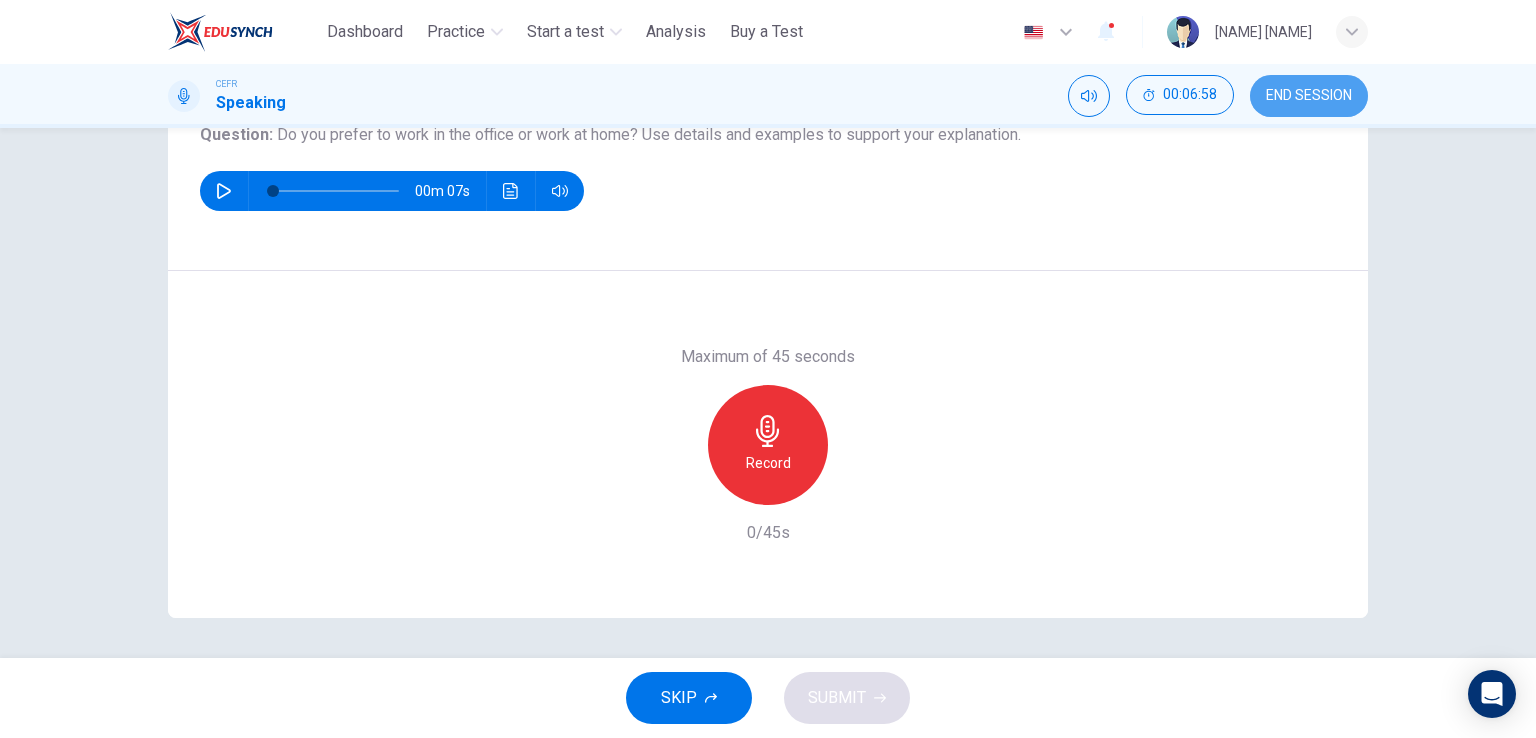 drag, startPoint x: 1320, startPoint y: 91, endPoint x: 867, endPoint y: 123, distance: 454.12885 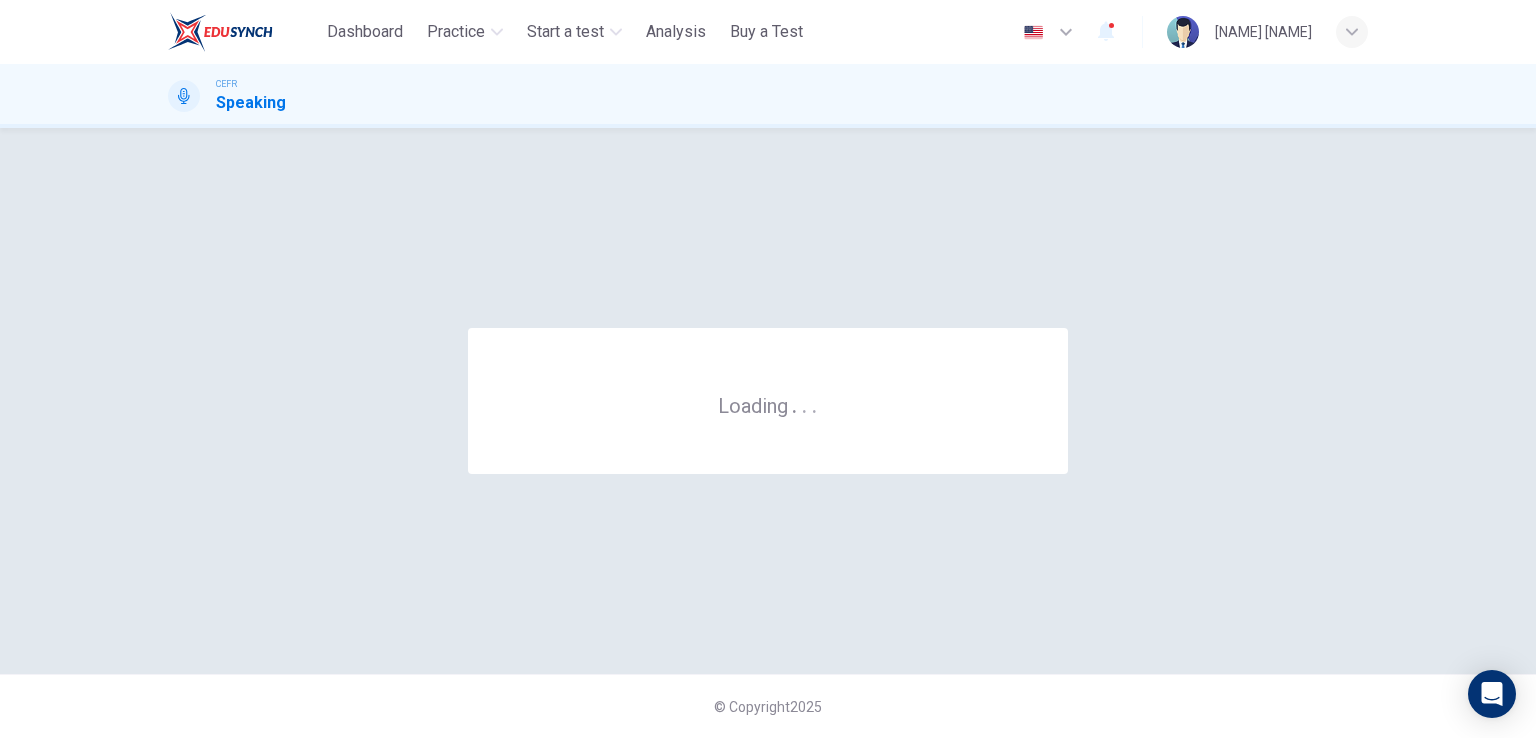 scroll, scrollTop: 0, scrollLeft: 0, axis: both 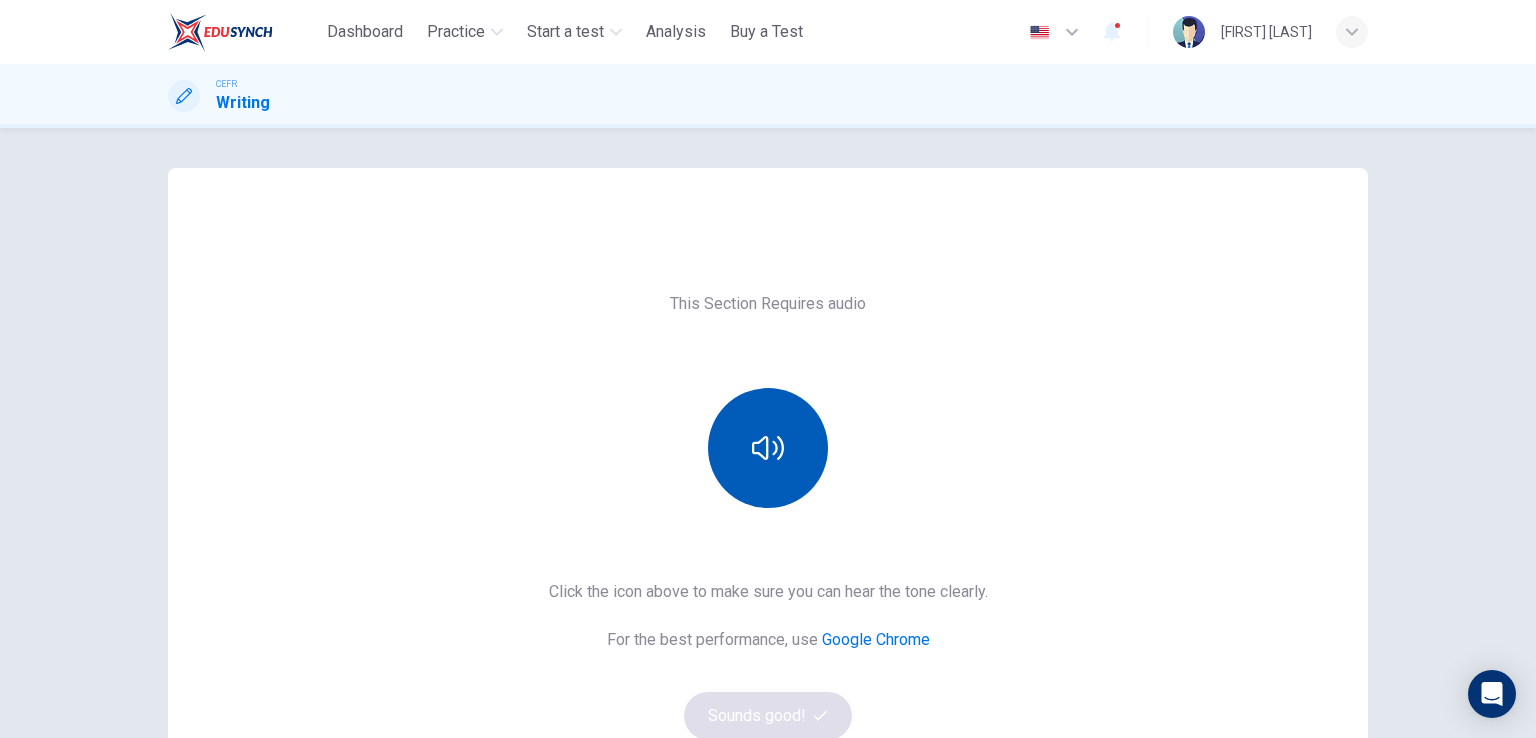 click at bounding box center [768, 448] 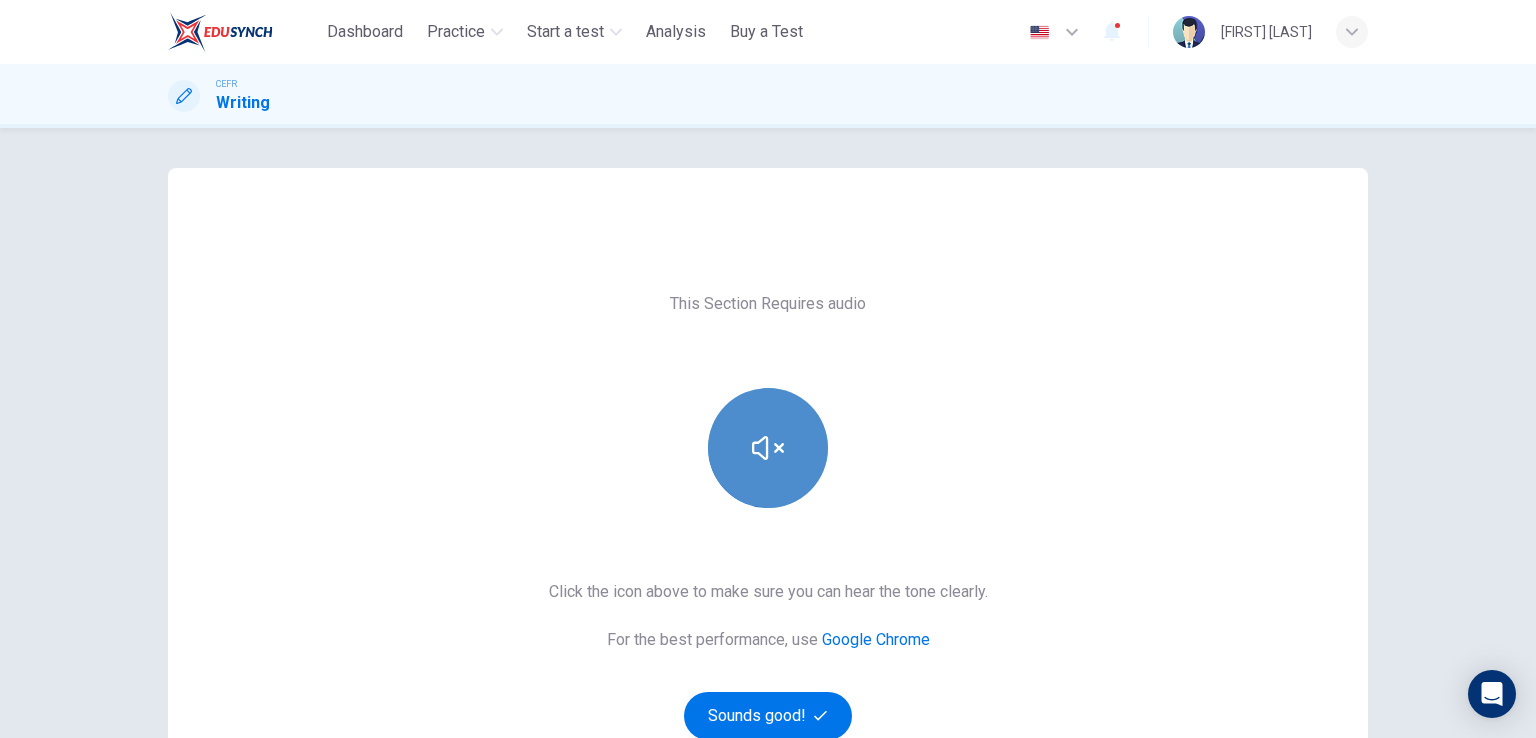 click at bounding box center (768, 448) 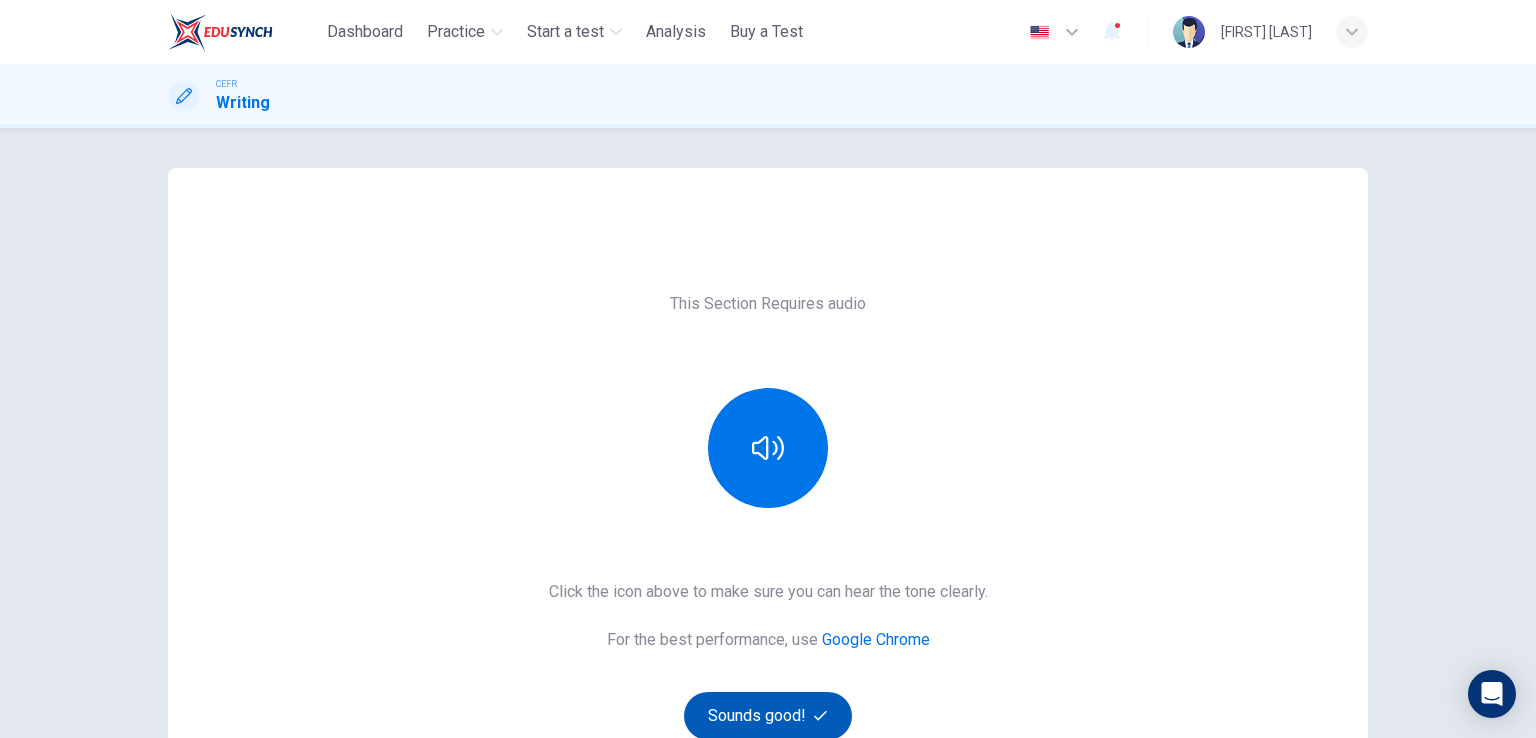 click on "Sounds good!" at bounding box center [768, 716] 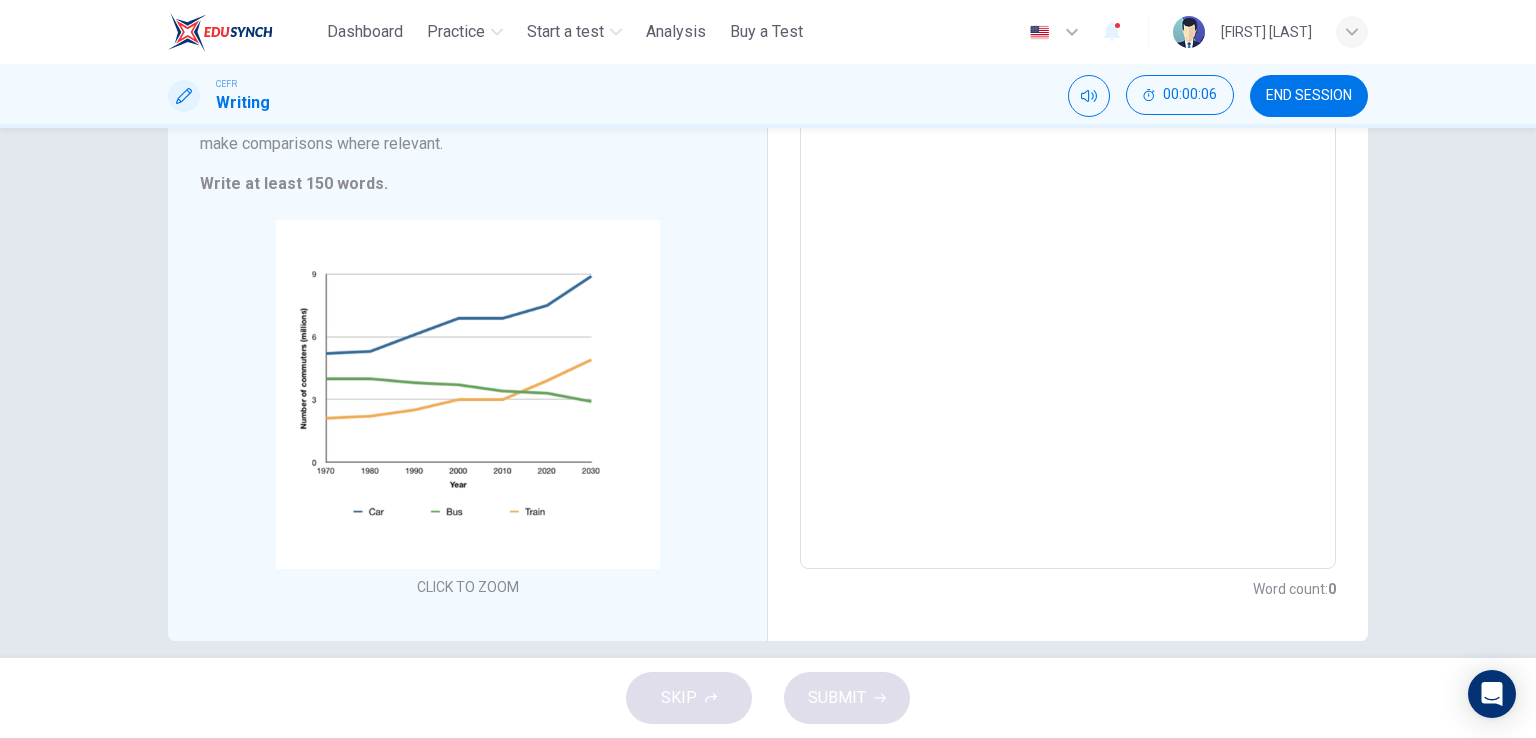 scroll, scrollTop: 316, scrollLeft: 0, axis: vertical 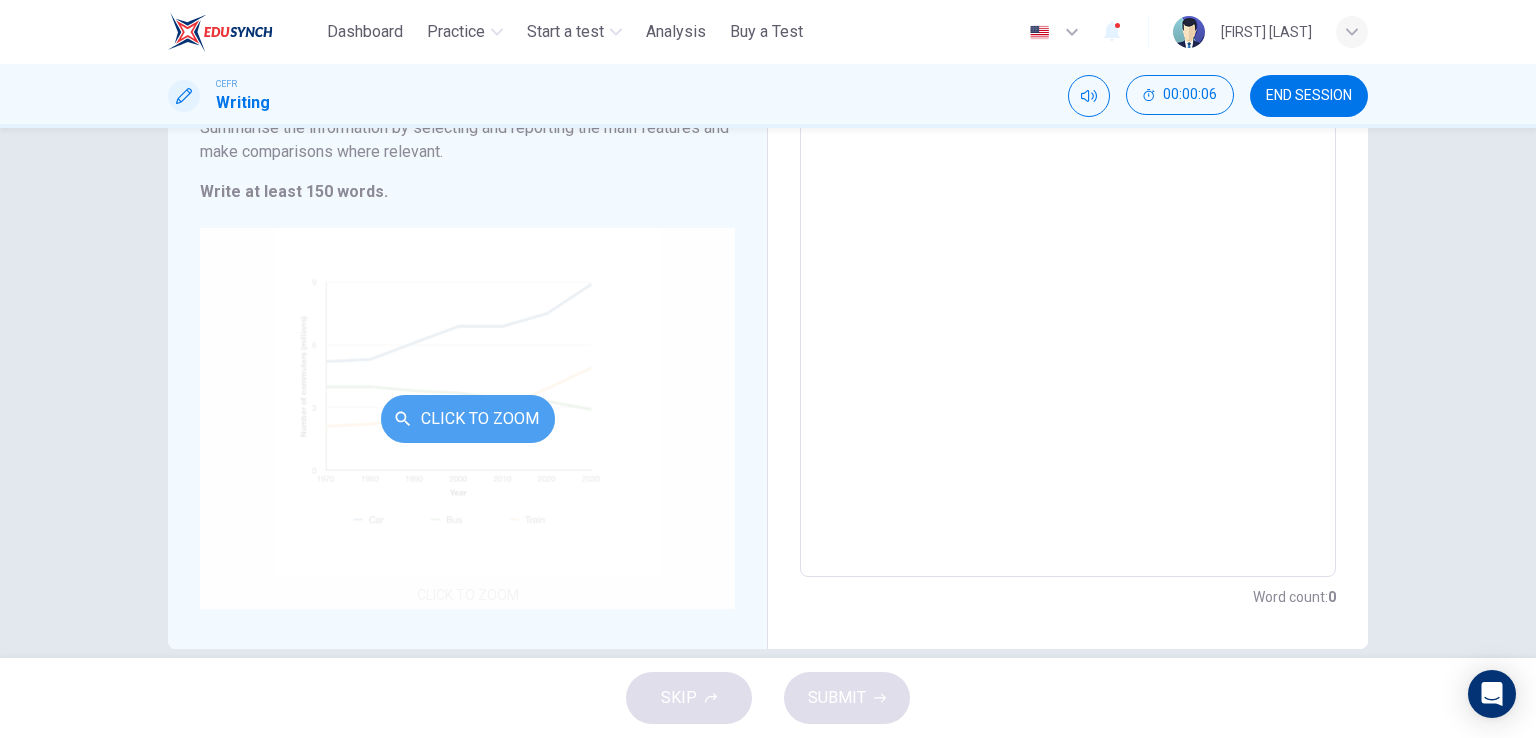 click on "Click to Zoom" at bounding box center (468, 419) 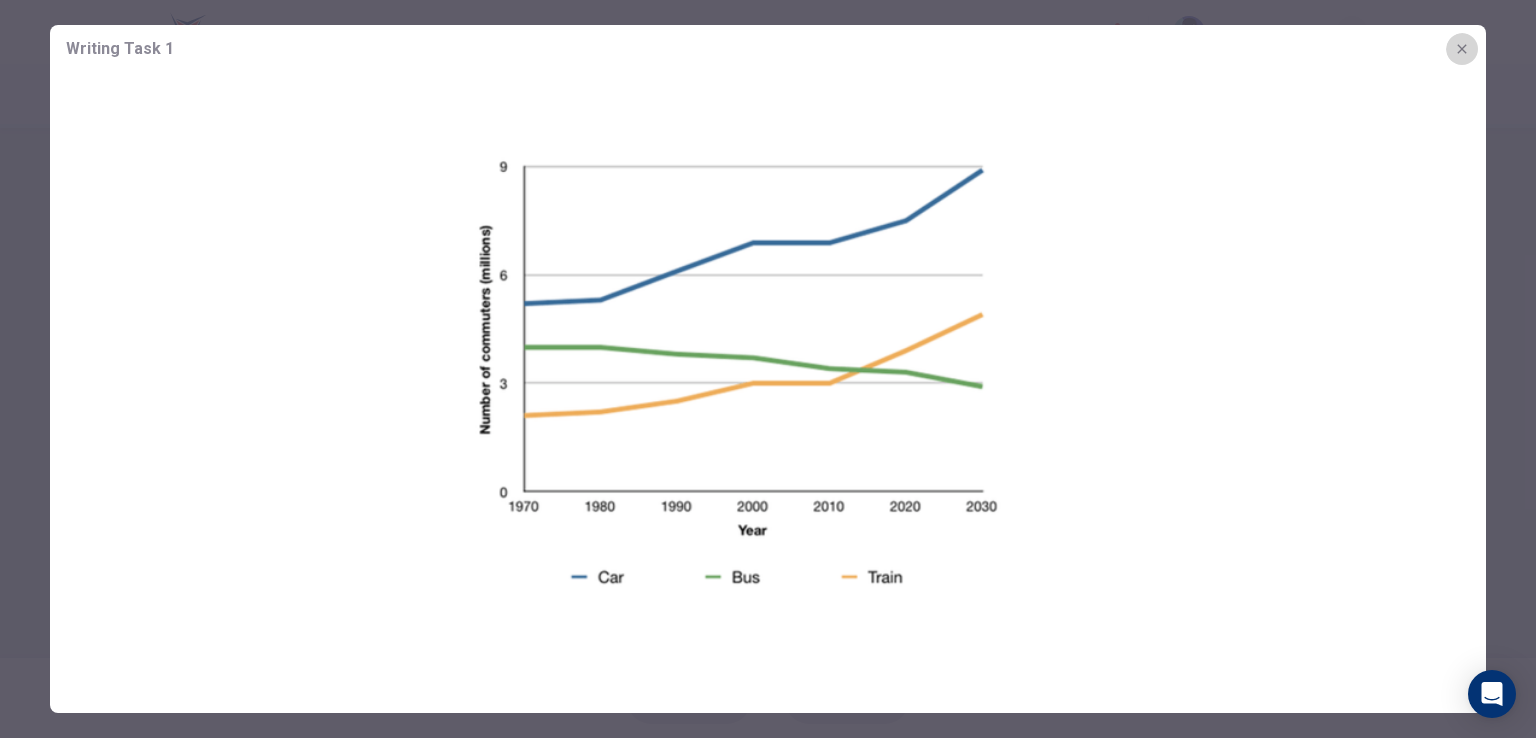 click 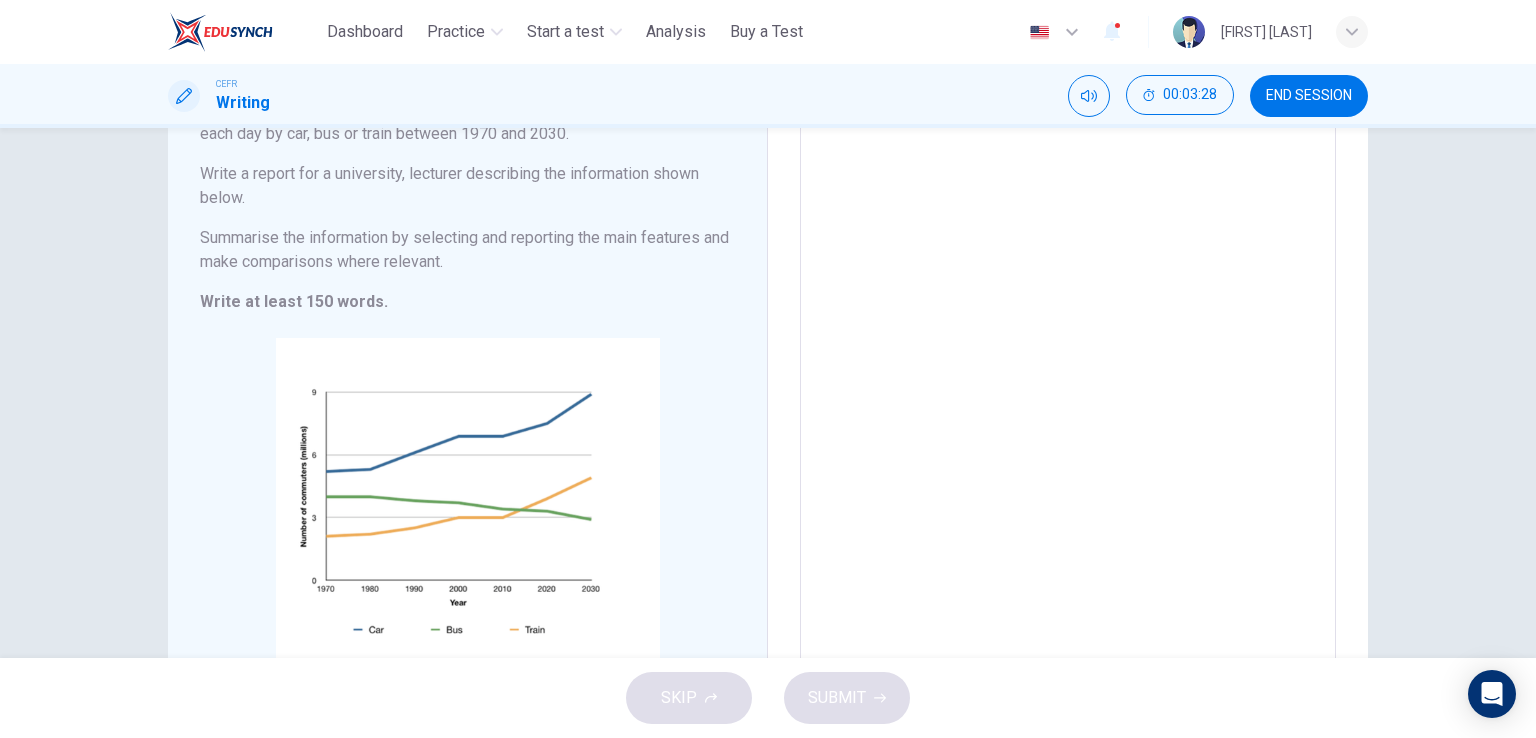 scroll, scrollTop: 6, scrollLeft: 0, axis: vertical 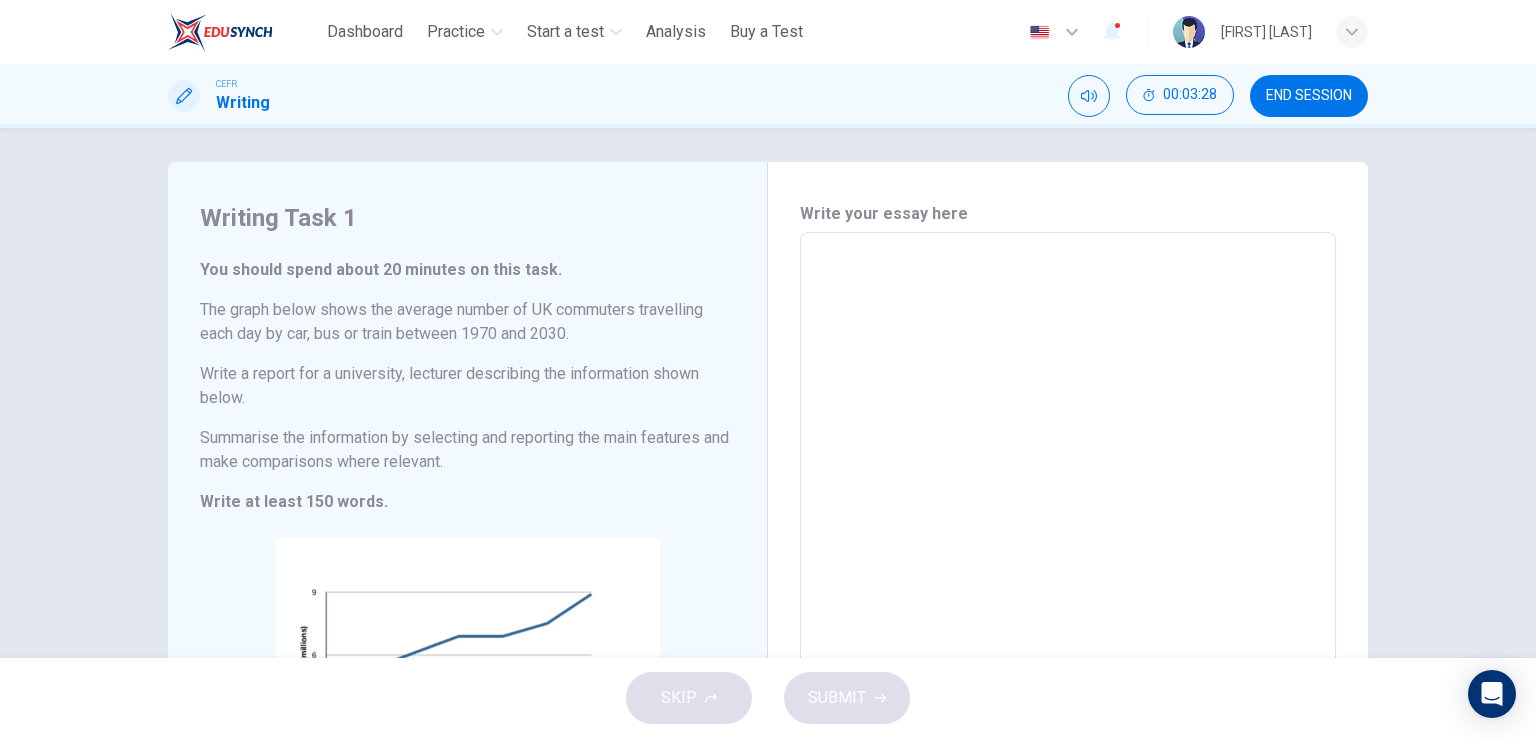click at bounding box center (1068, 560) 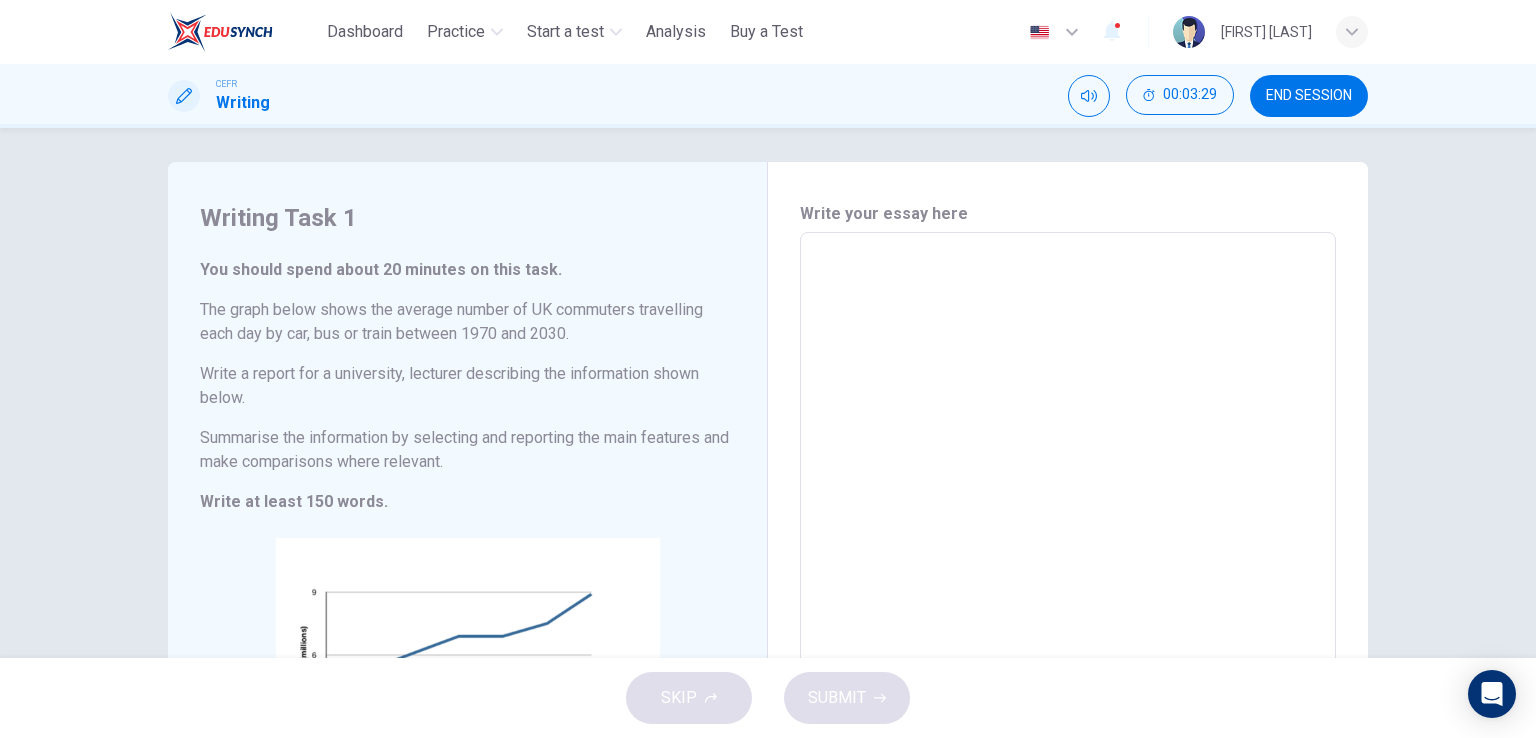type on "*" 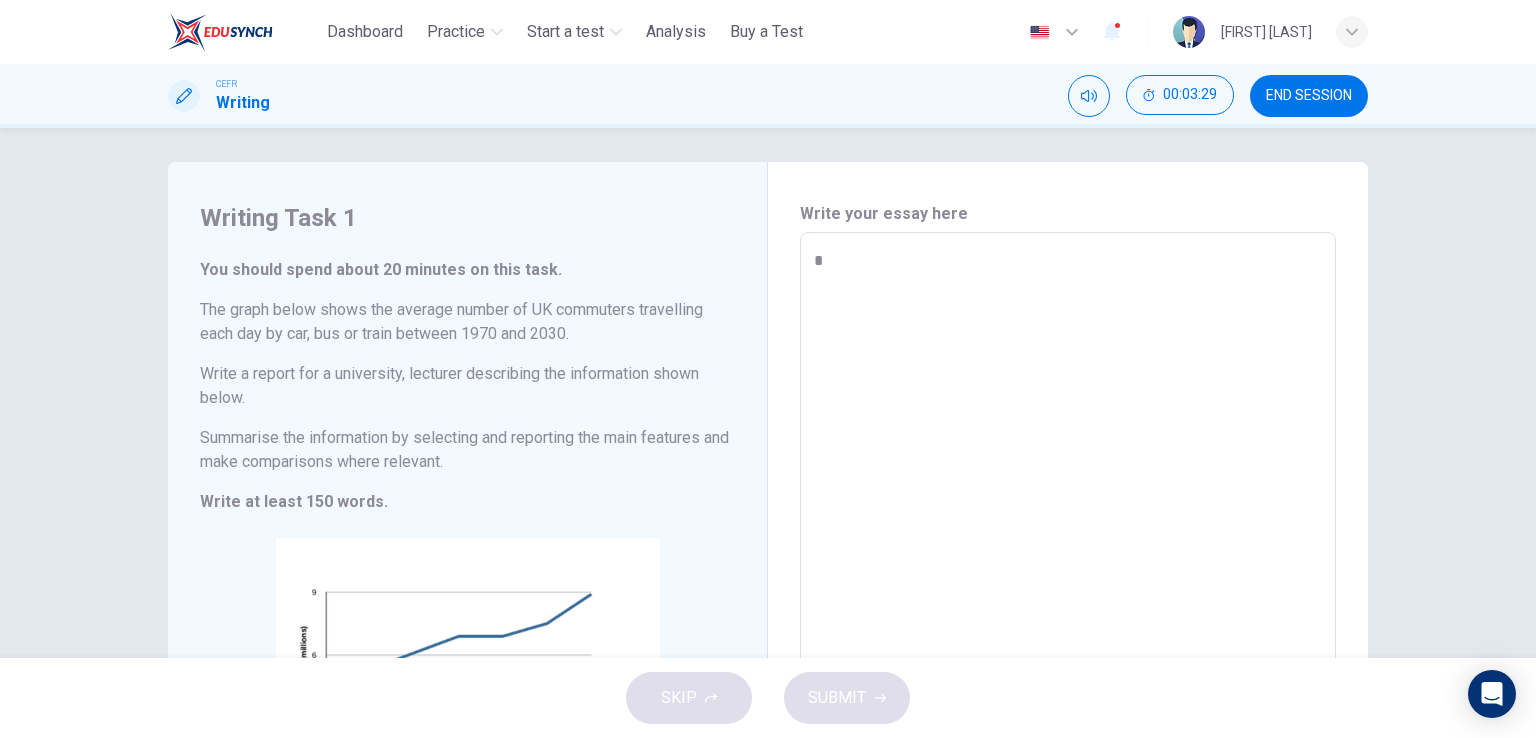 type on "*" 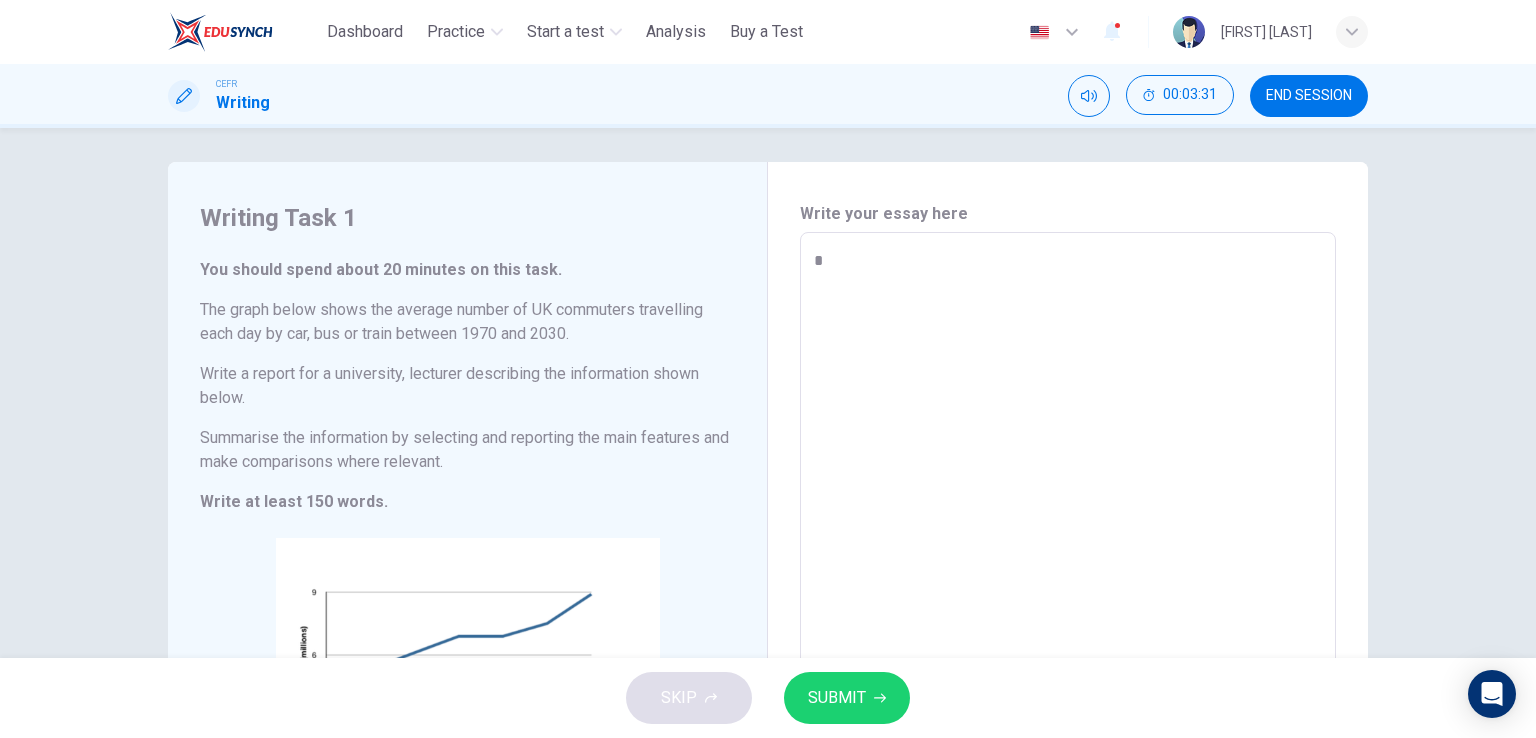 type on "*" 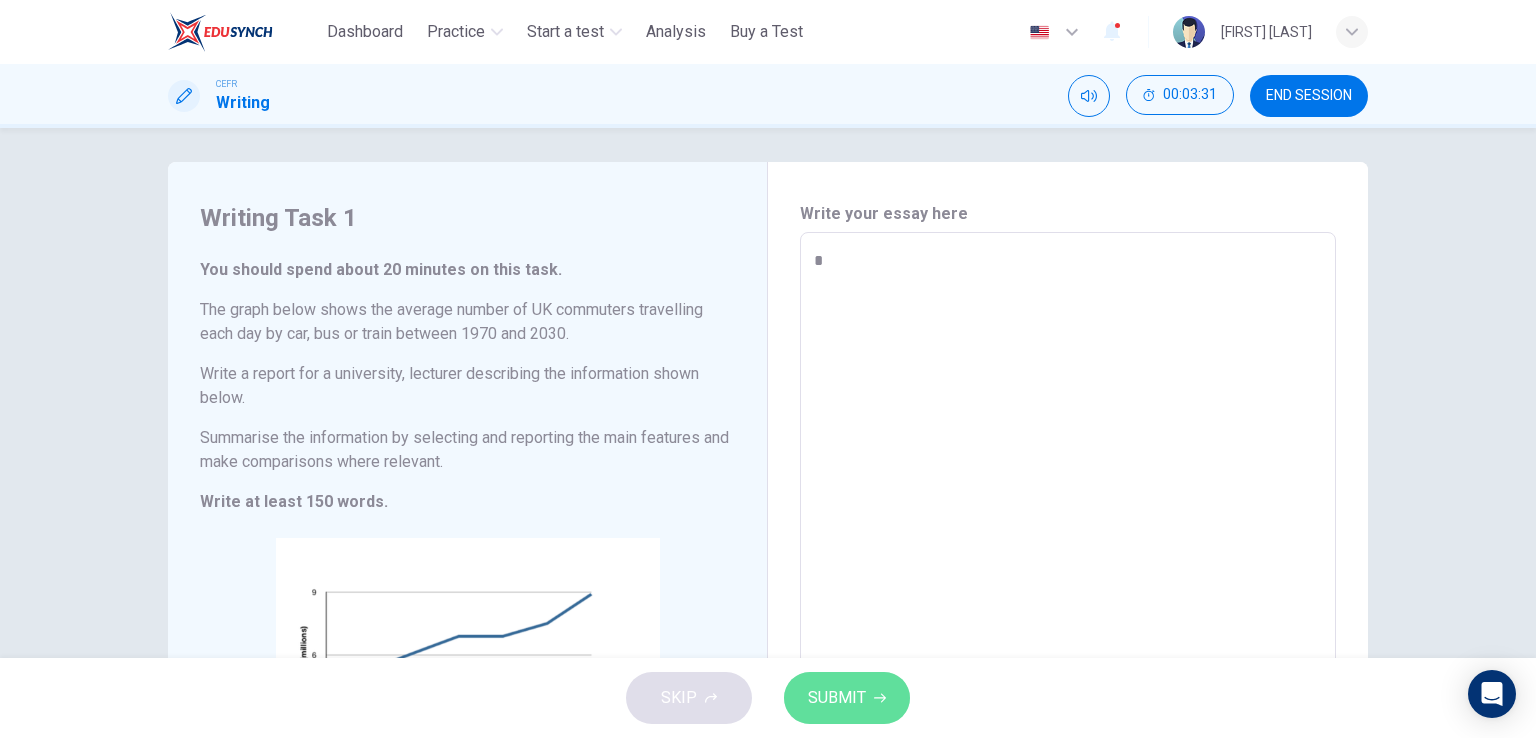 click on "SUBMIT" at bounding box center [837, 698] 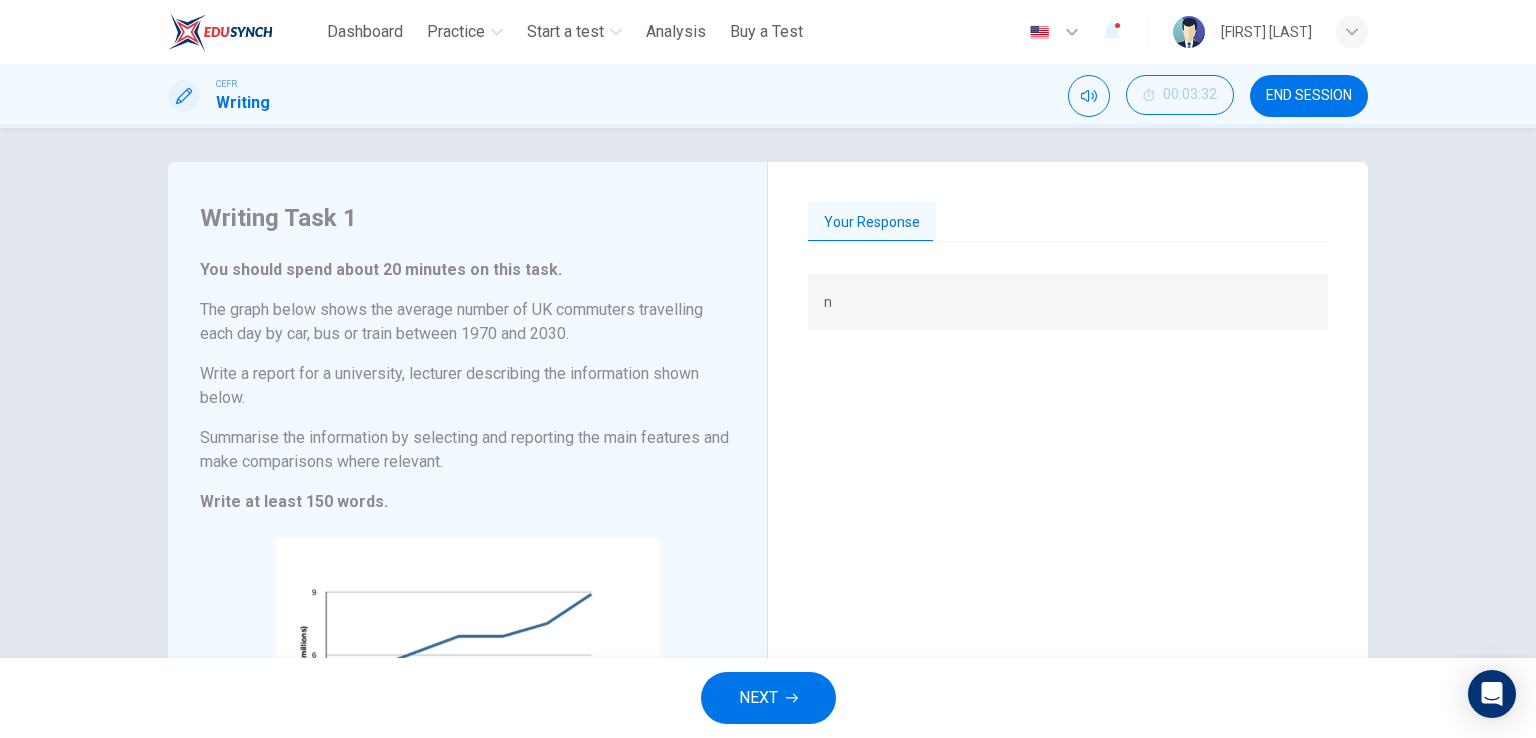 click 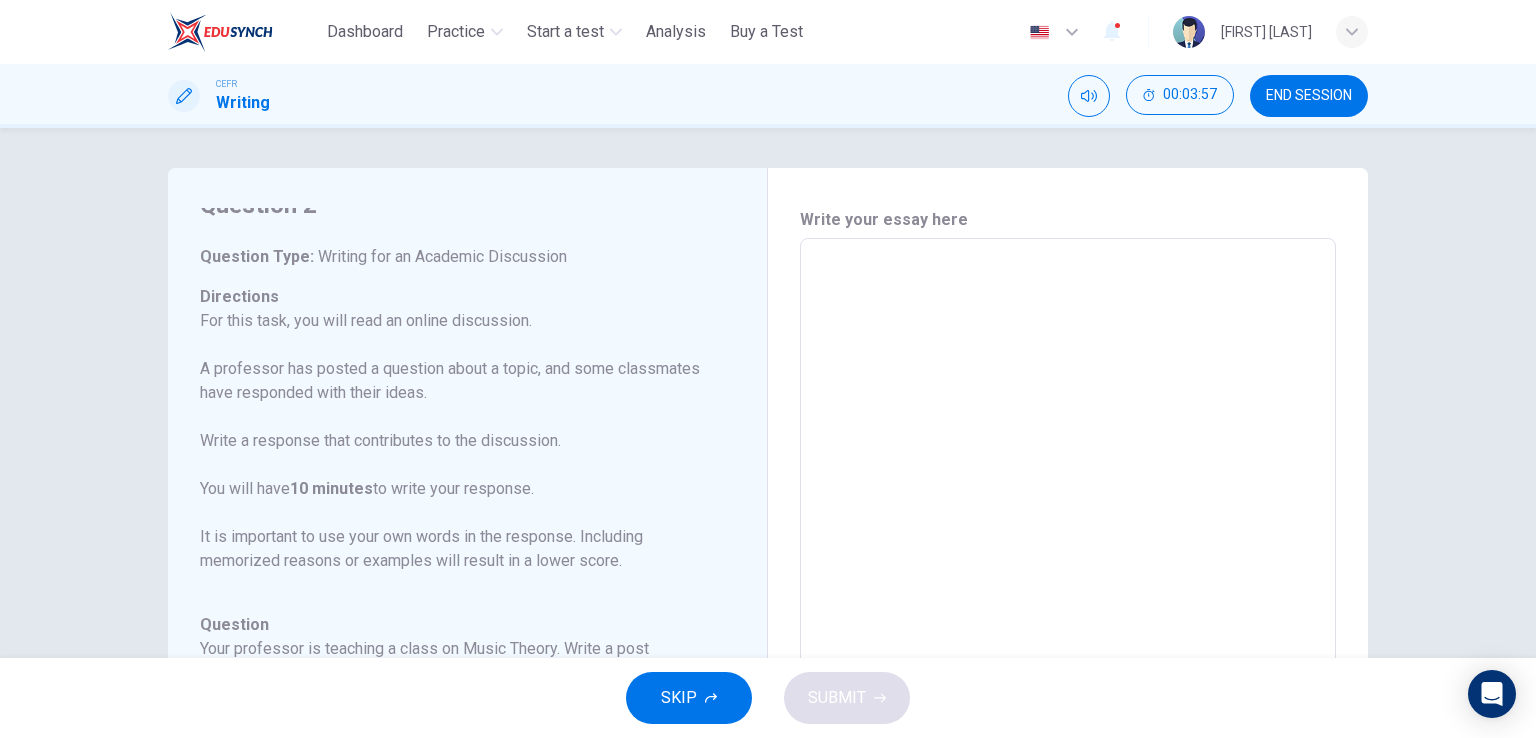 scroll, scrollTop: 197, scrollLeft: 0, axis: vertical 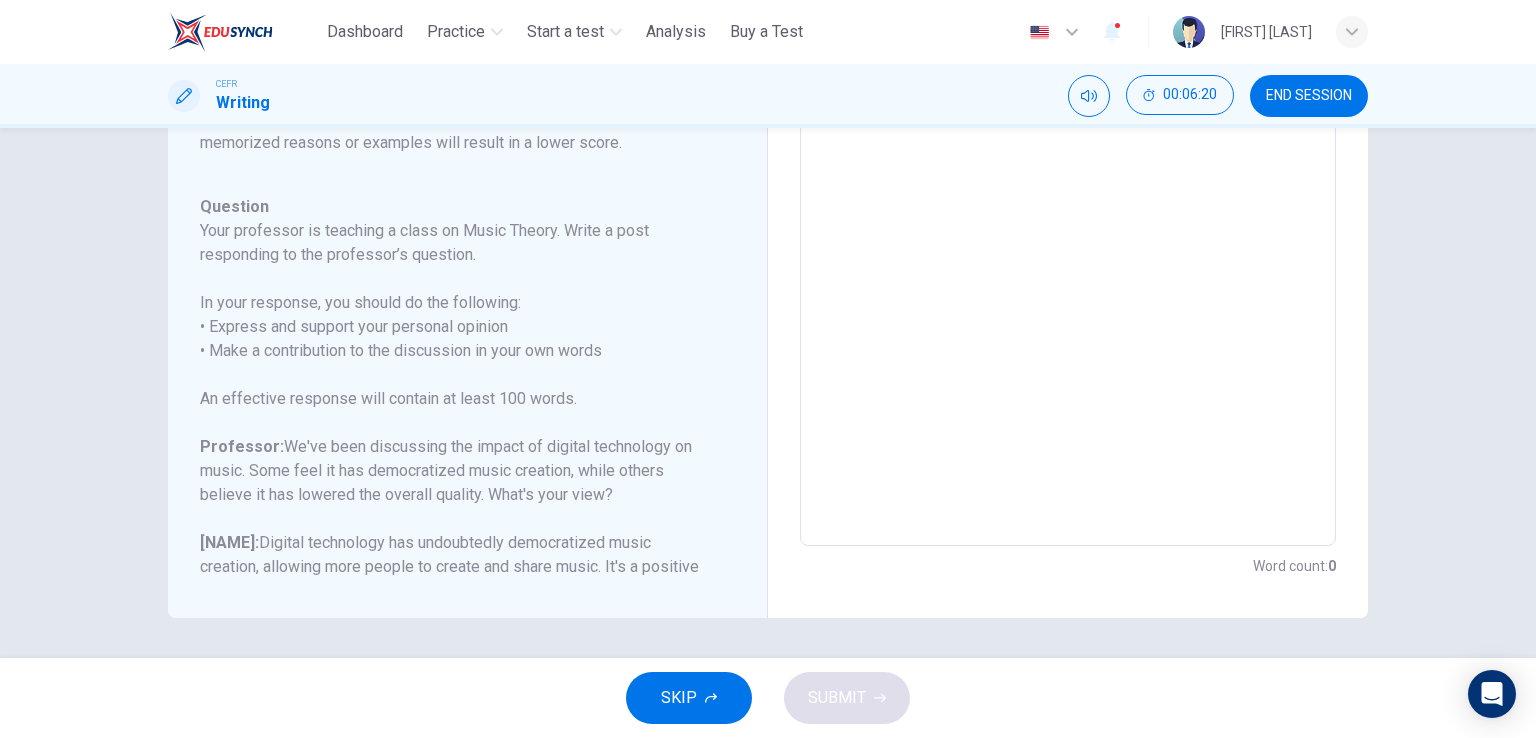 drag, startPoint x: 192, startPoint y: 235, endPoint x: 401, endPoint y: 439, distance: 292.0565 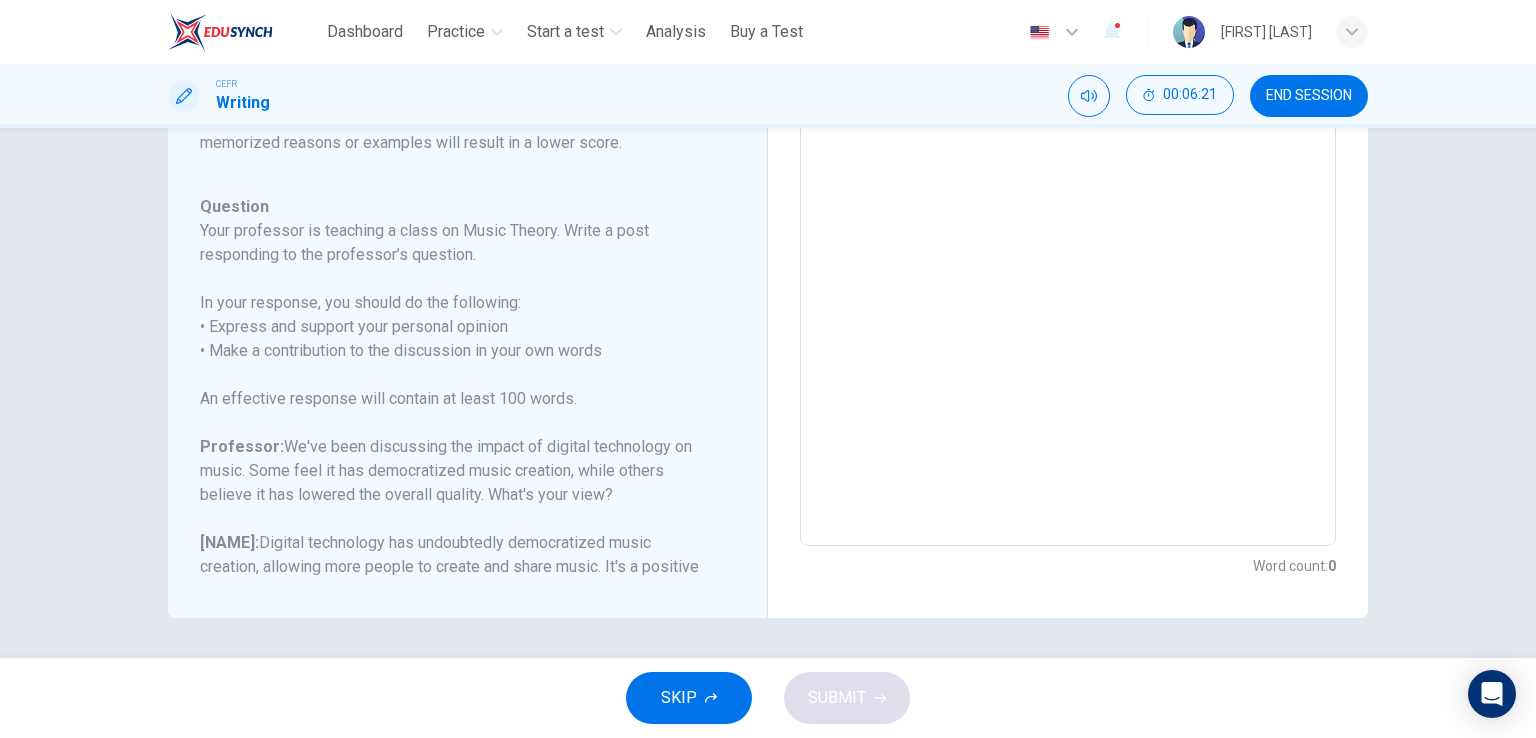 click on "Your professor is teaching a class on Music Theory. Write a post responding to the professor’s question." at bounding box center [455, 243] 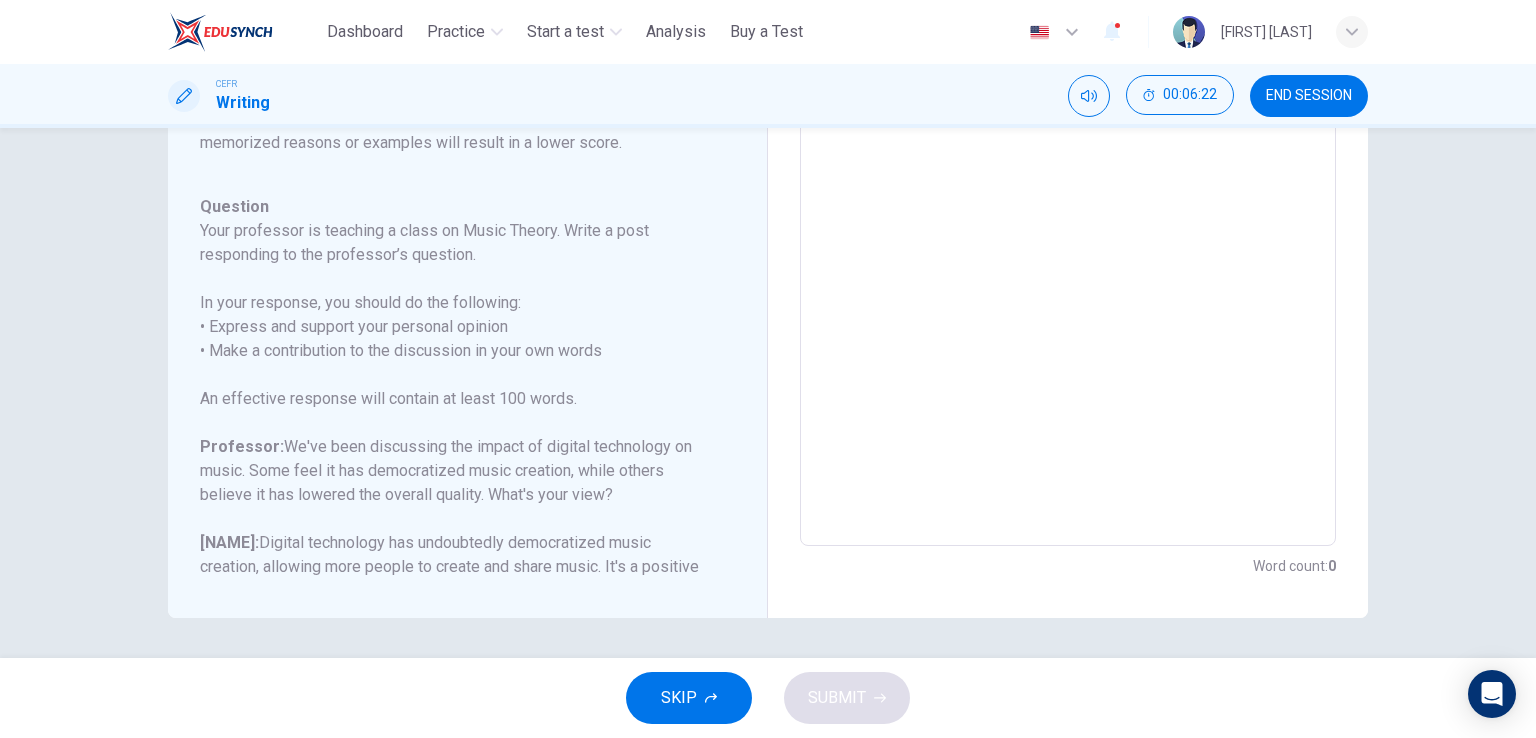 drag, startPoint x: 198, startPoint y: 229, endPoint x: 316, endPoint y: 280, distance: 128.5496 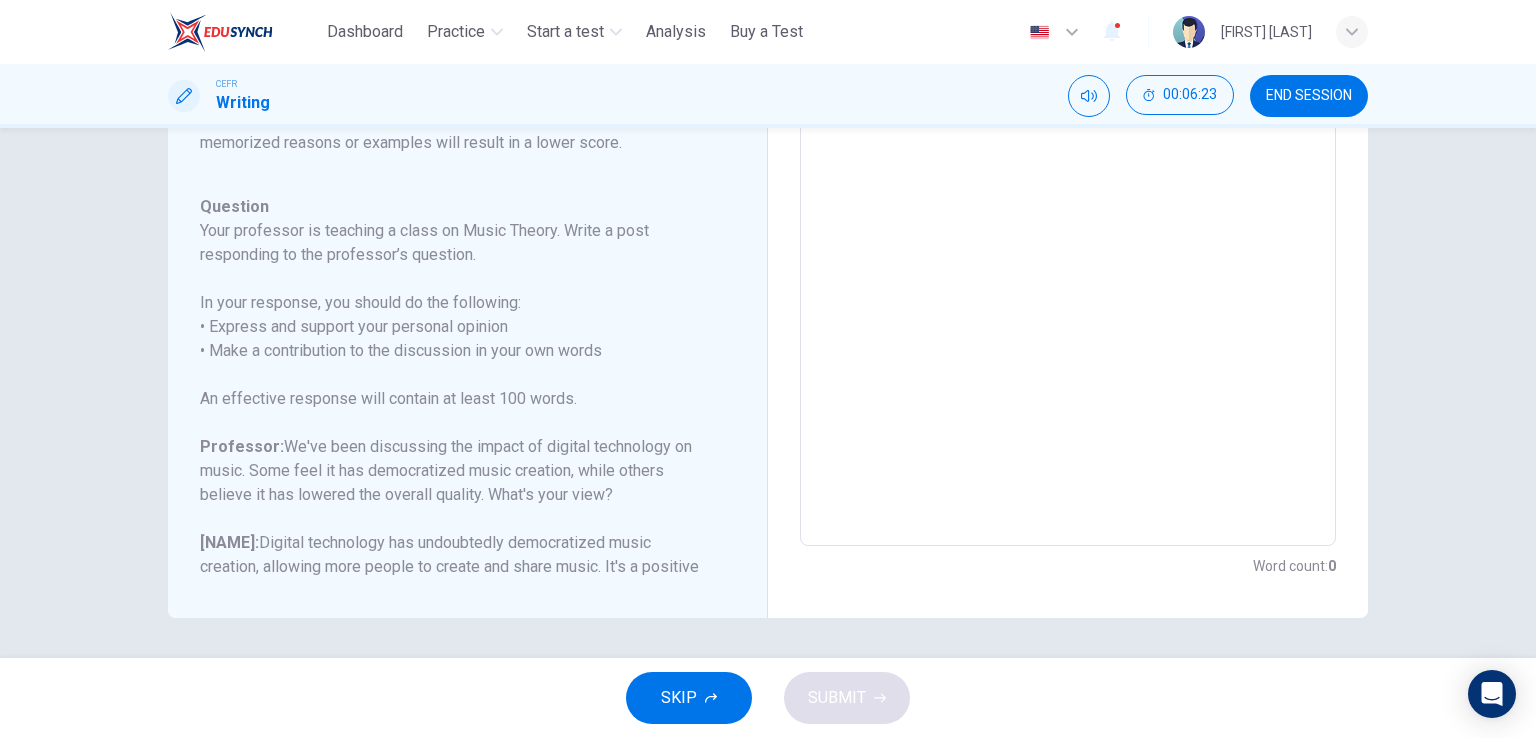 scroll, scrollTop: 197, scrollLeft: 0, axis: vertical 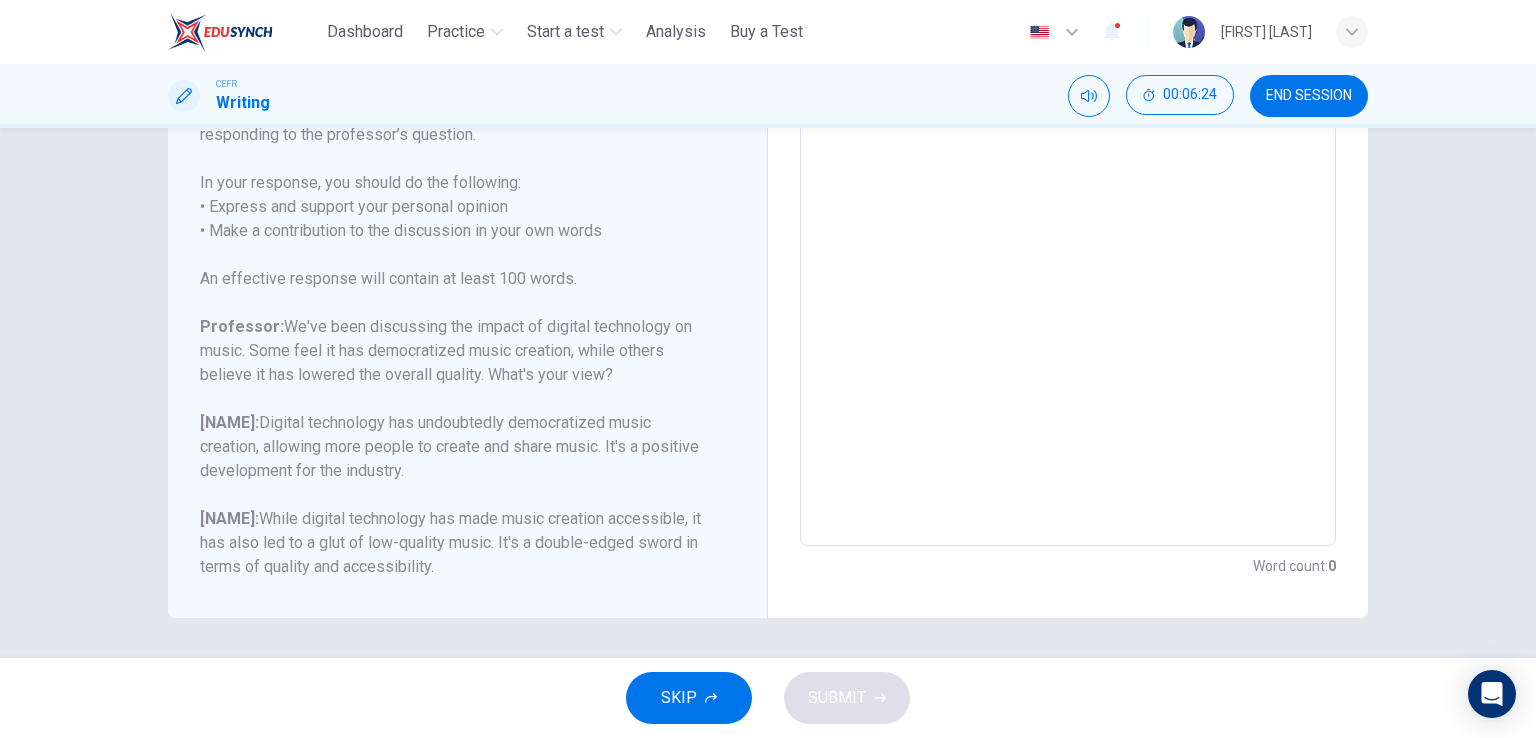 click 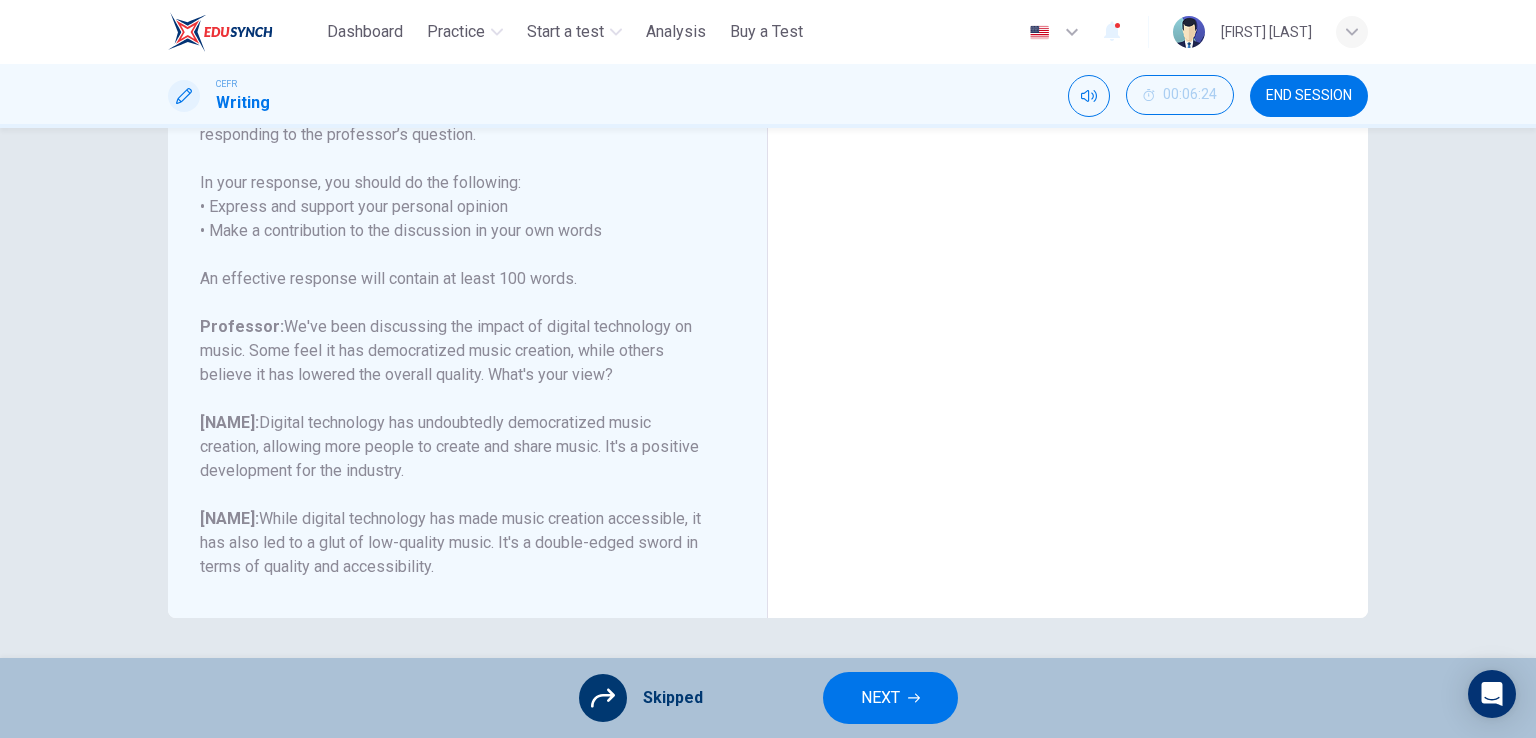 click on "NEXT" at bounding box center [880, 698] 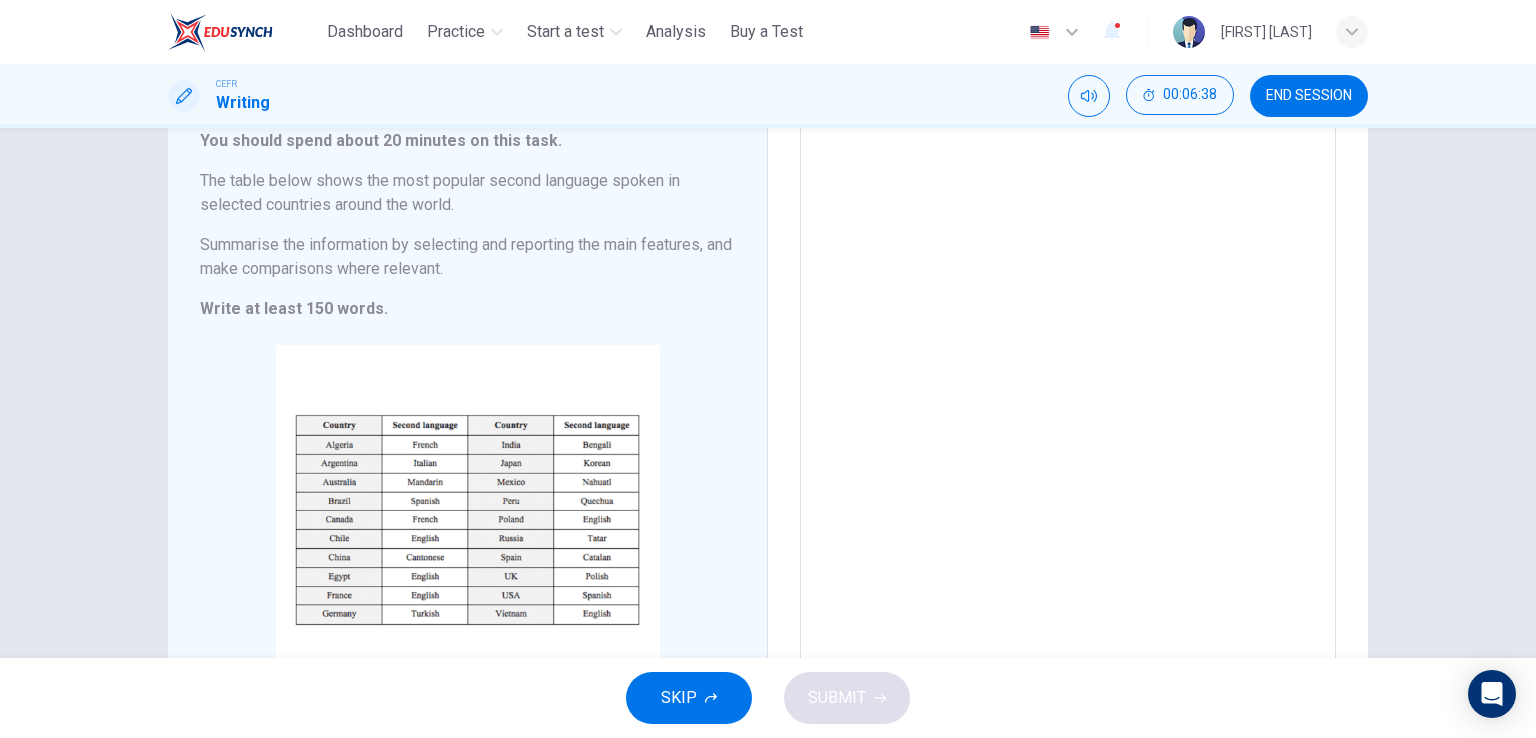 scroll, scrollTop: 283, scrollLeft: 0, axis: vertical 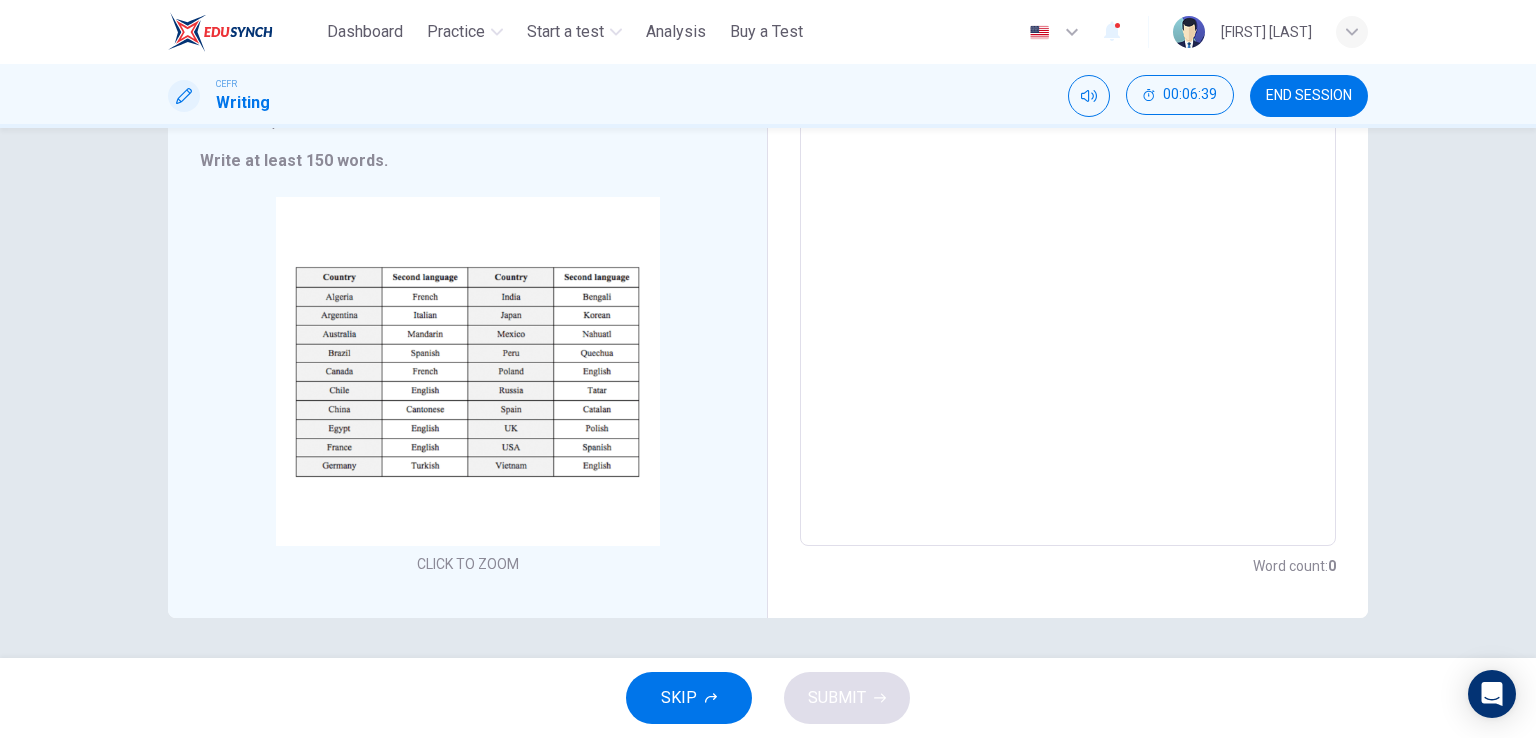 click on "Click to Zoom" at bounding box center (467, 387) 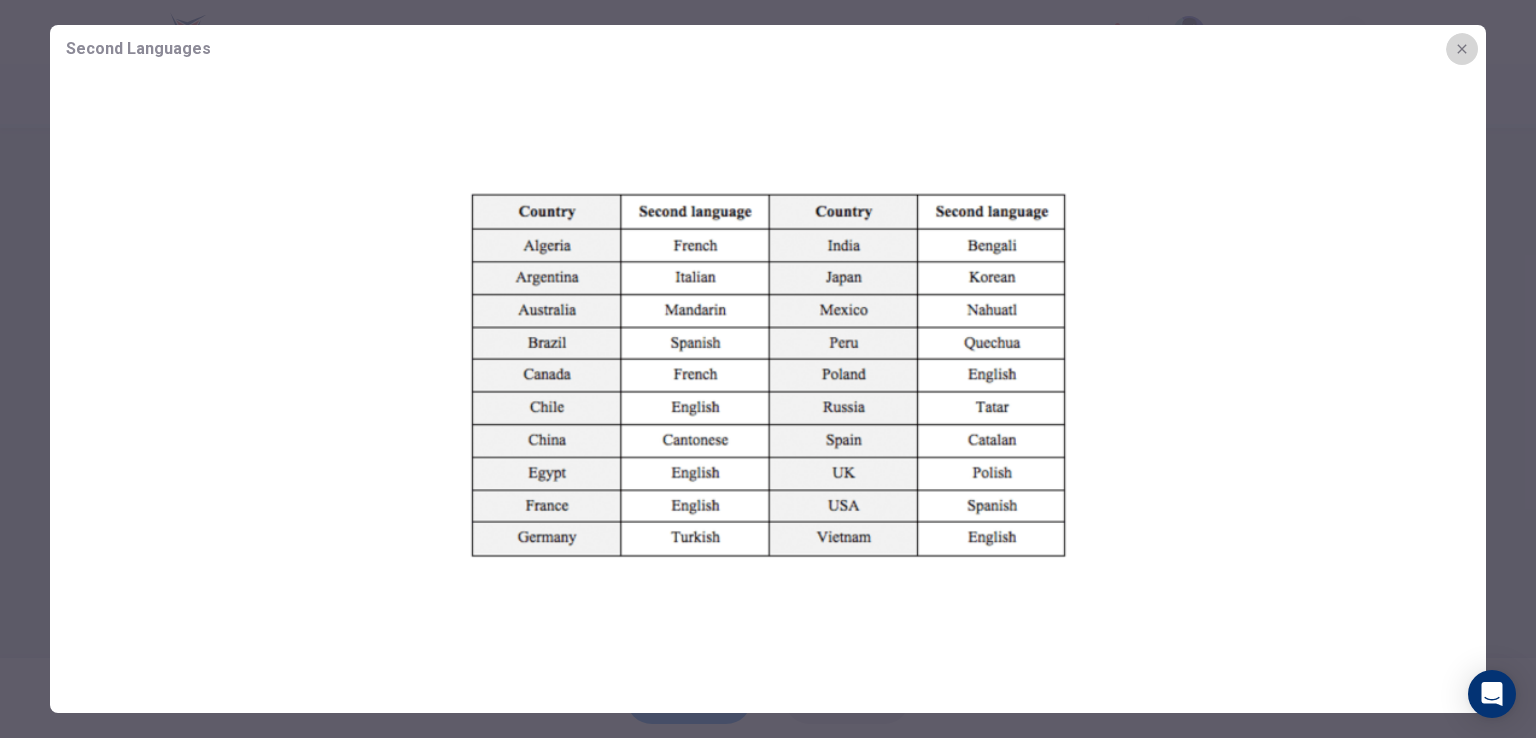 click 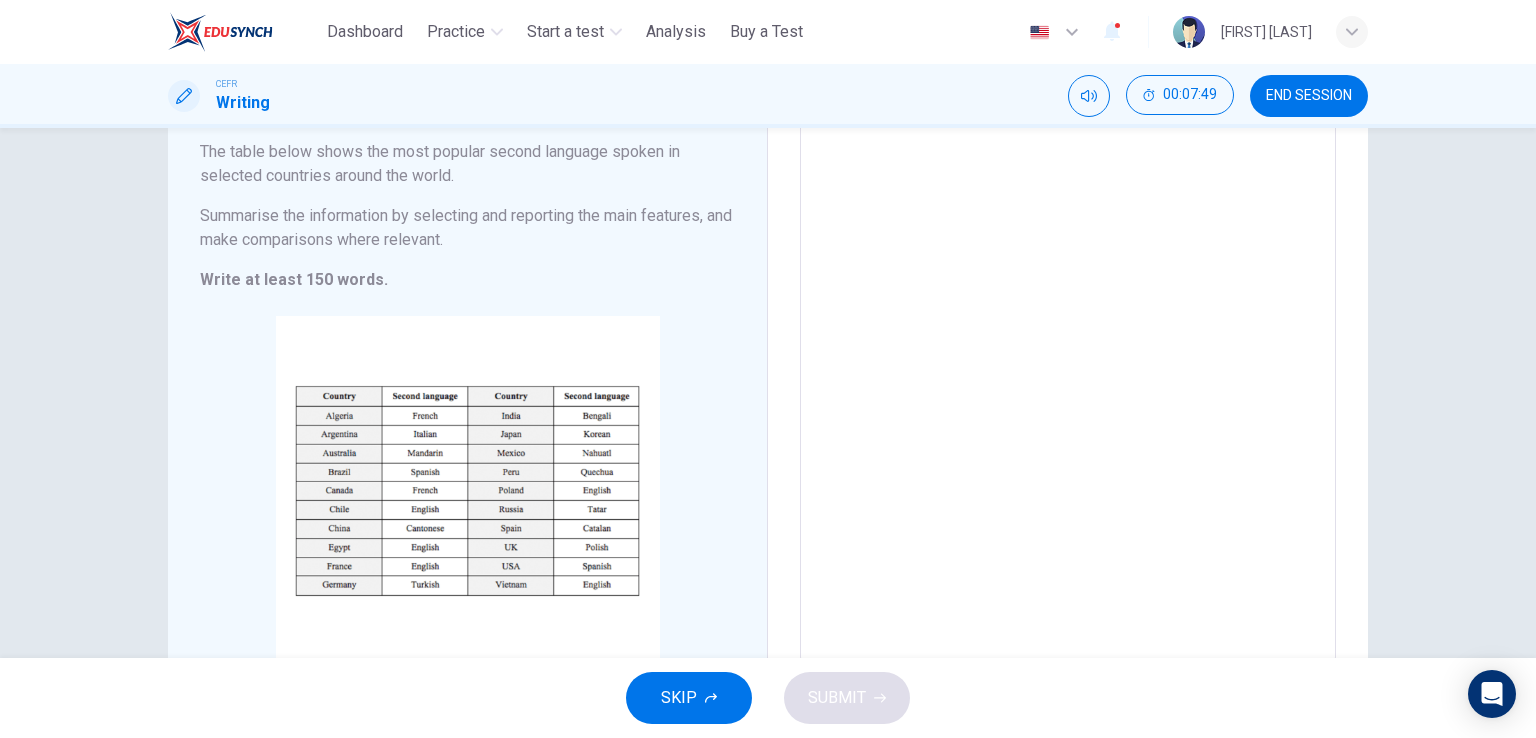 scroll, scrollTop: 164, scrollLeft: 0, axis: vertical 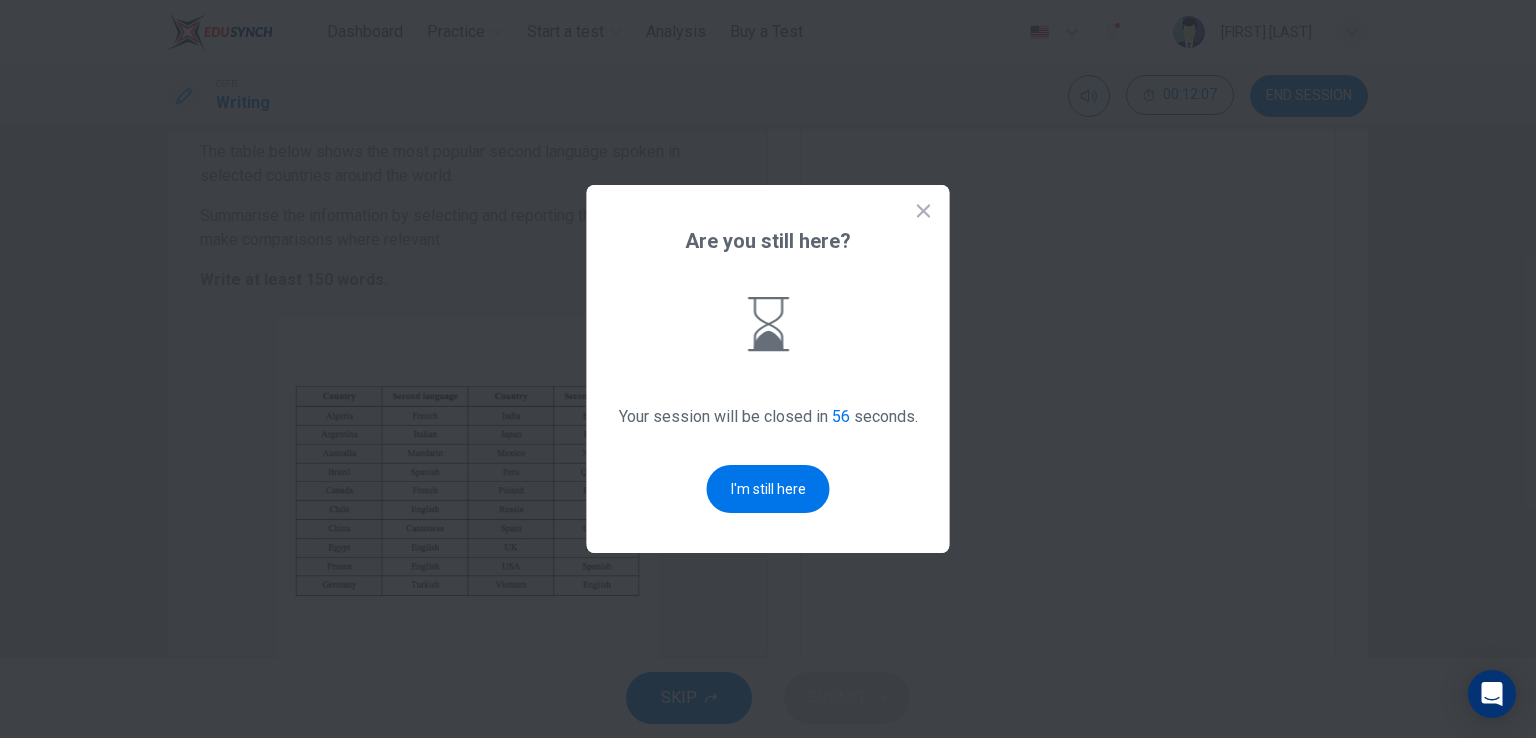 click 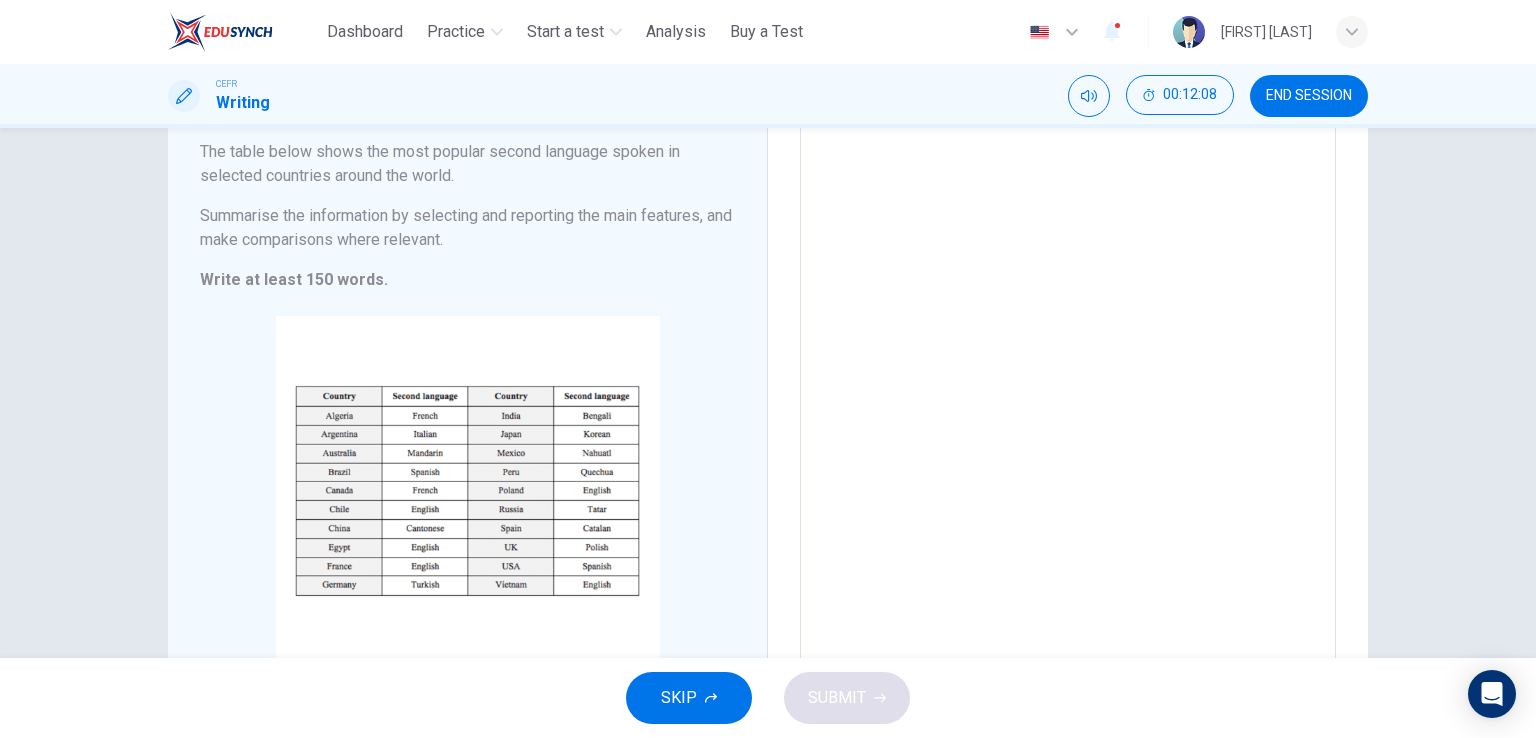 click on "END SESSION" at bounding box center [1309, 96] 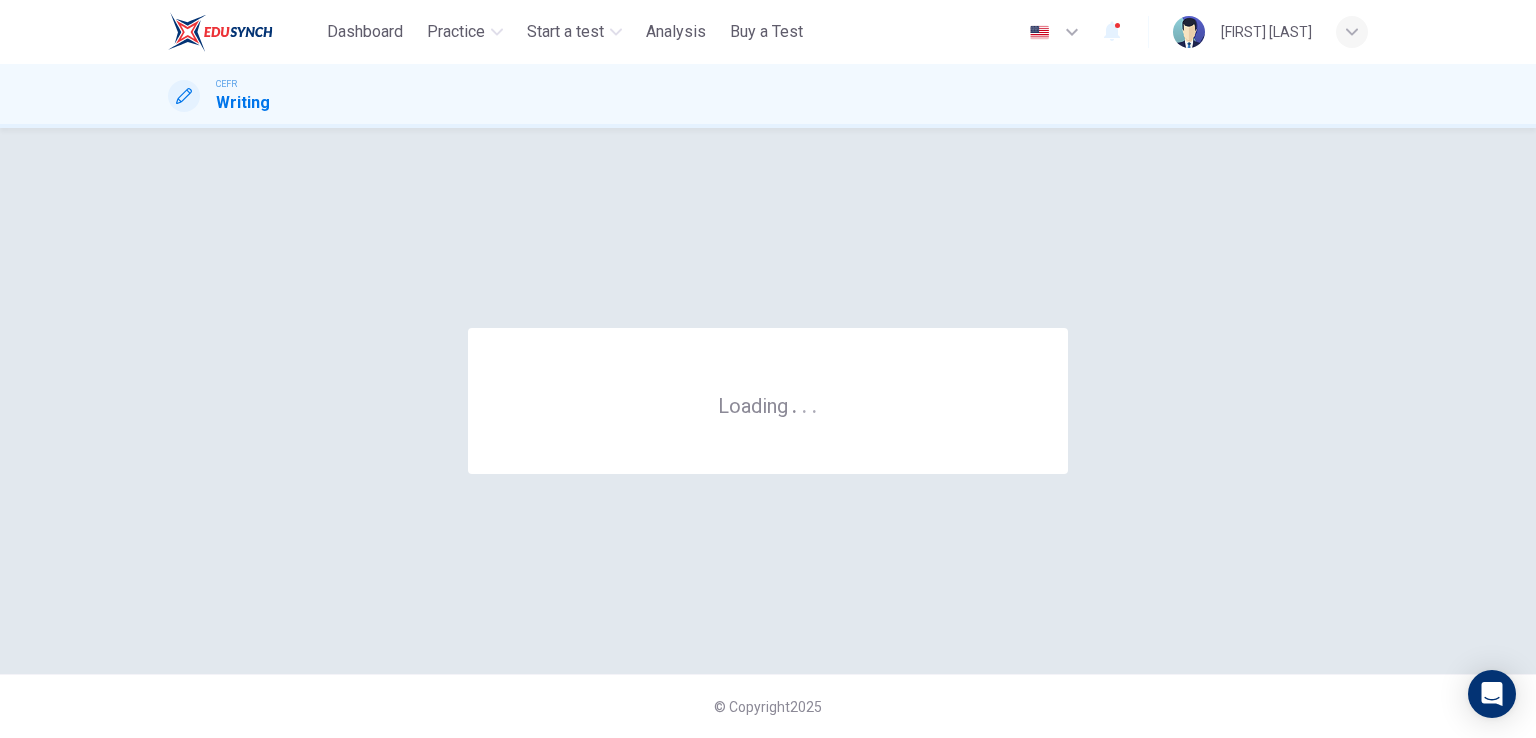 scroll, scrollTop: 0, scrollLeft: 0, axis: both 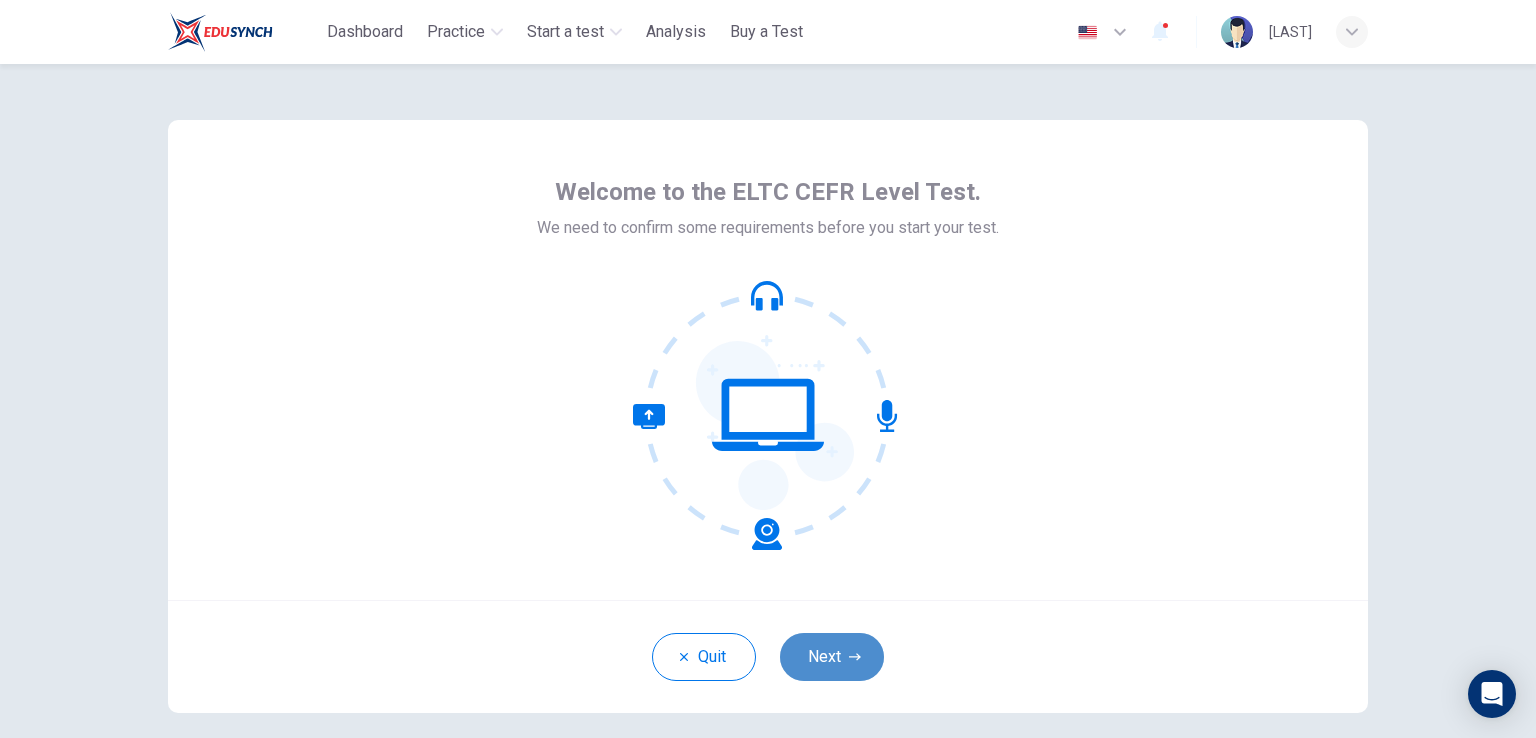 click on "Next" at bounding box center (832, 657) 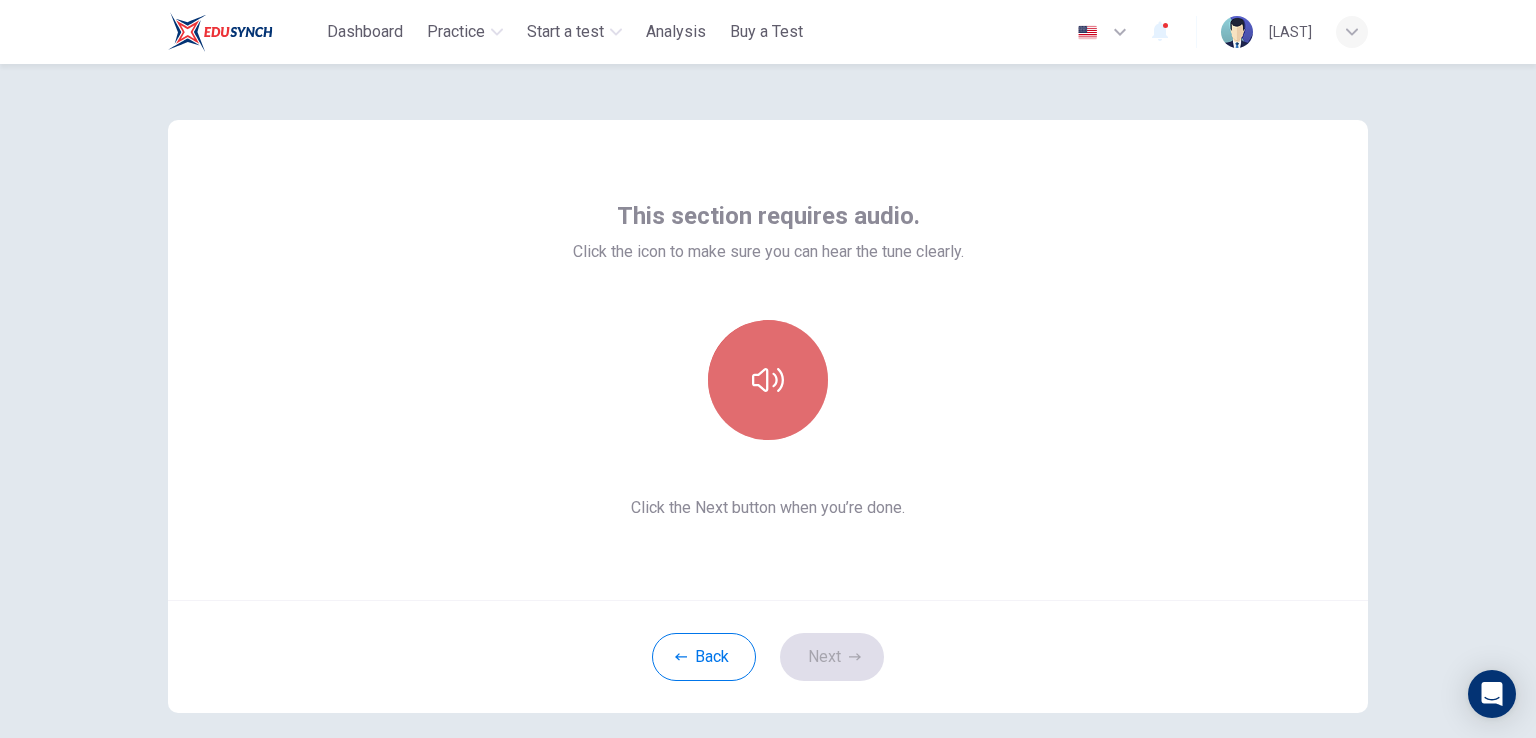 click at bounding box center [768, 380] 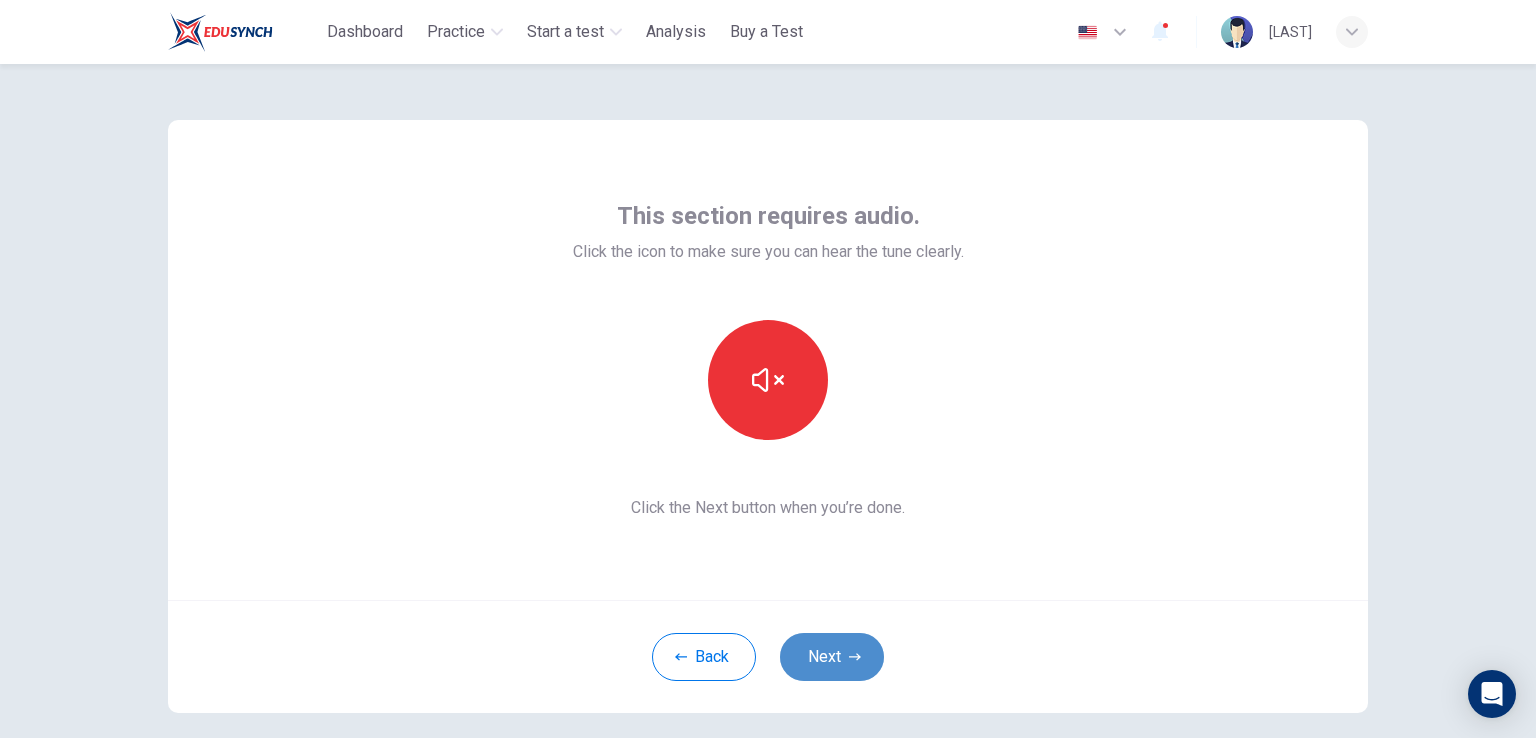 click on "Next" at bounding box center [832, 657] 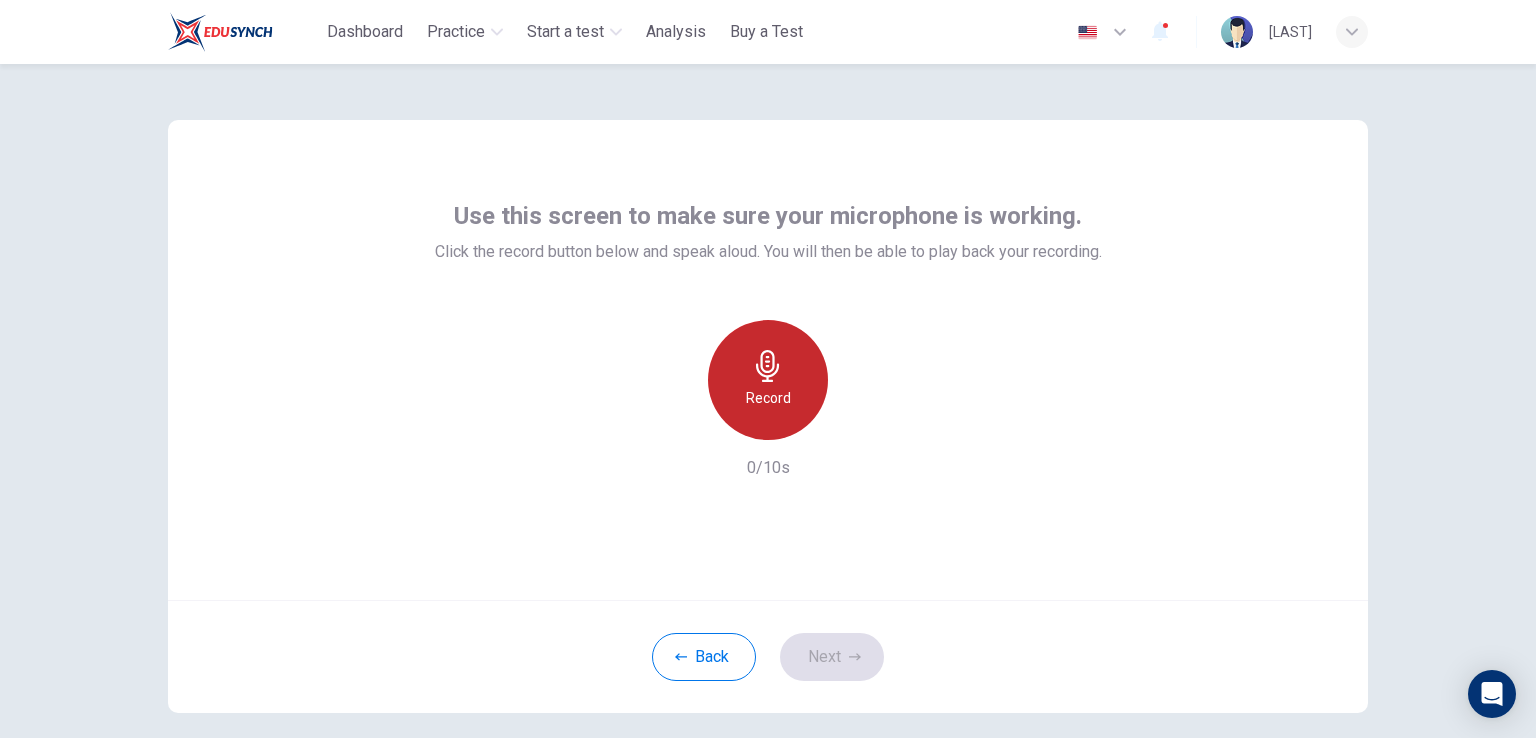 click on "Record" at bounding box center [768, 398] 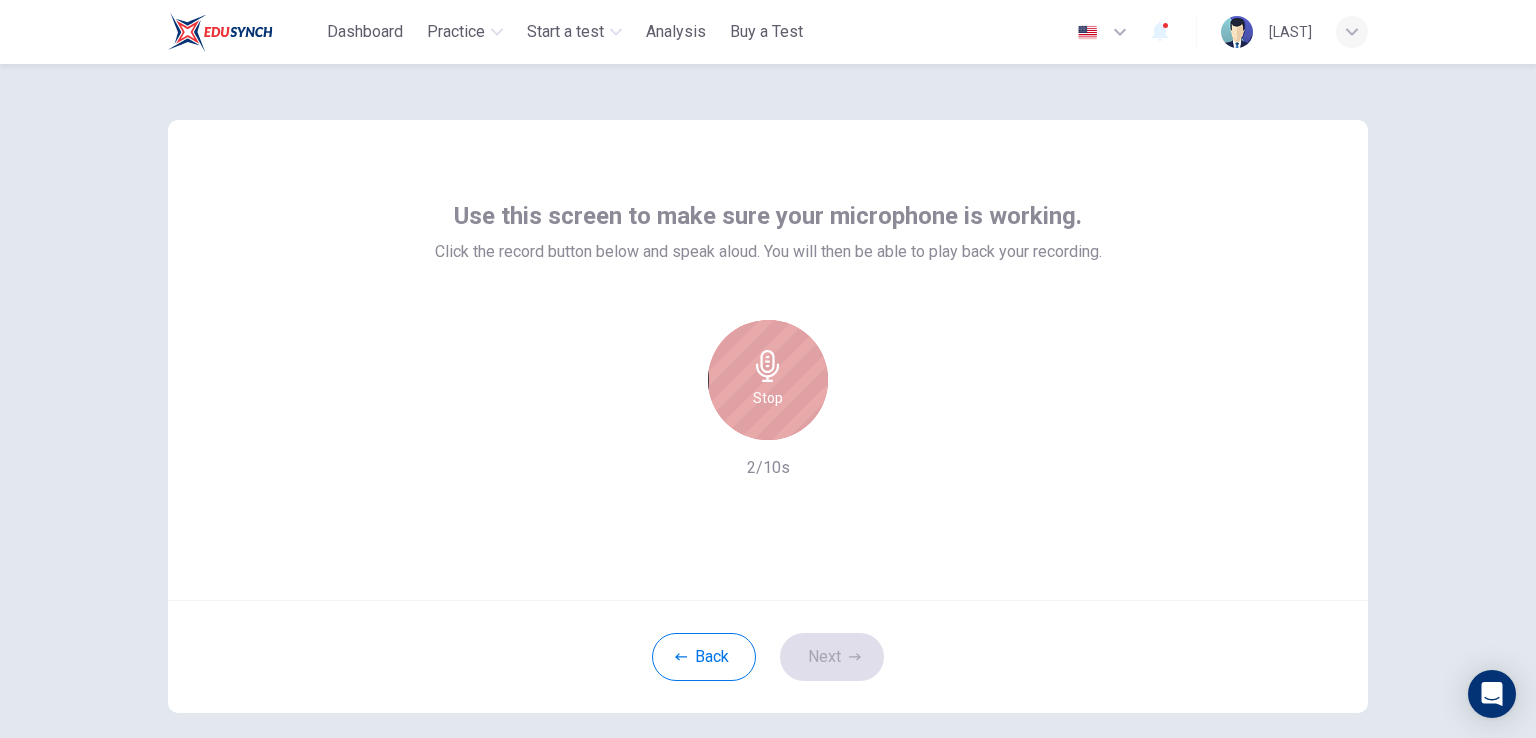 click 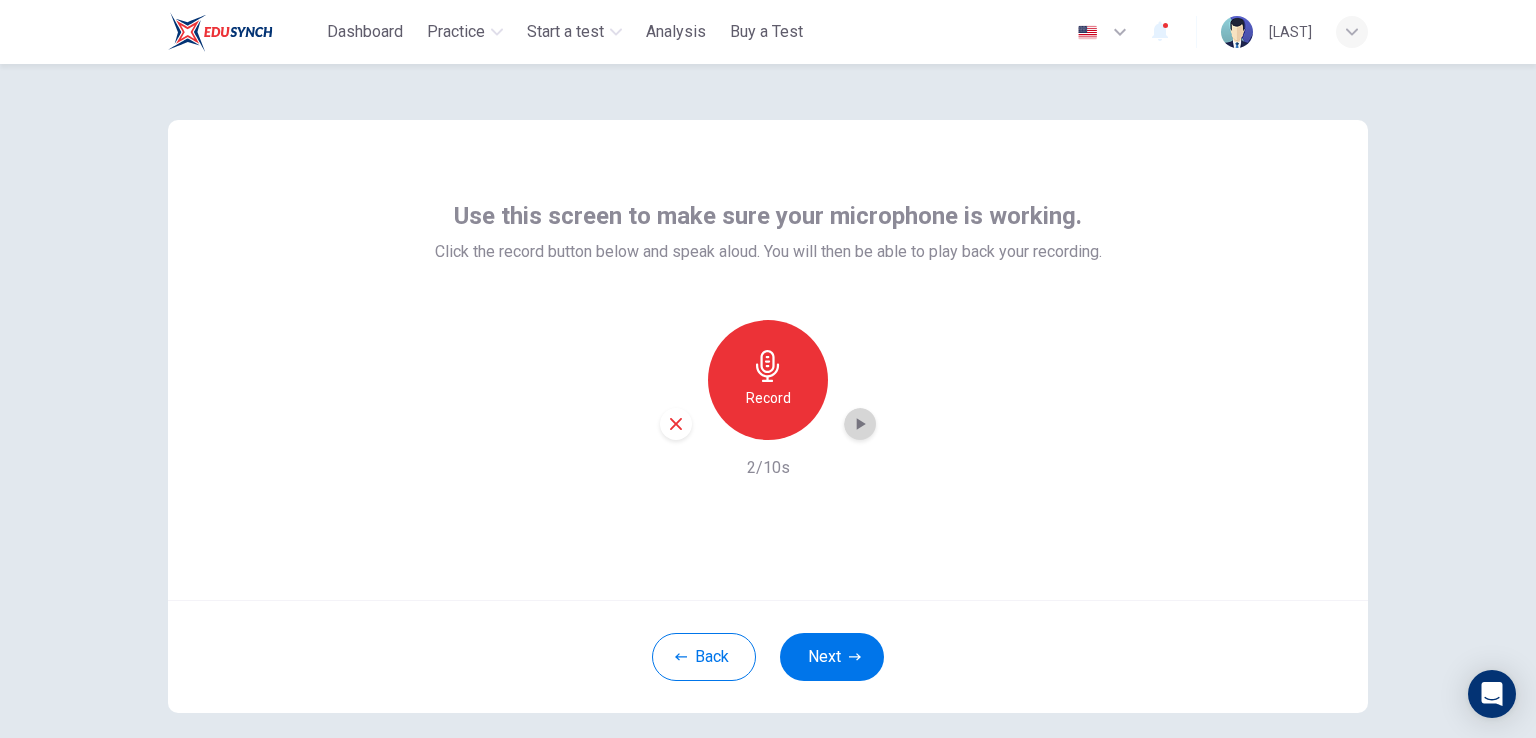 click at bounding box center [860, 424] 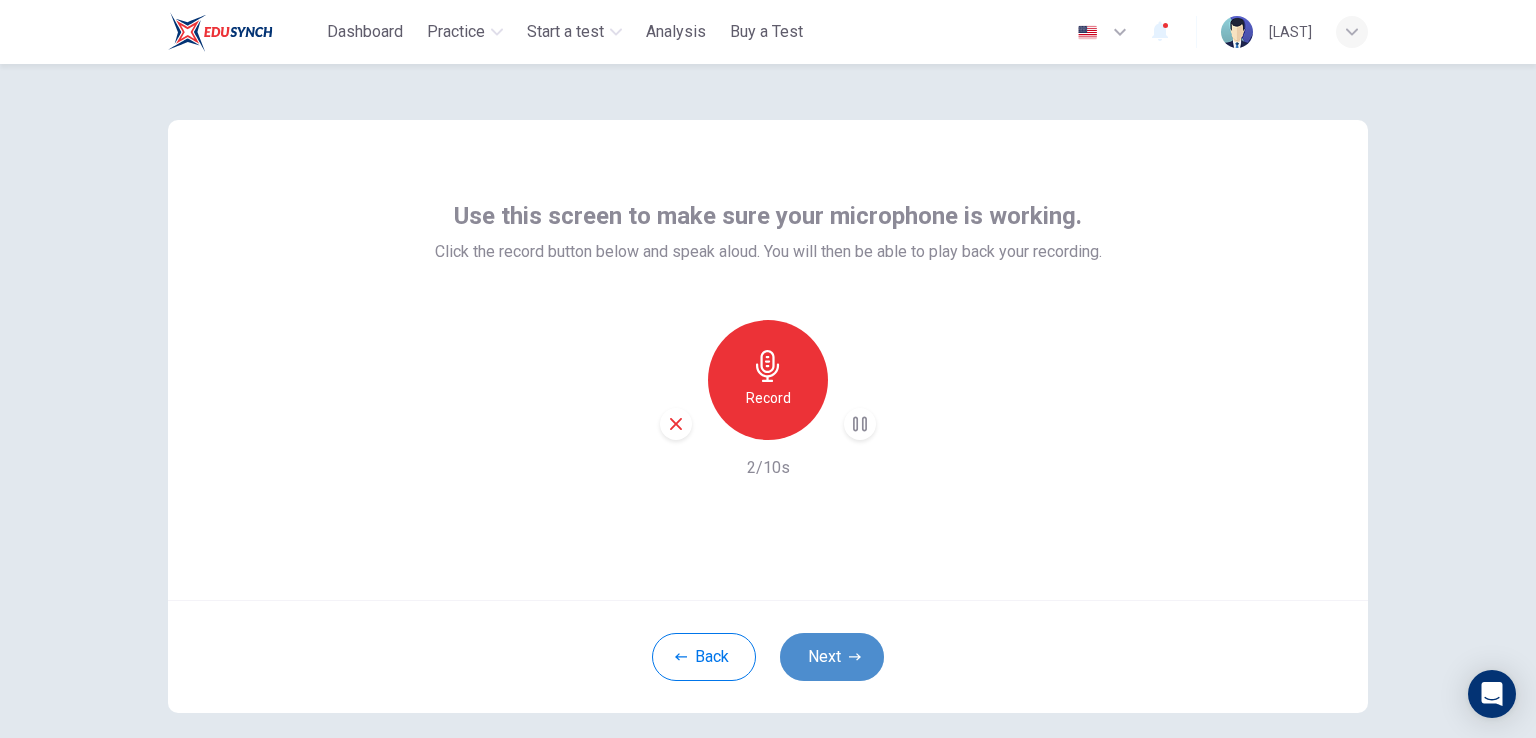click on "Next" at bounding box center (832, 657) 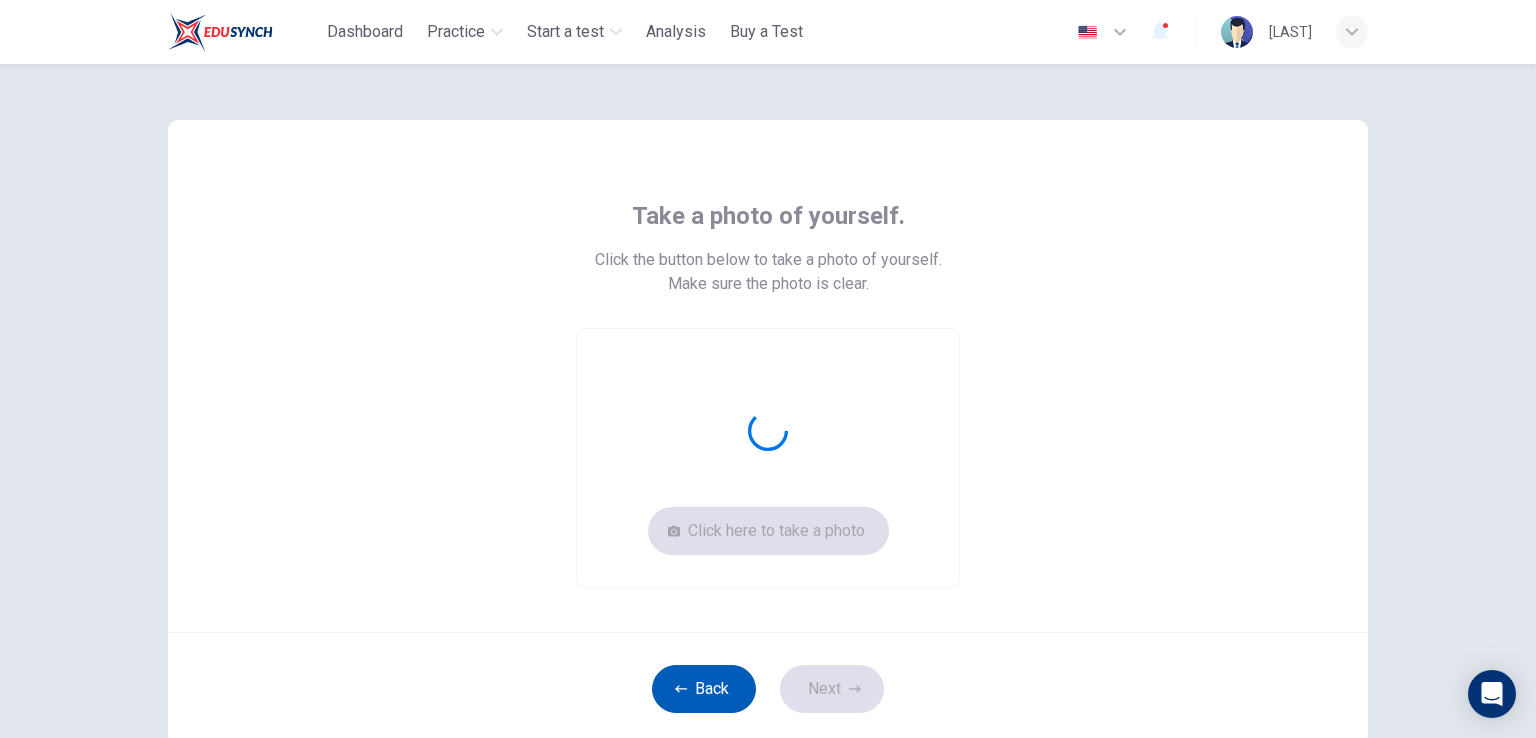 click on "Back" at bounding box center (704, 689) 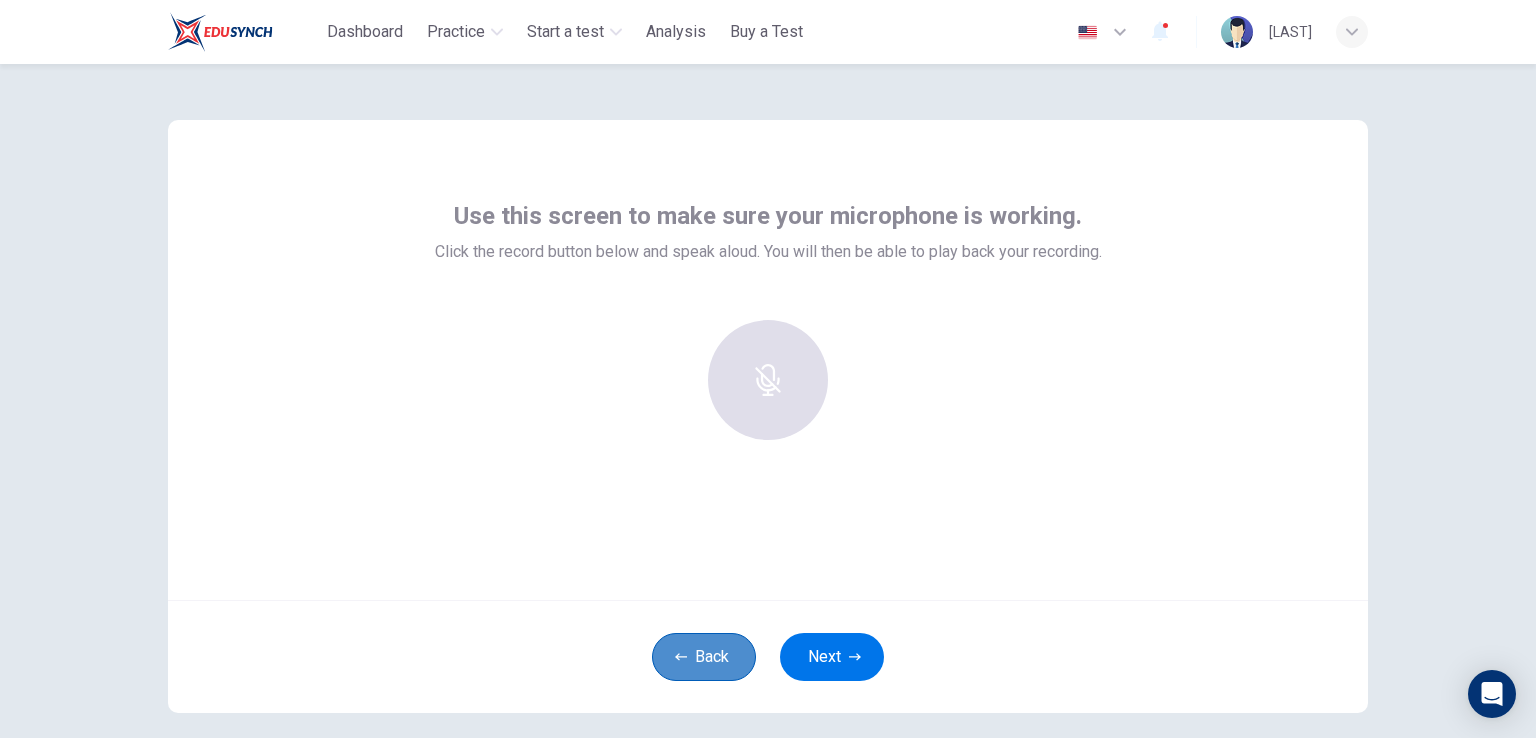 click on "Back" at bounding box center [704, 657] 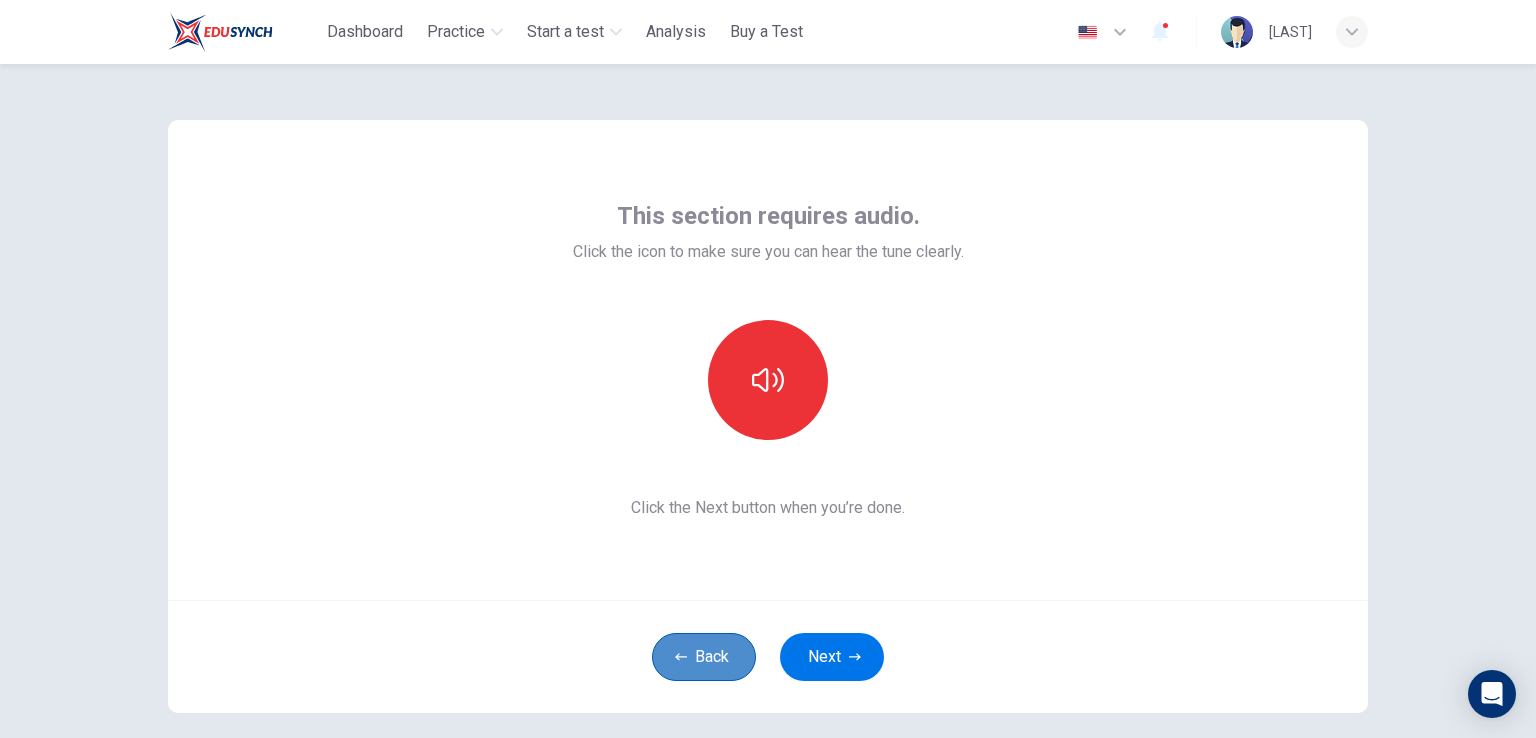 click on "Back" at bounding box center (704, 657) 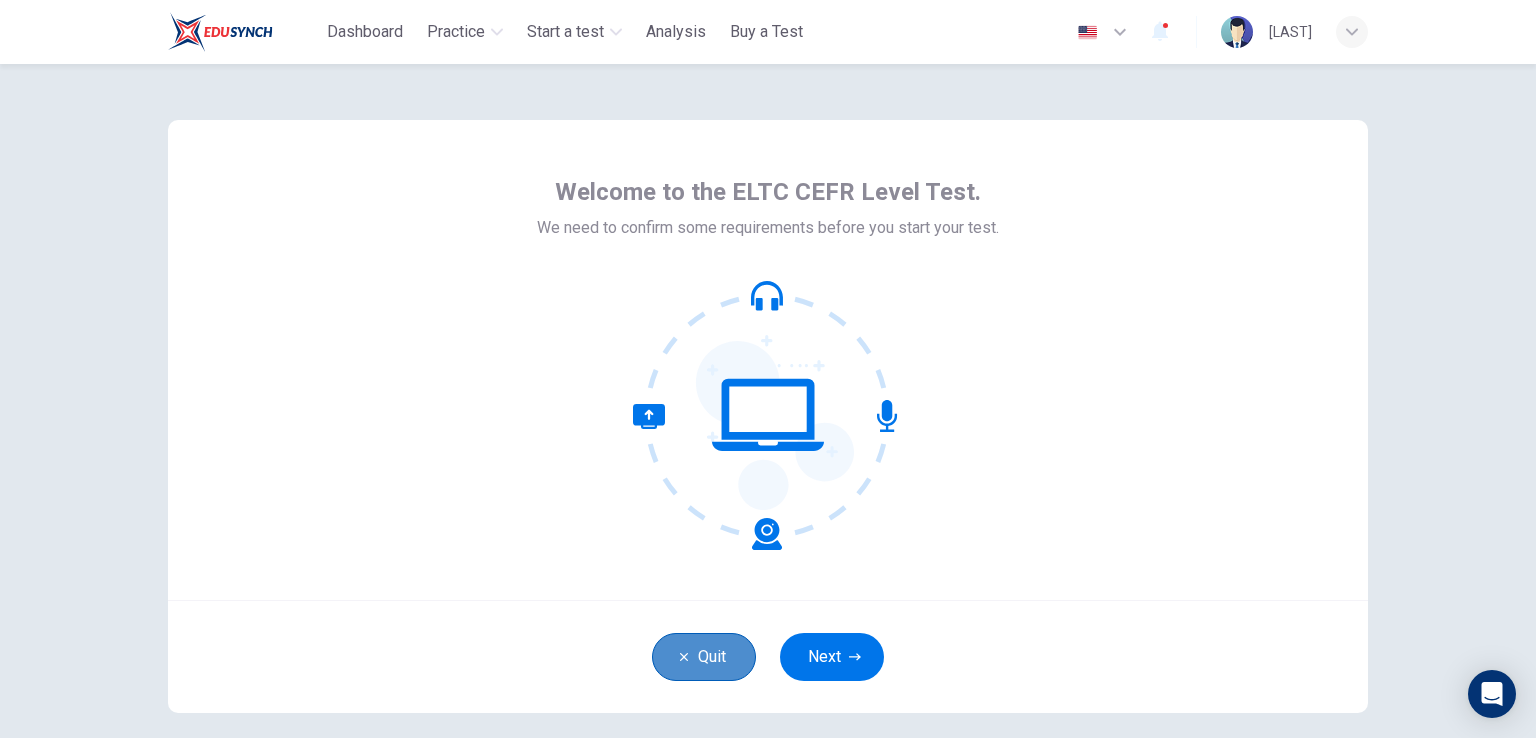 click on "Quit" at bounding box center (704, 657) 